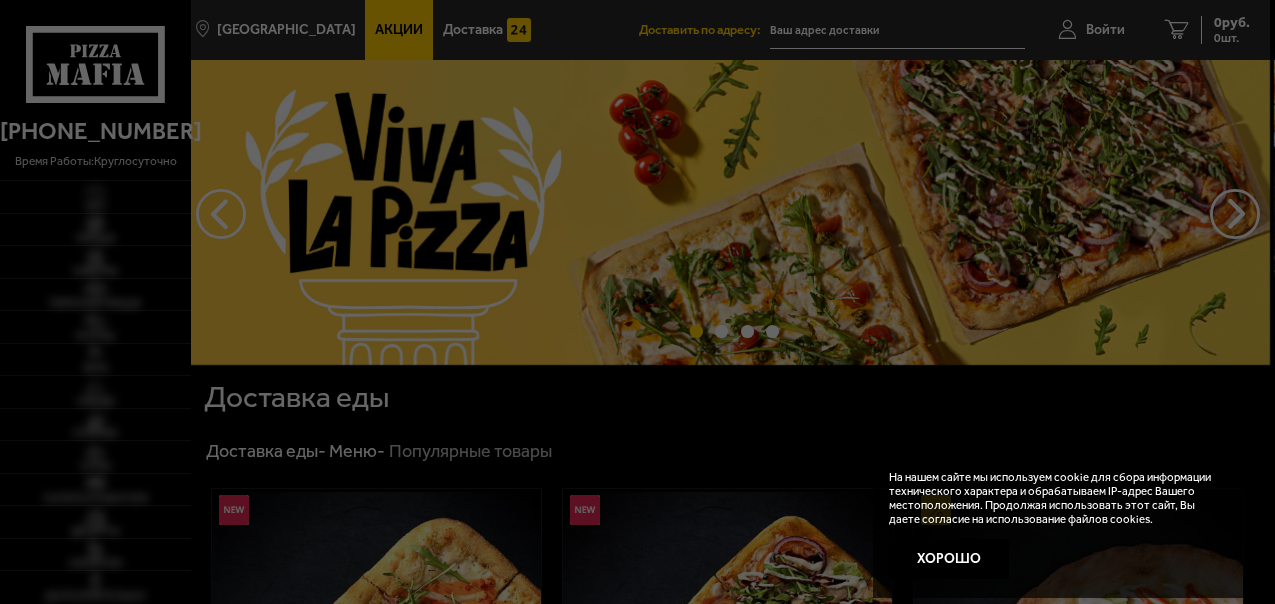 scroll, scrollTop: 0, scrollLeft: 0, axis: both 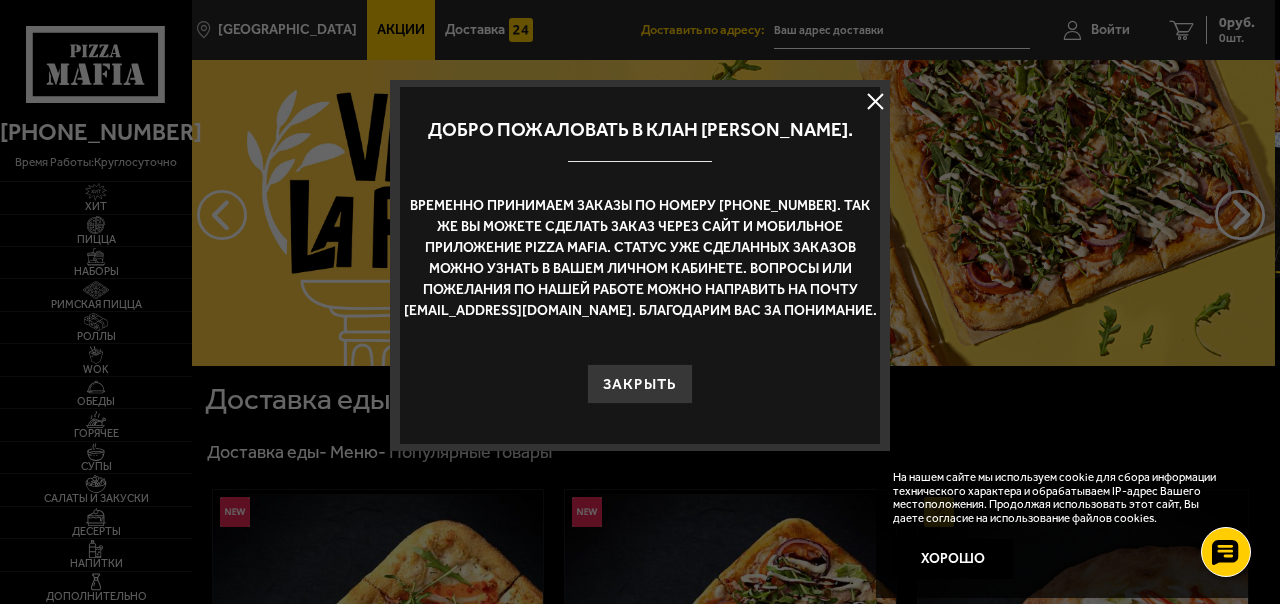 click at bounding box center [875, 101] 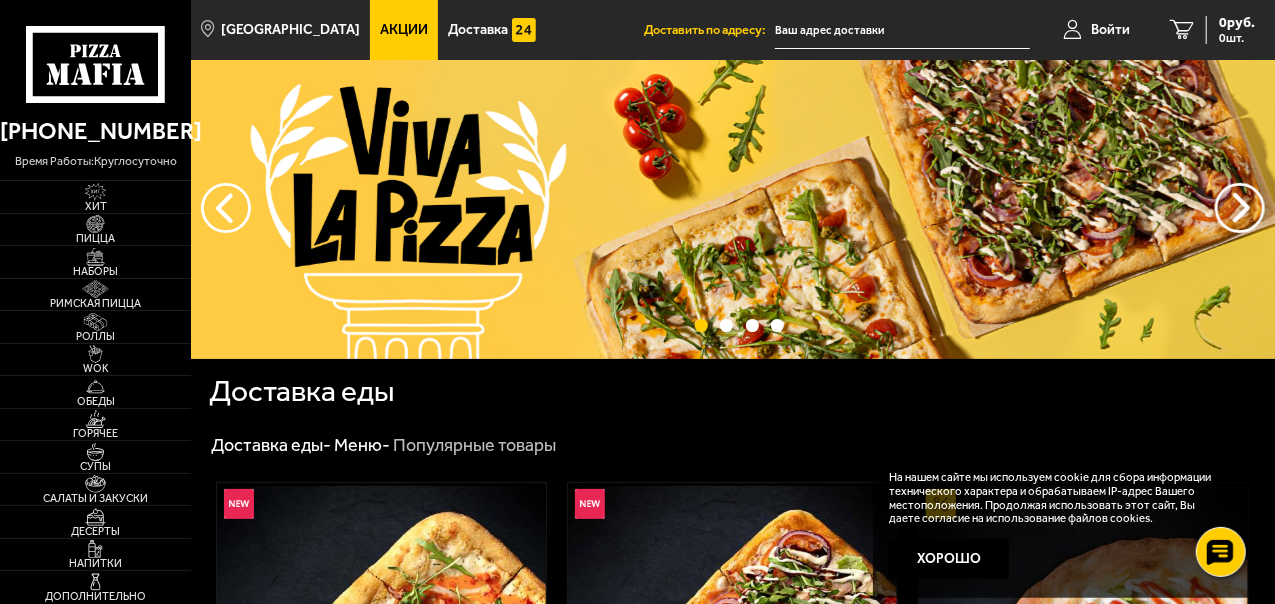 scroll, scrollTop: 100, scrollLeft: 0, axis: vertical 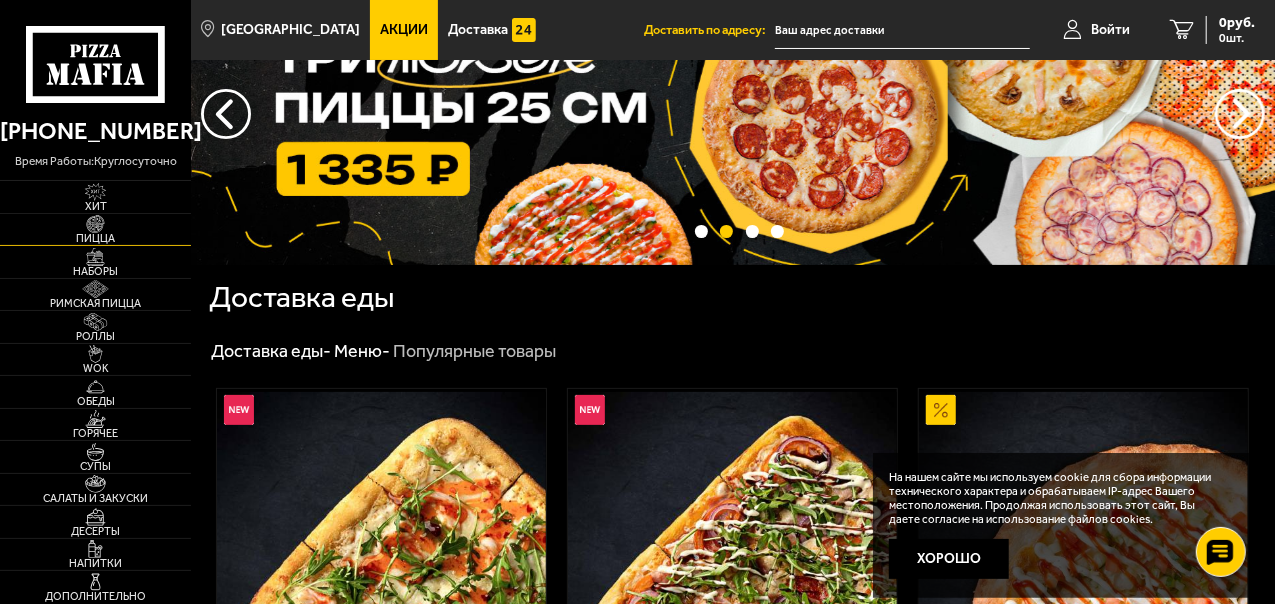 click on "Пицца" at bounding box center (95, 238) 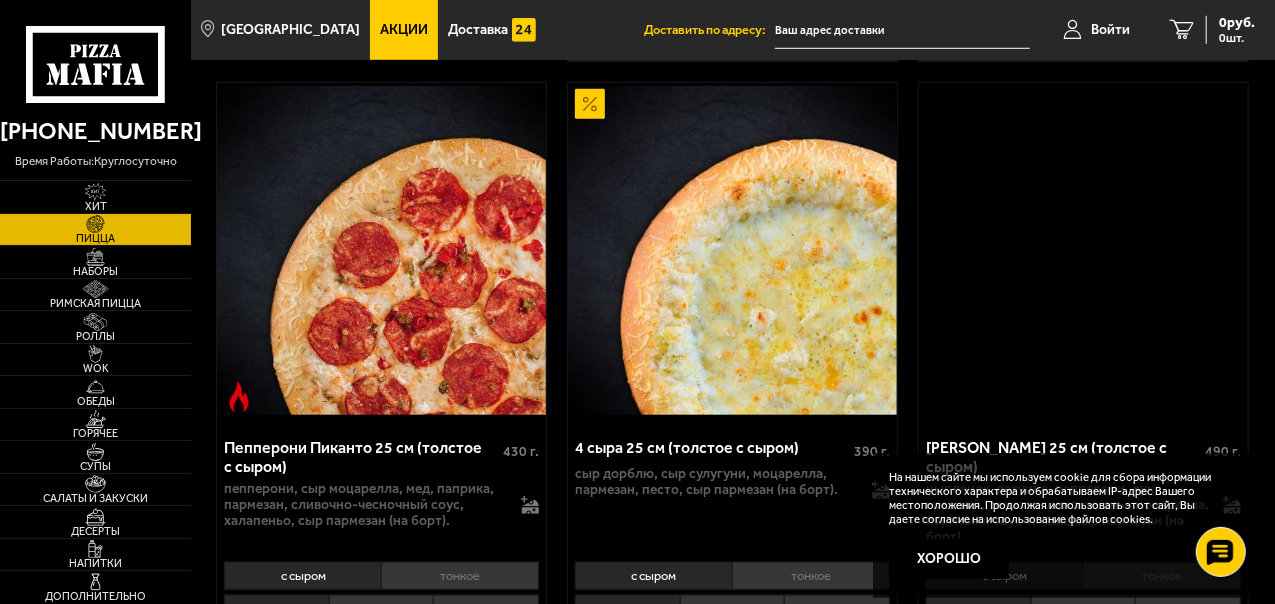 scroll, scrollTop: 800, scrollLeft: 0, axis: vertical 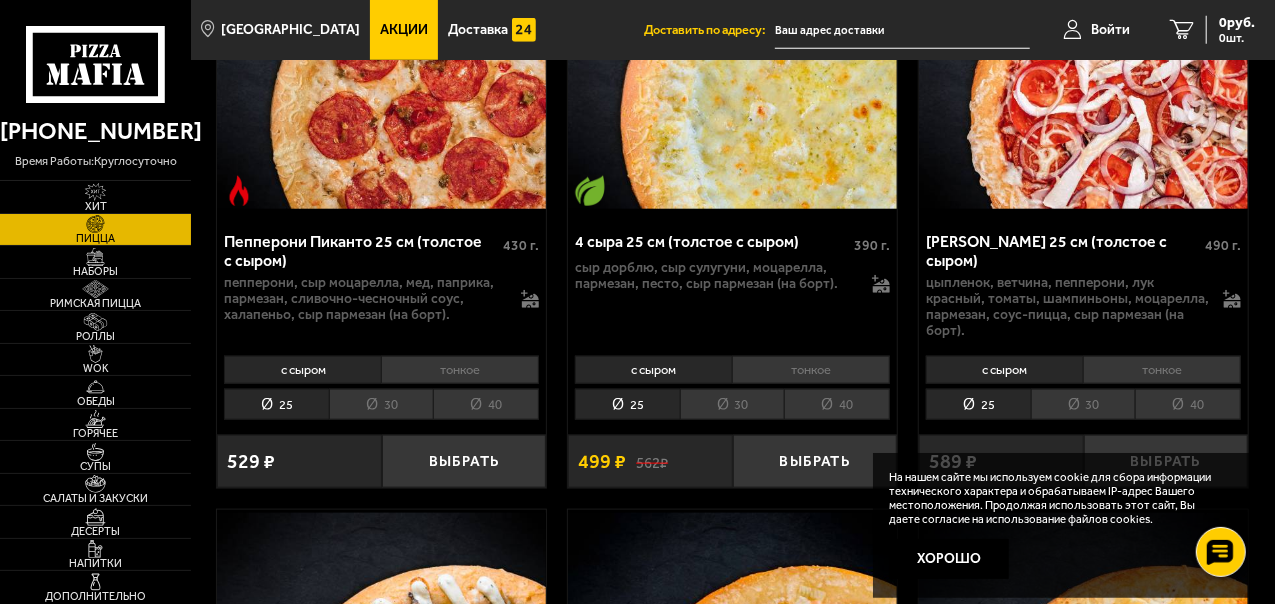 click on "30" at bounding box center [1083, 404] 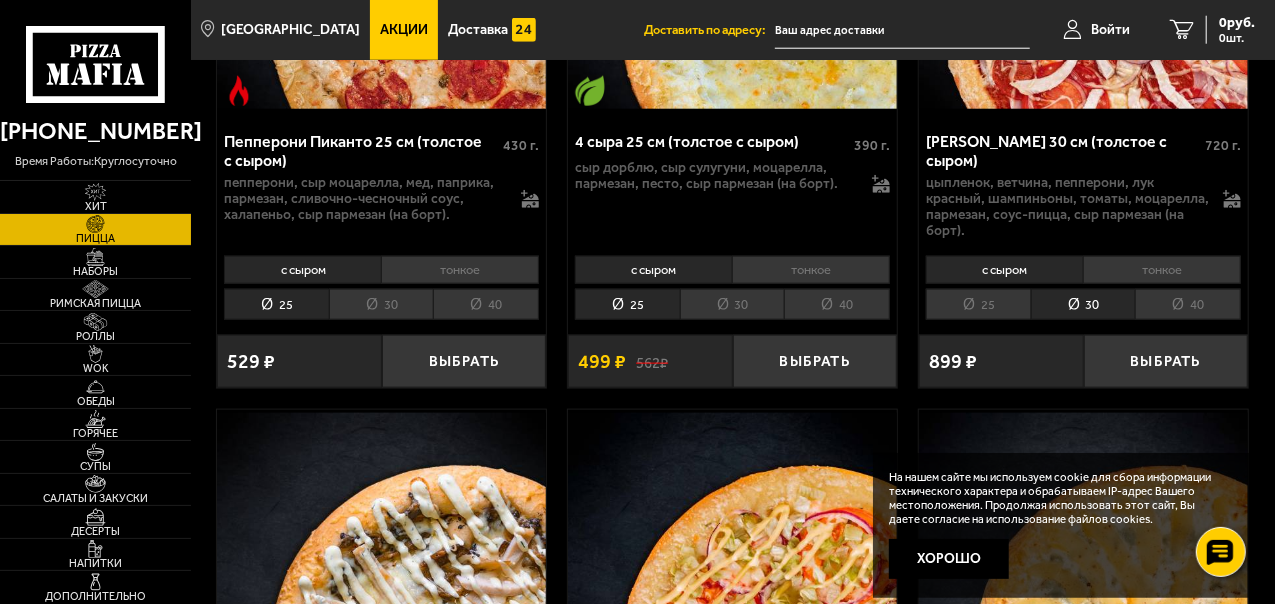 scroll, scrollTop: 1000, scrollLeft: 0, axis: vertical 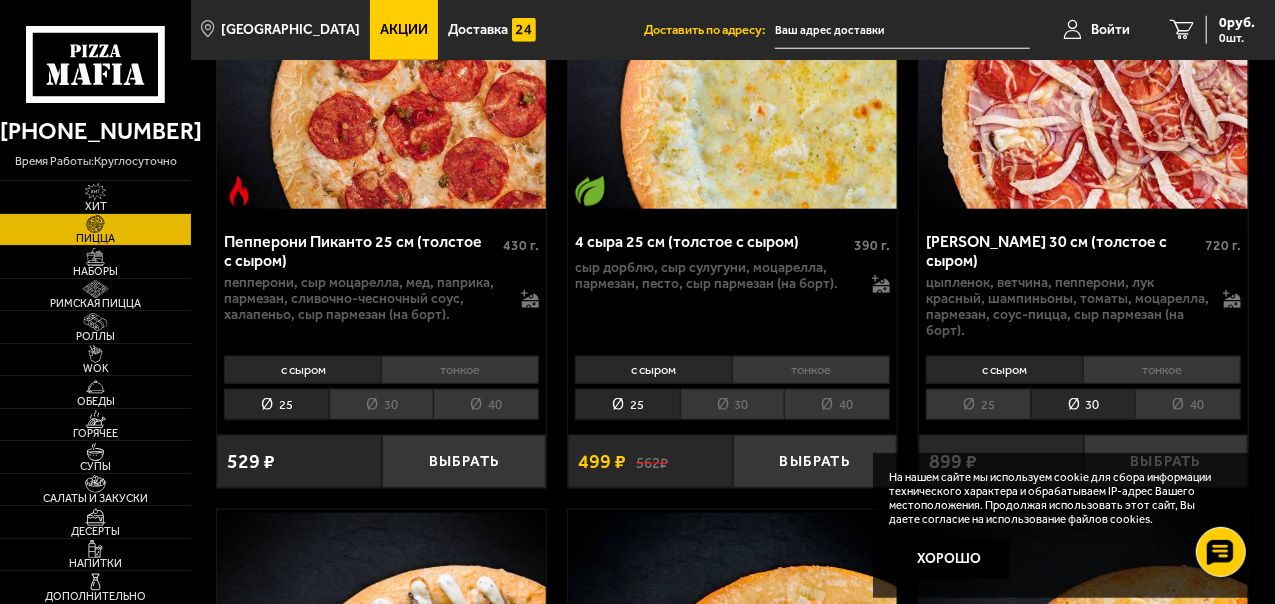 click on "25" at bounding box center [978, 404] 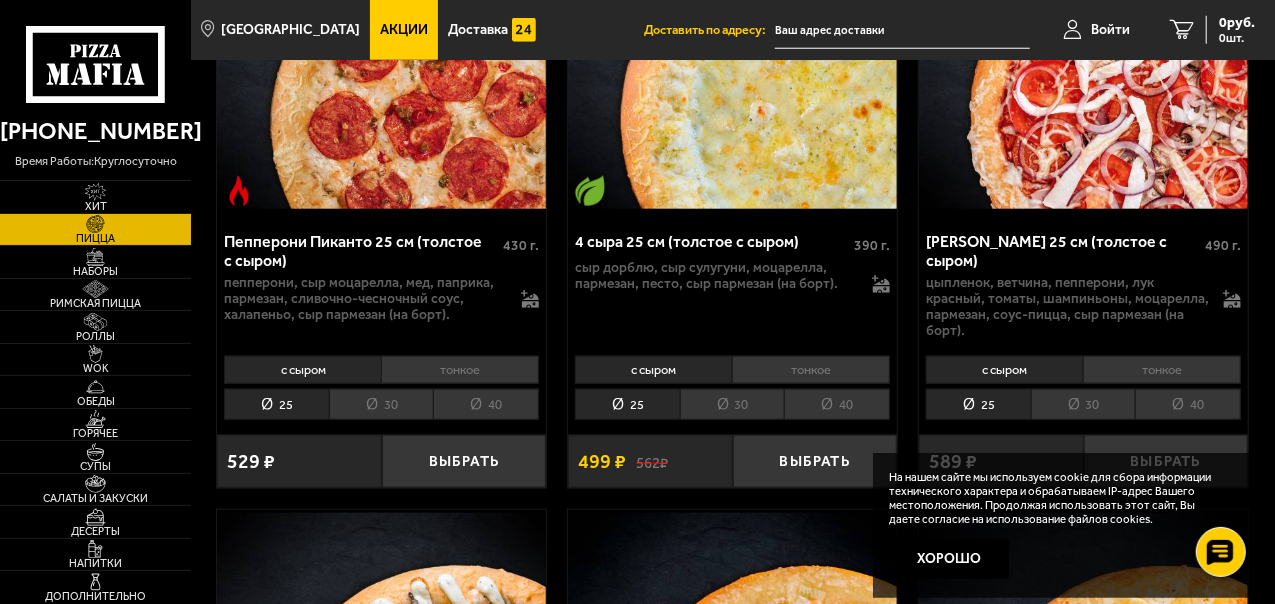 click on "30" at bounding box center (1083, 404) 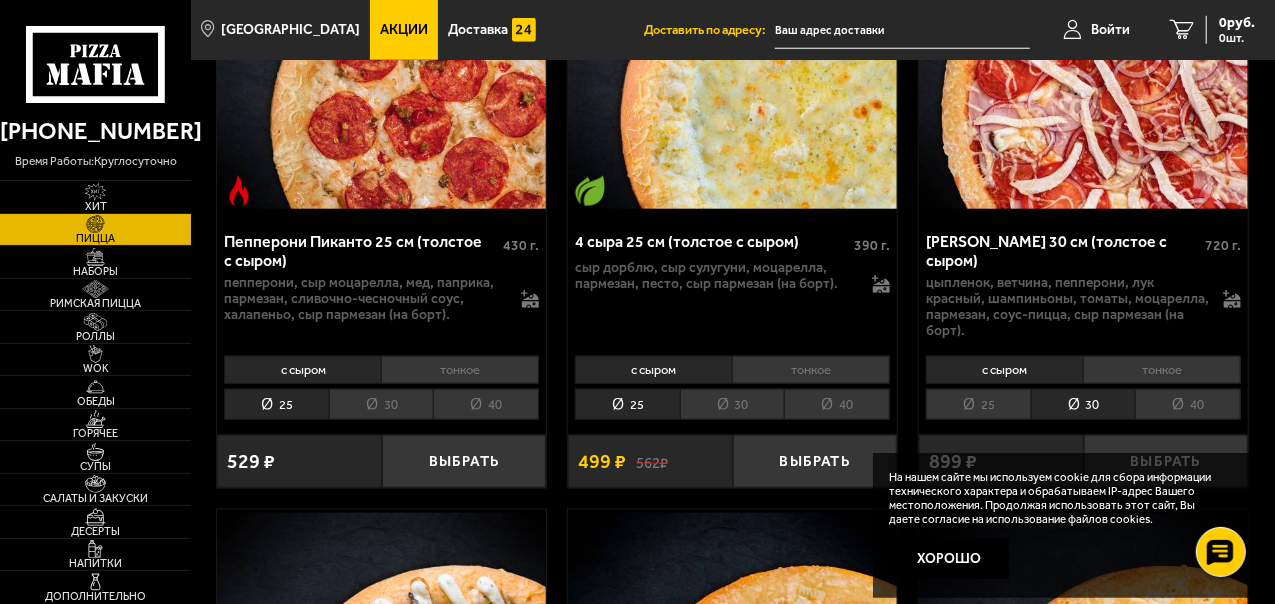 click on "25" at bounding box center [978, 404] 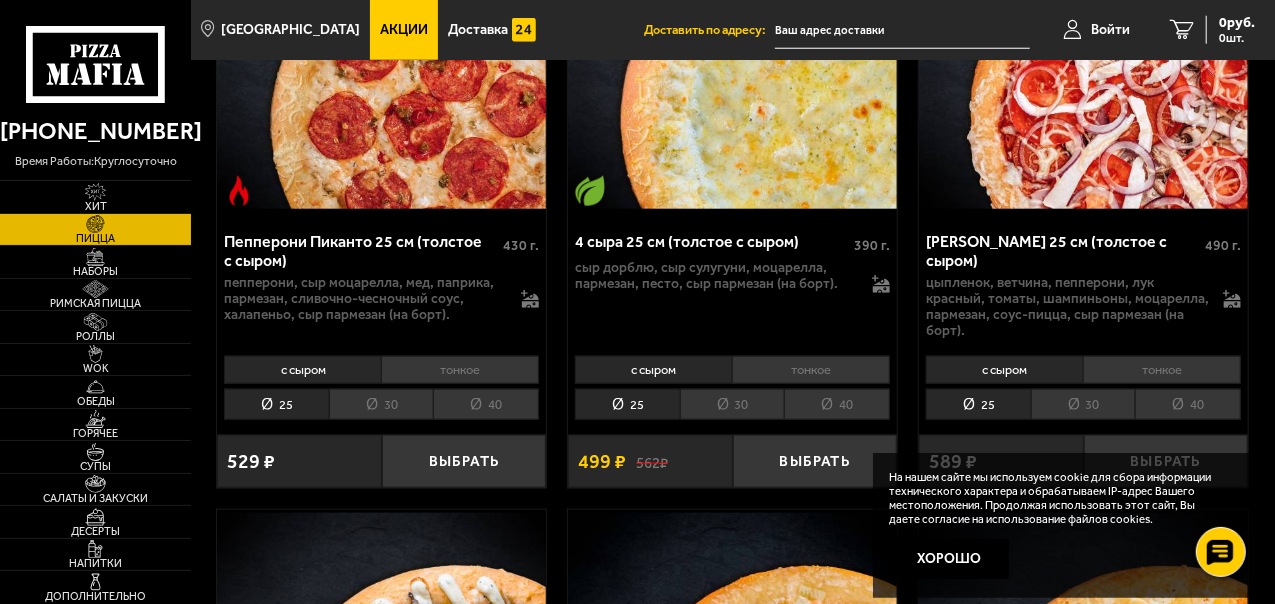 click on "30" at bounding box center (1083, 404) 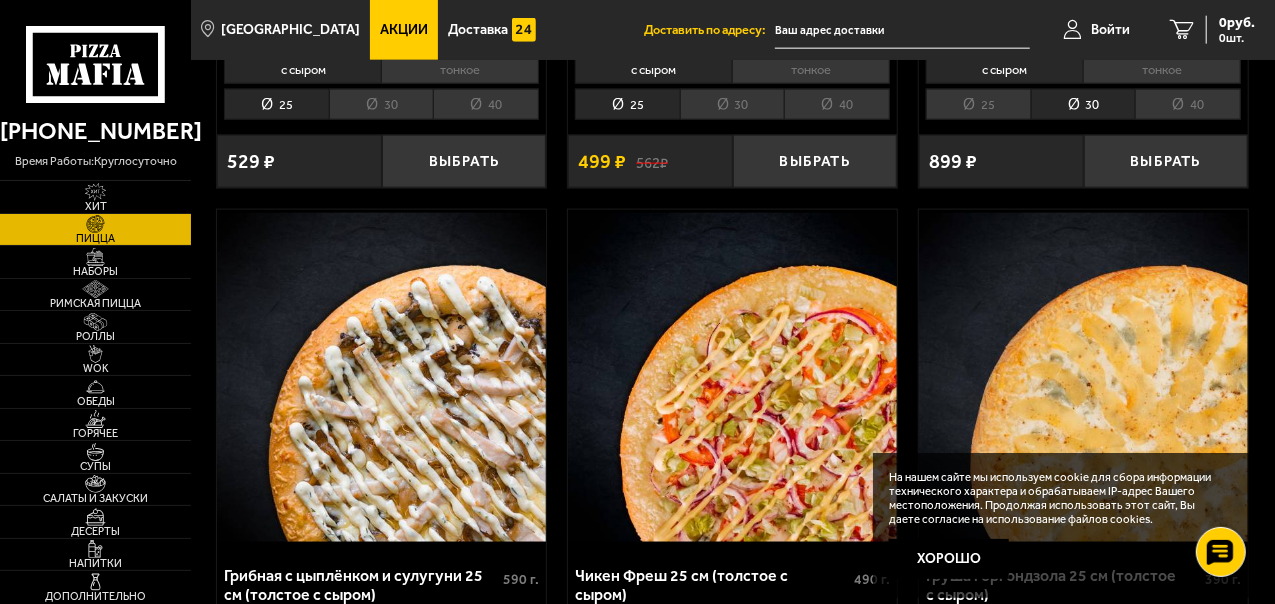 scroll, scrollTop: 1100, scrollLeft: 0, axis: vertical 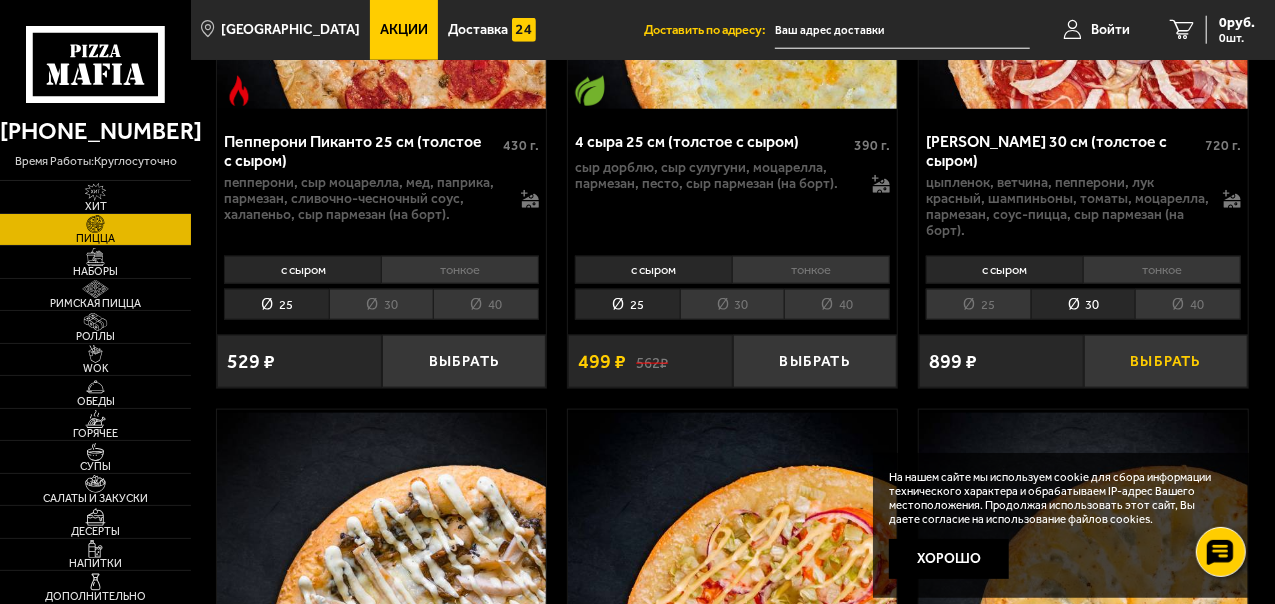click on "Выбрать" at bounding box center [1166, 361] 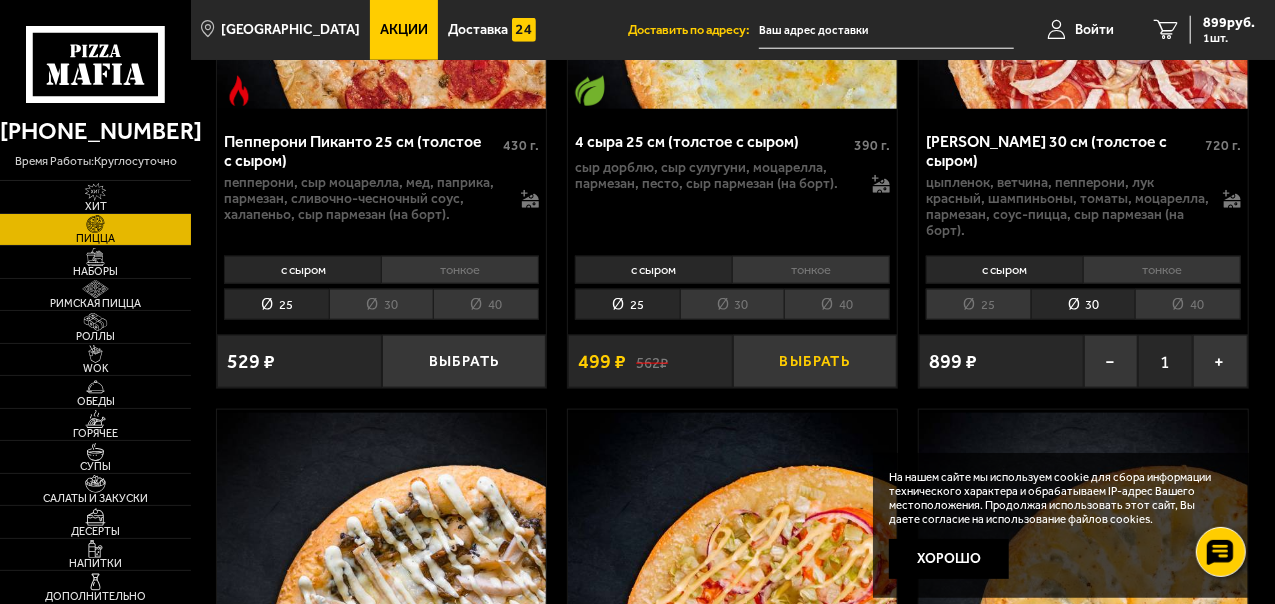 click on "Выбрать" at bounding box center [815, 361] 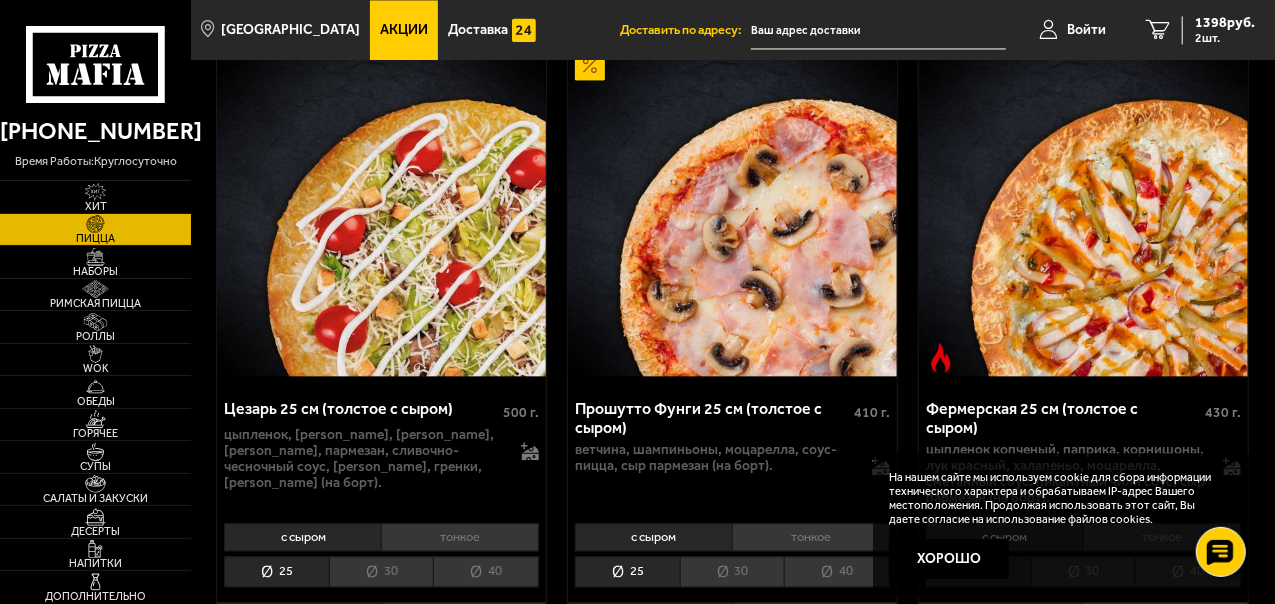 scroll, scrollTop: 2200, scrollLeft: 0, axis: vertical 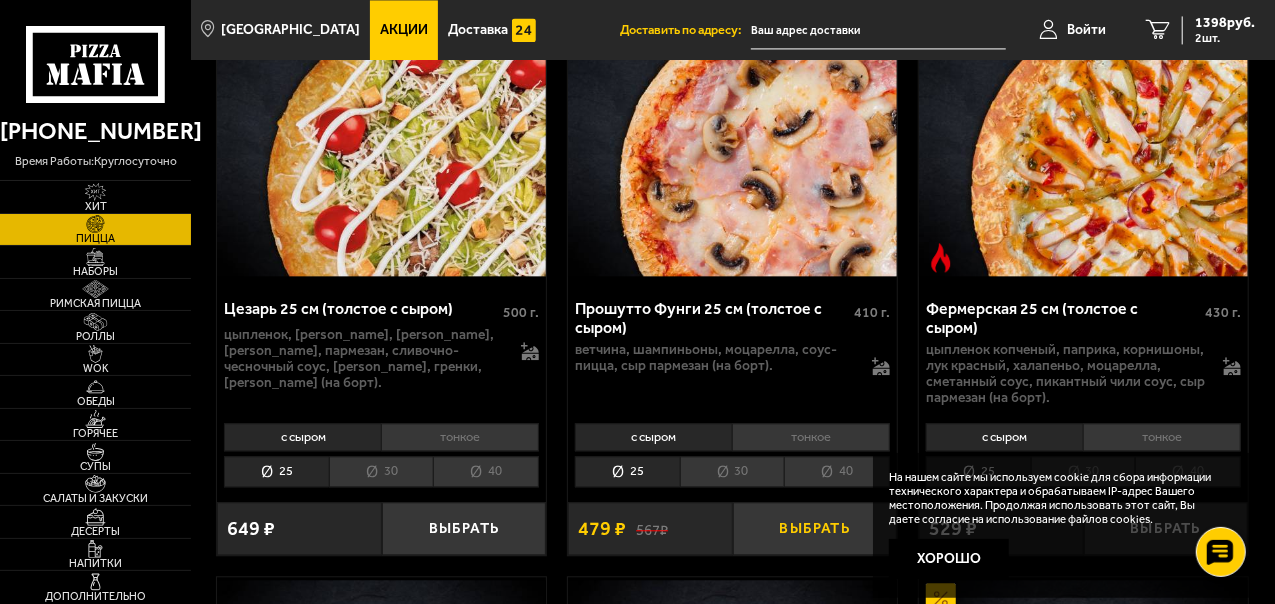 click on "Выбрать" at bounding box center (815, 528) 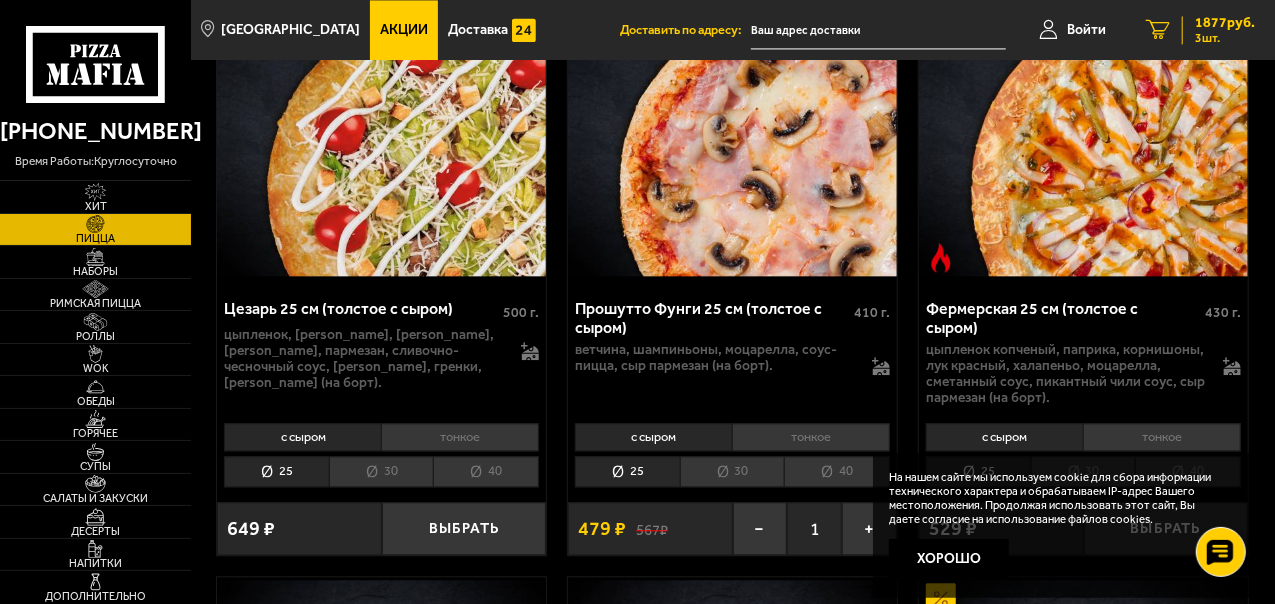 click on "3  шт." at bounding box center (1225, 38) 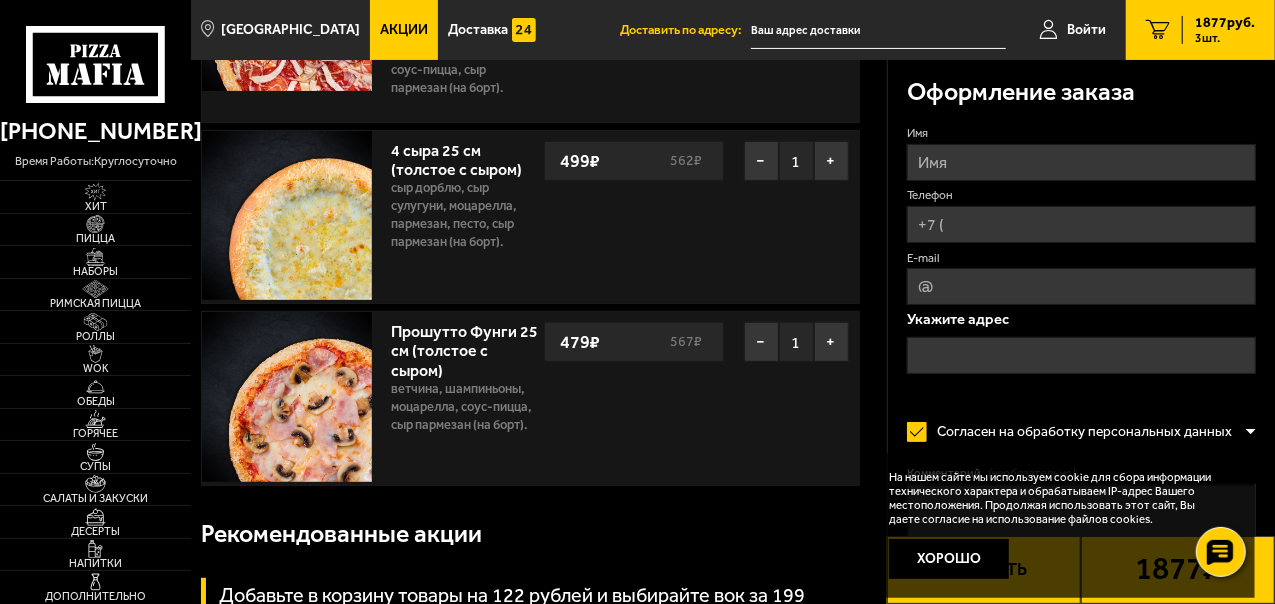 scroll, scrollTop: 300, scrollLeft: 0, axis: vertical 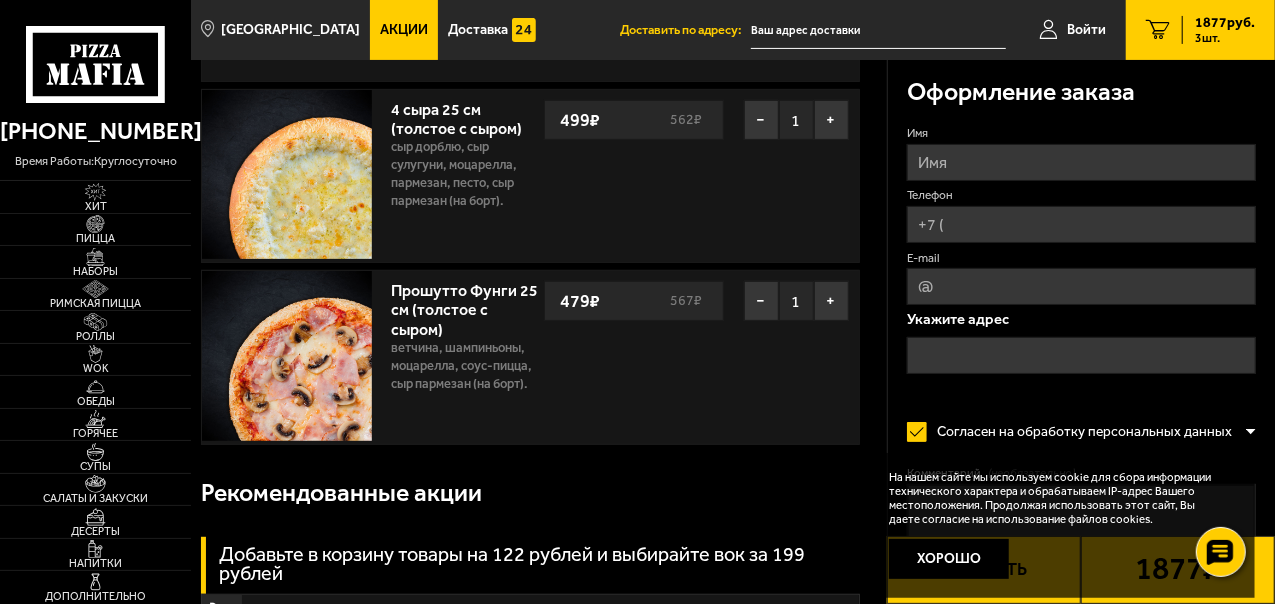click on "Согласен на обработку персональных данных" at bounding box center [1076, 432] 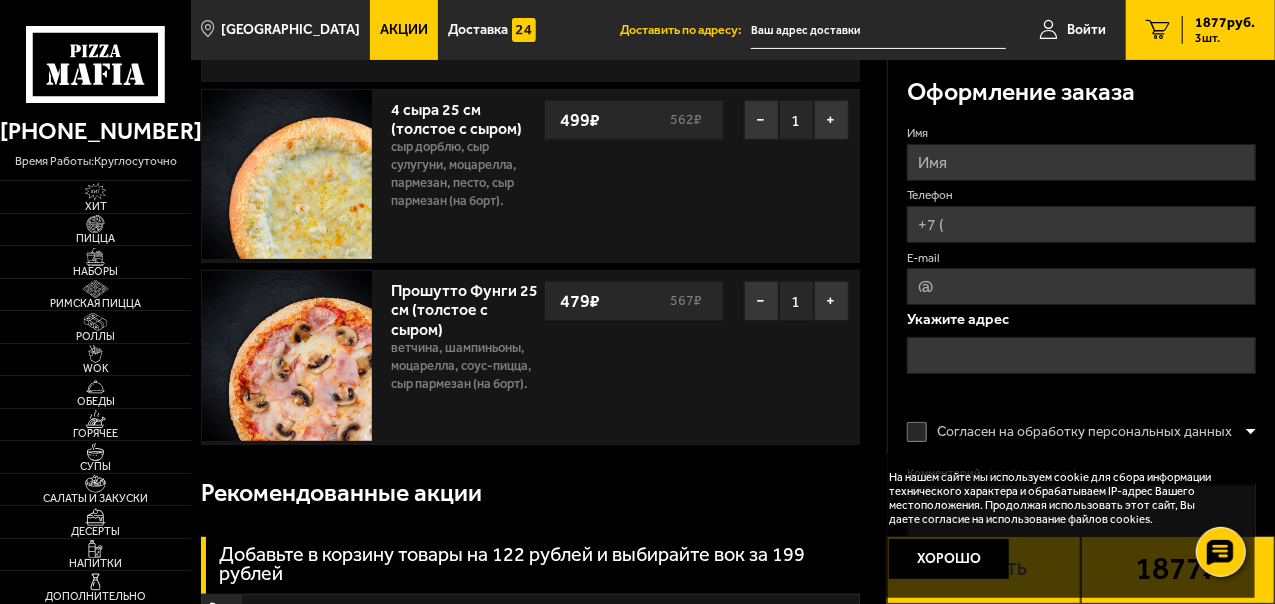 click at bounding box center (1251, 431) 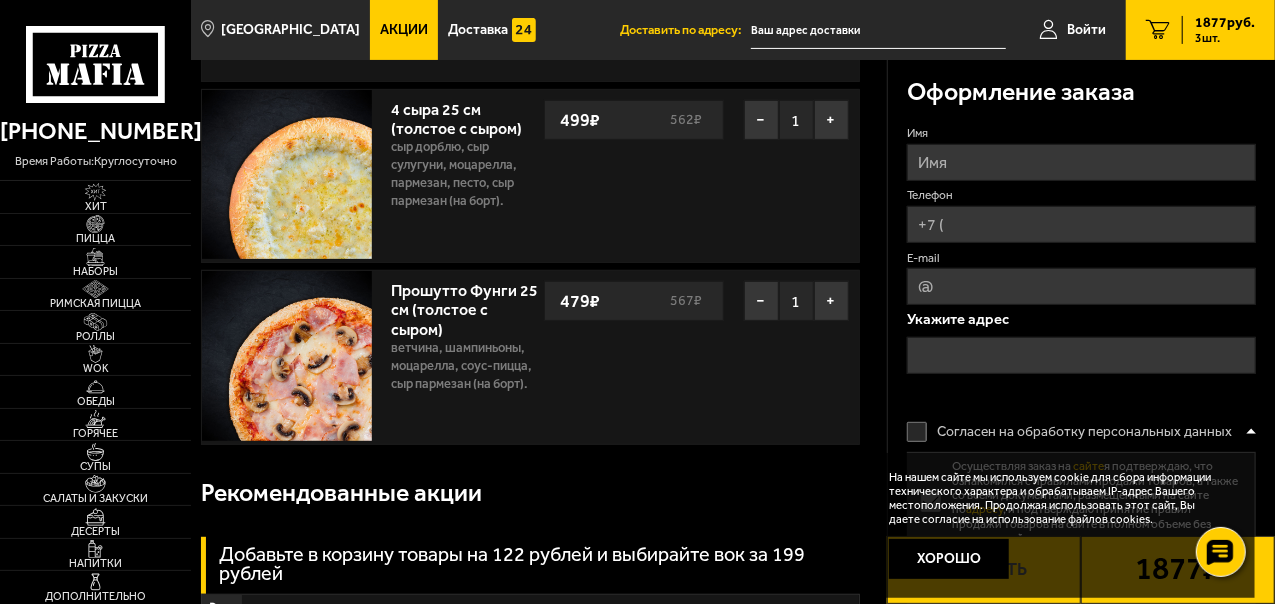 click at bounding box center [1251, 431] 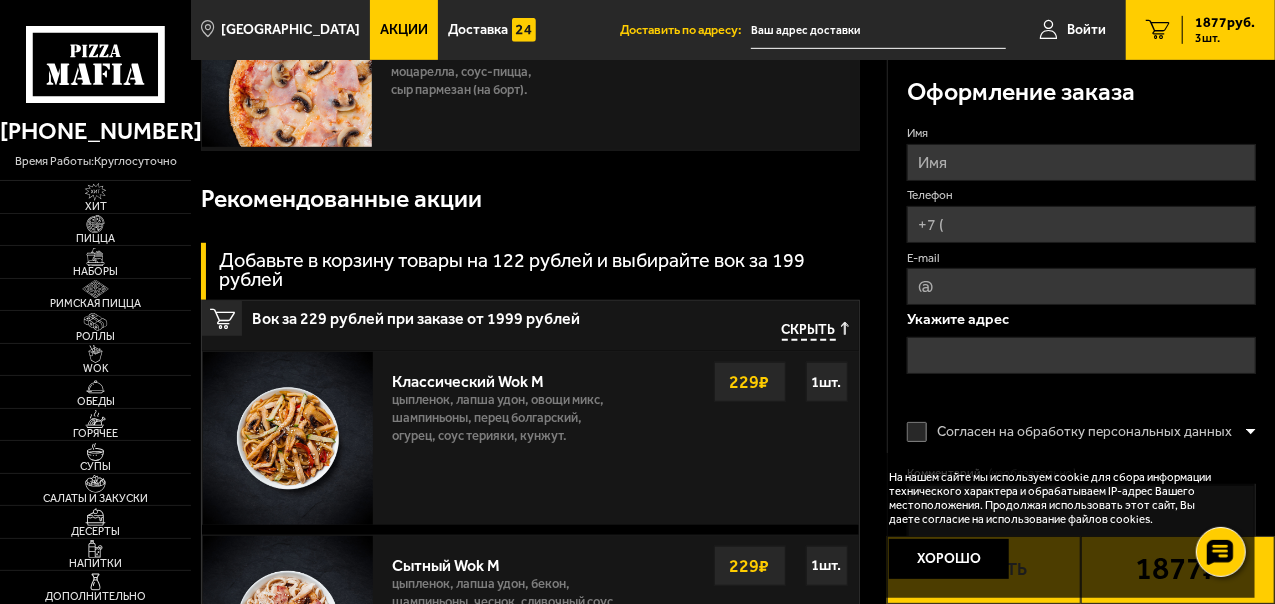 scroll, scrollTop: 600, scrollLeft: 0, axis: vertical 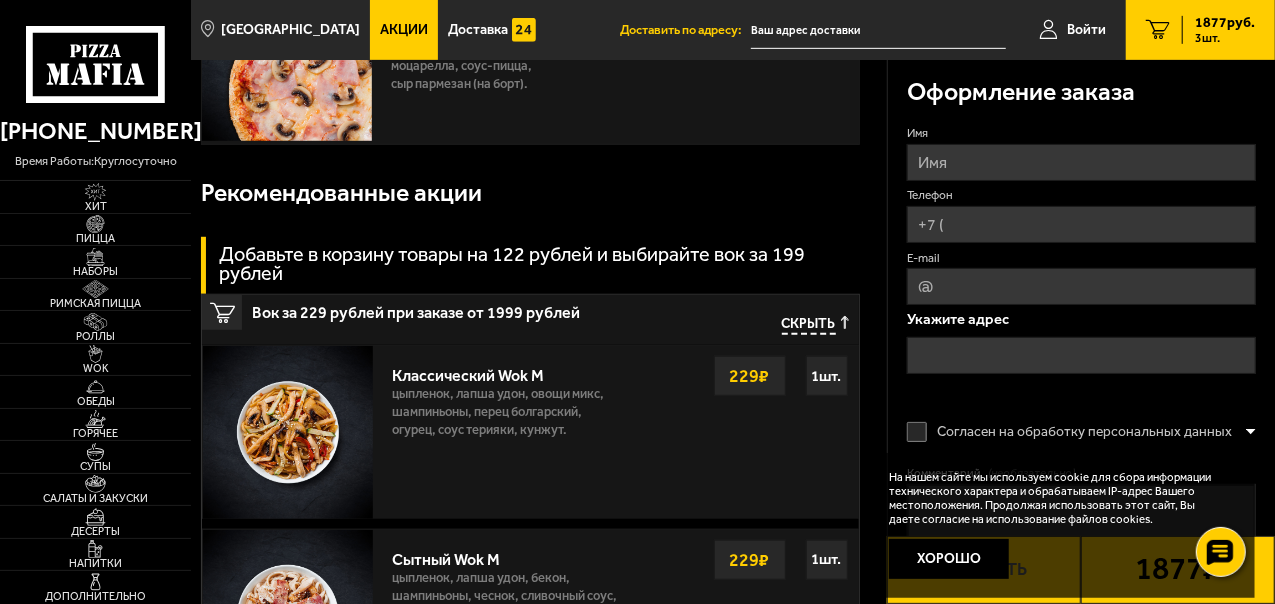 click on "229  ₽" at bounding box center (750, 376) 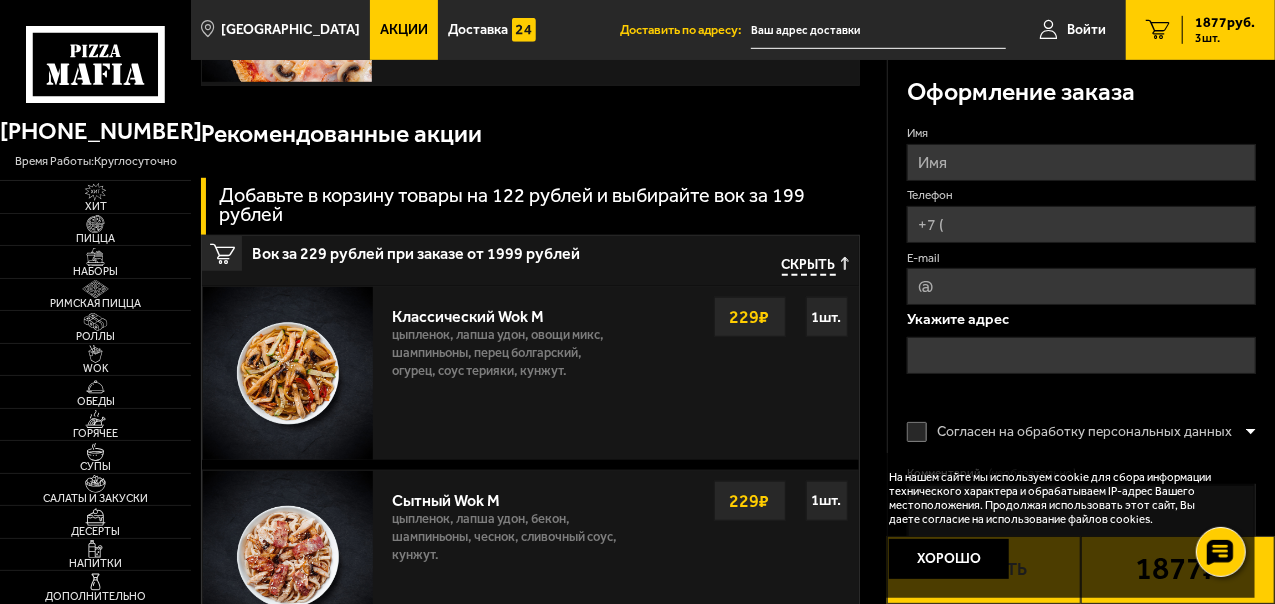 scroll, scrollTop: 700, scrollLeft: 0, axis: vertical 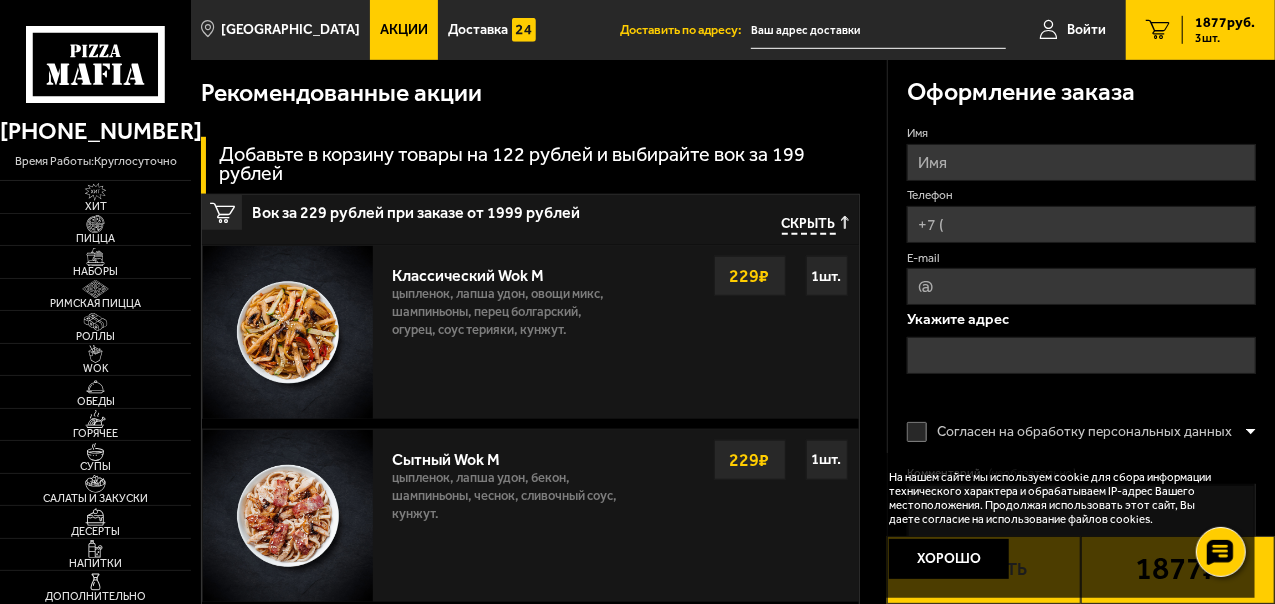 click on "229  ₽" at bounding box center (750, 460) 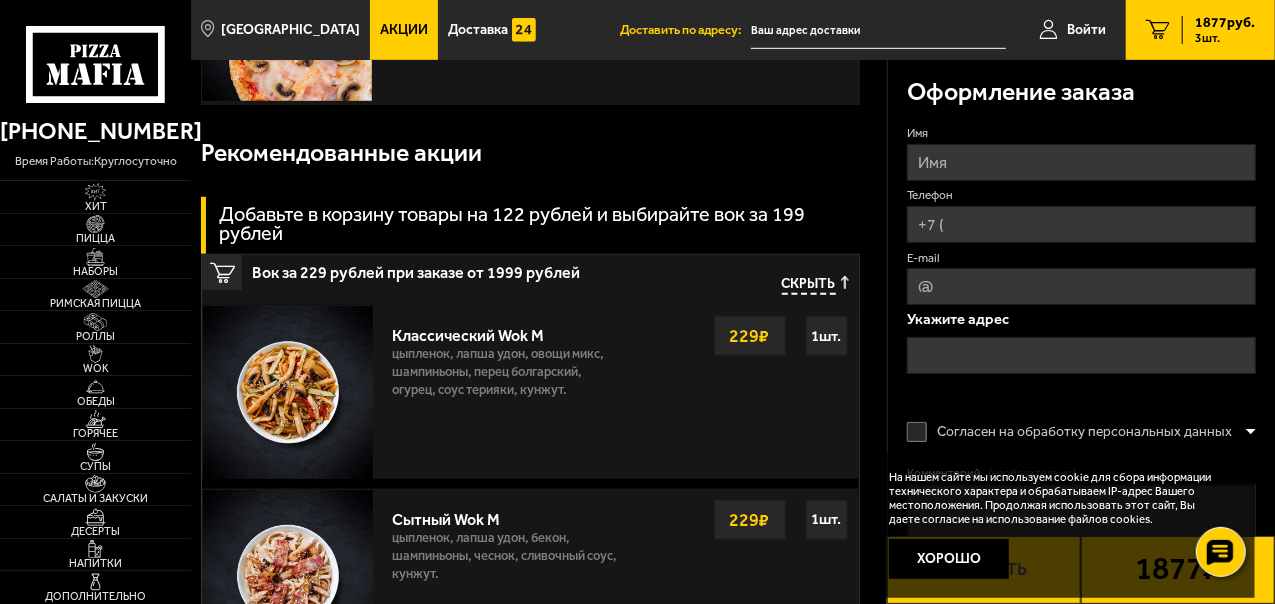 scroll, scrollTop: 600, scrollLeft: 0, axis: vertical 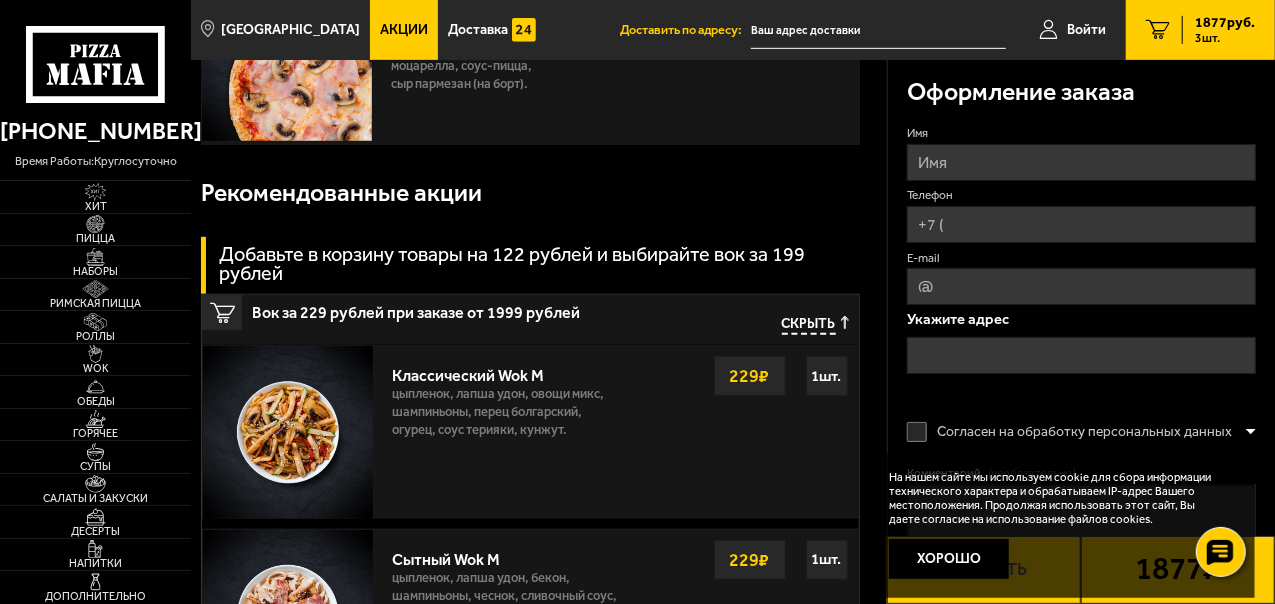 click on "Классический Wok M цыпленок, лапша удон, овощи микс, шампиньоны, перец болгарский, огурец, соус терияки, [GEOGRAPHIC_DATA]. Выбрать 229  ₽ 1  шт." at bounding box center (620, 432) 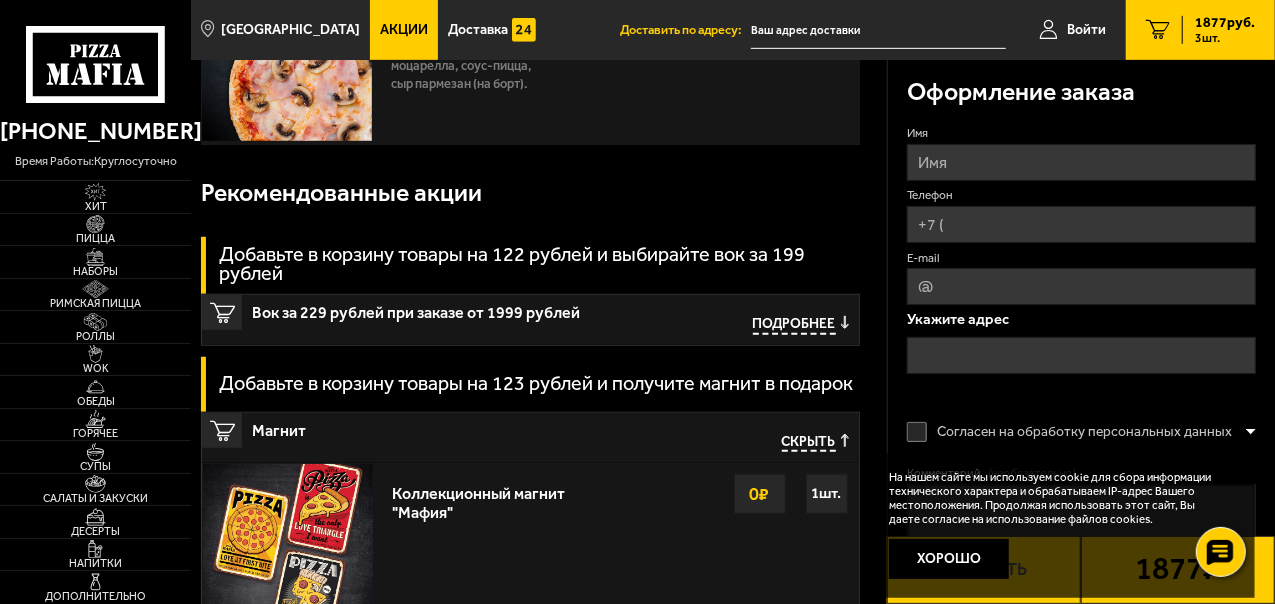 click on "Подробнее" at bounding box center [794, 325] 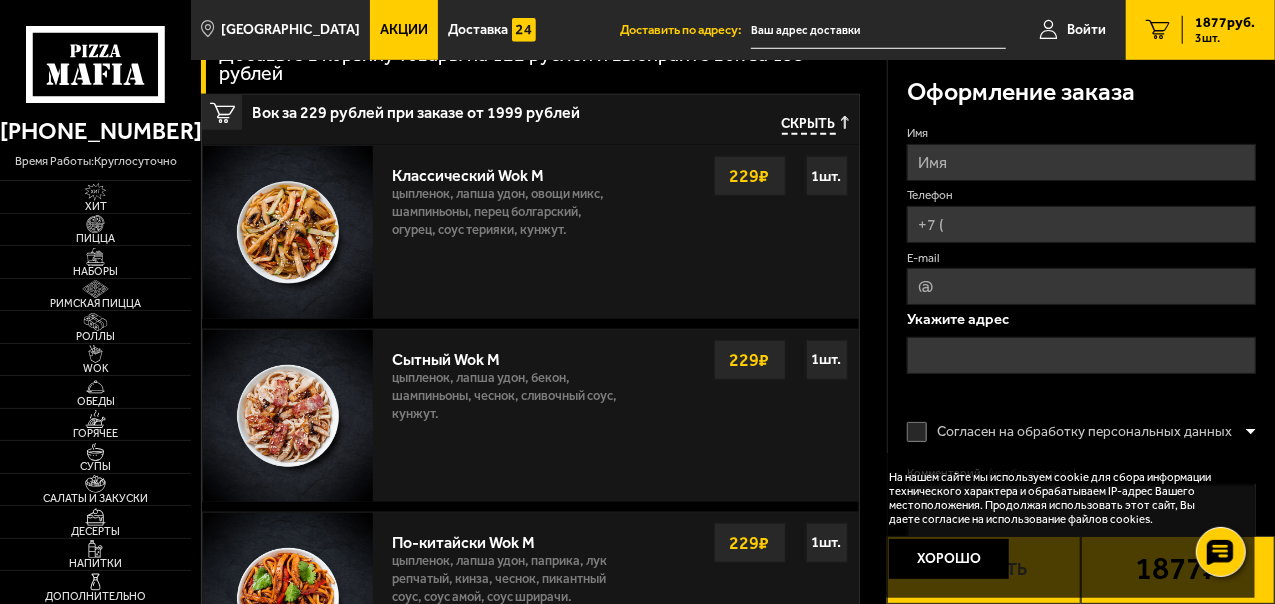 scroll, scrollTop: 1000, scrollLeft: 0, axis: vertical 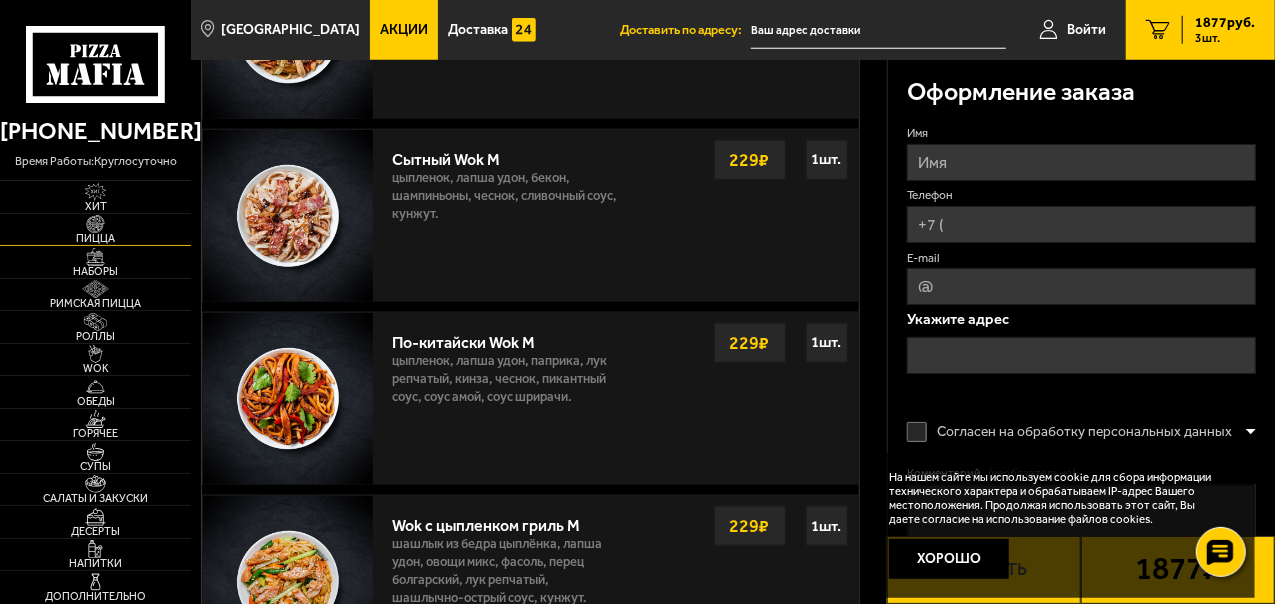 click at bounding box center (95, 224) 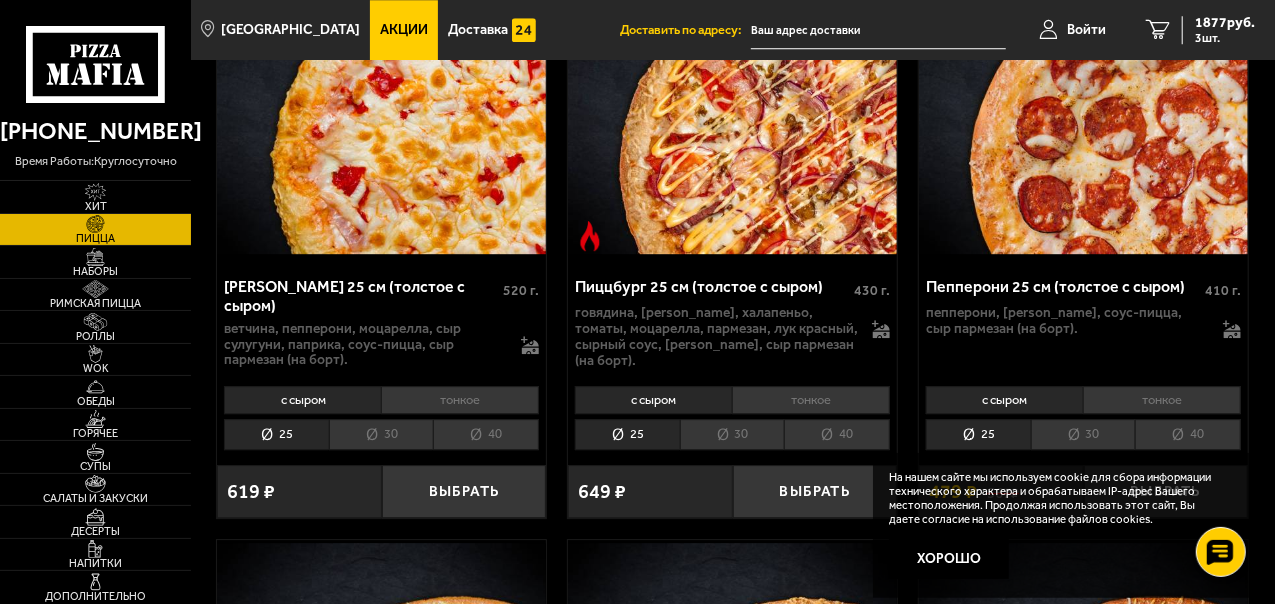 scroll, scrollTop: 2900, scrollLeft: 0, axis: vertical 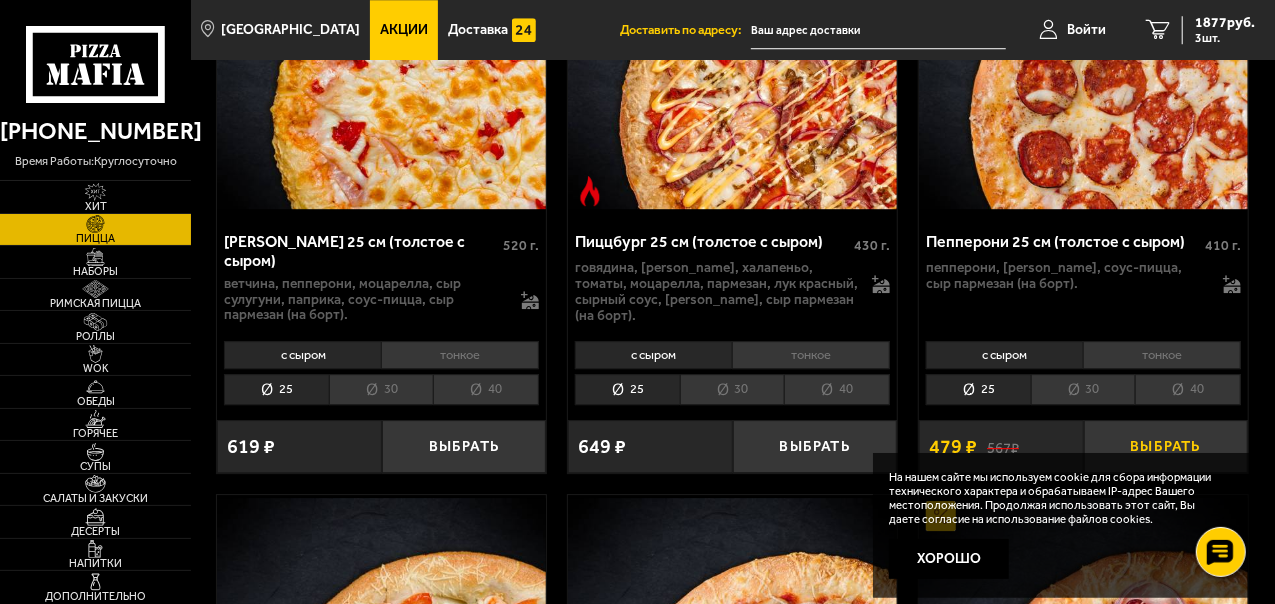 click on "Выбрать" at bounding box center [1166, 446] 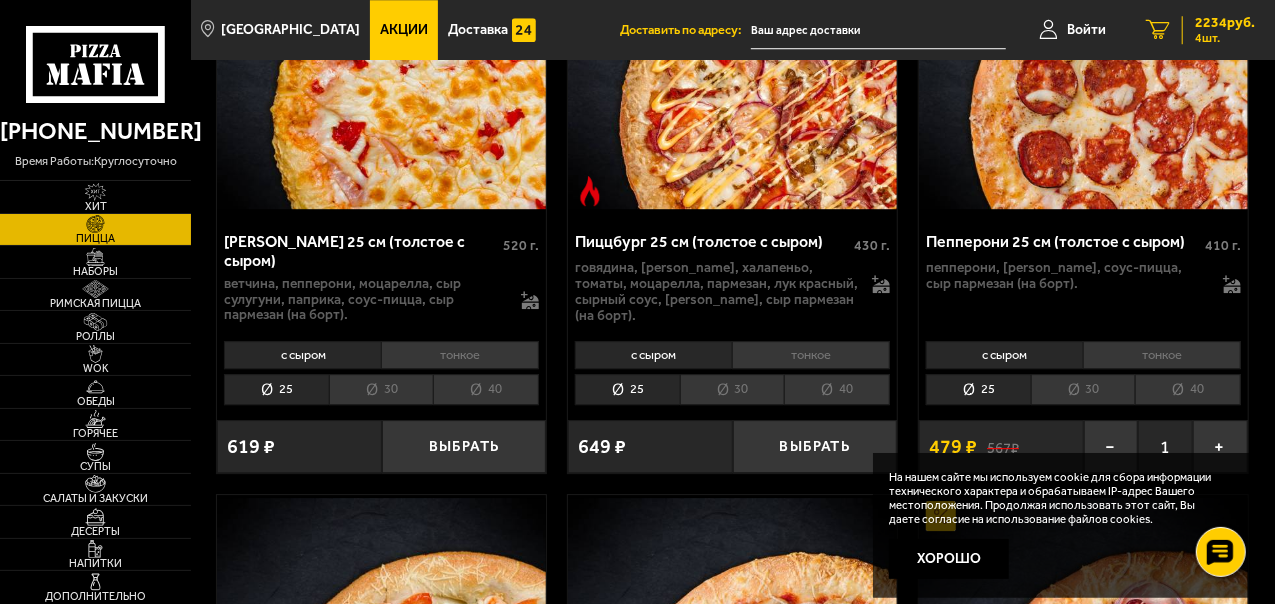 click on "2234  руб." at bounding box center [1225, 23] 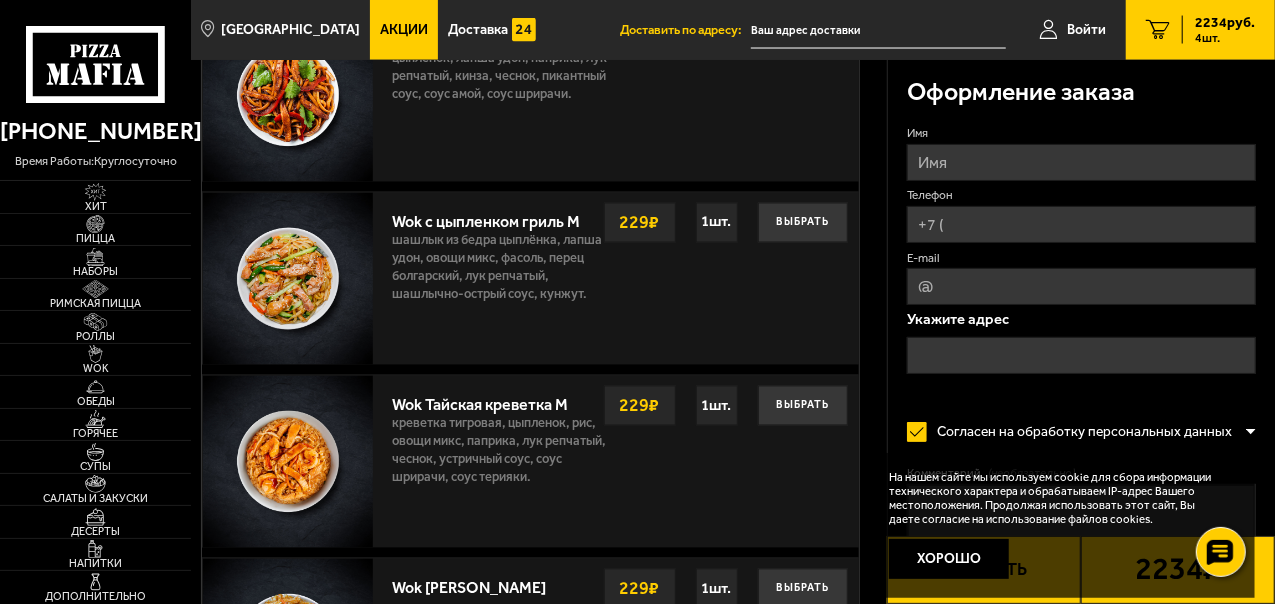 scroll, scrollTop: 1800, scrollLeft: 0, axis: vertical 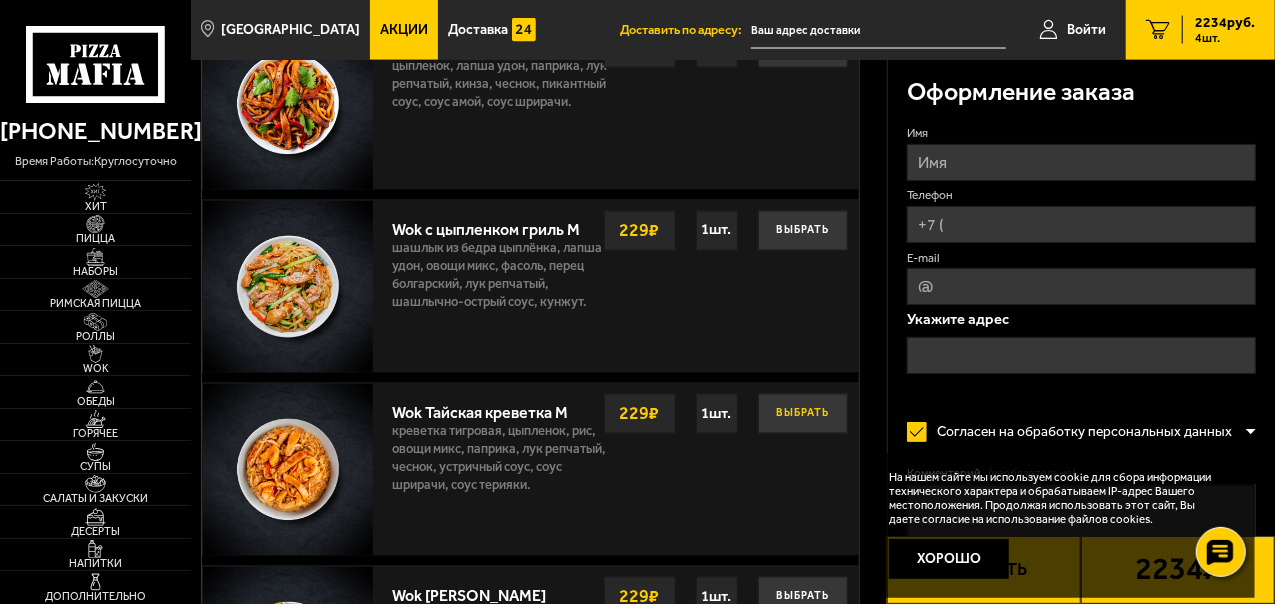 click on "Выбрать" at bounding box center (803, 414) 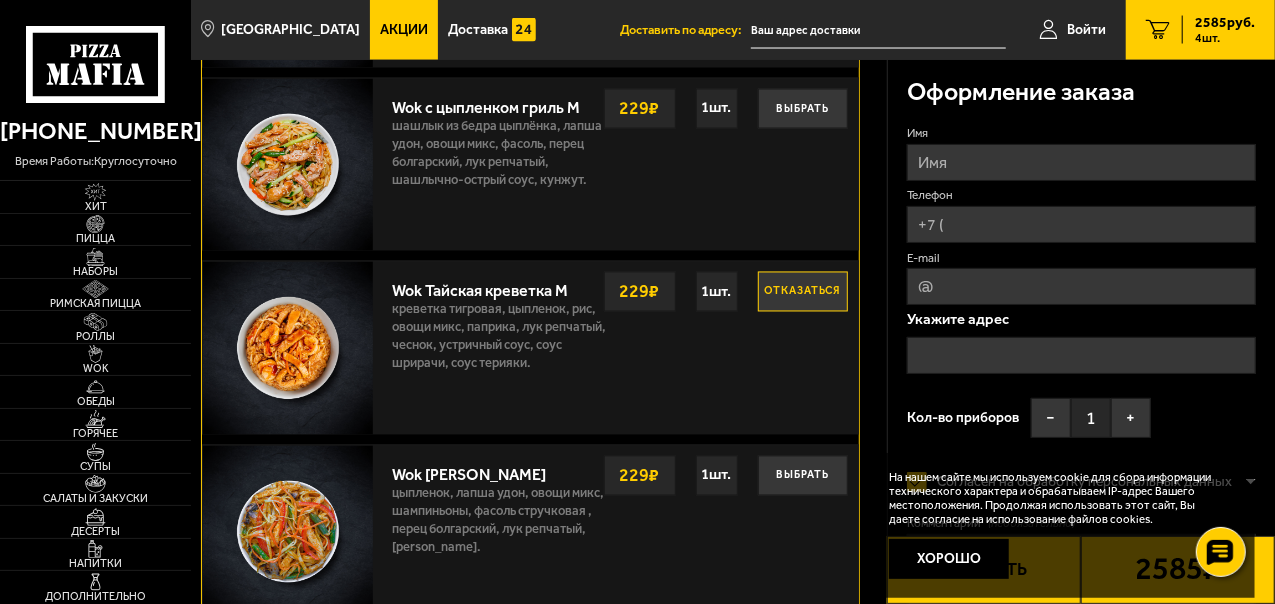 click on "4  шт." at bounding box center (1225, 38) 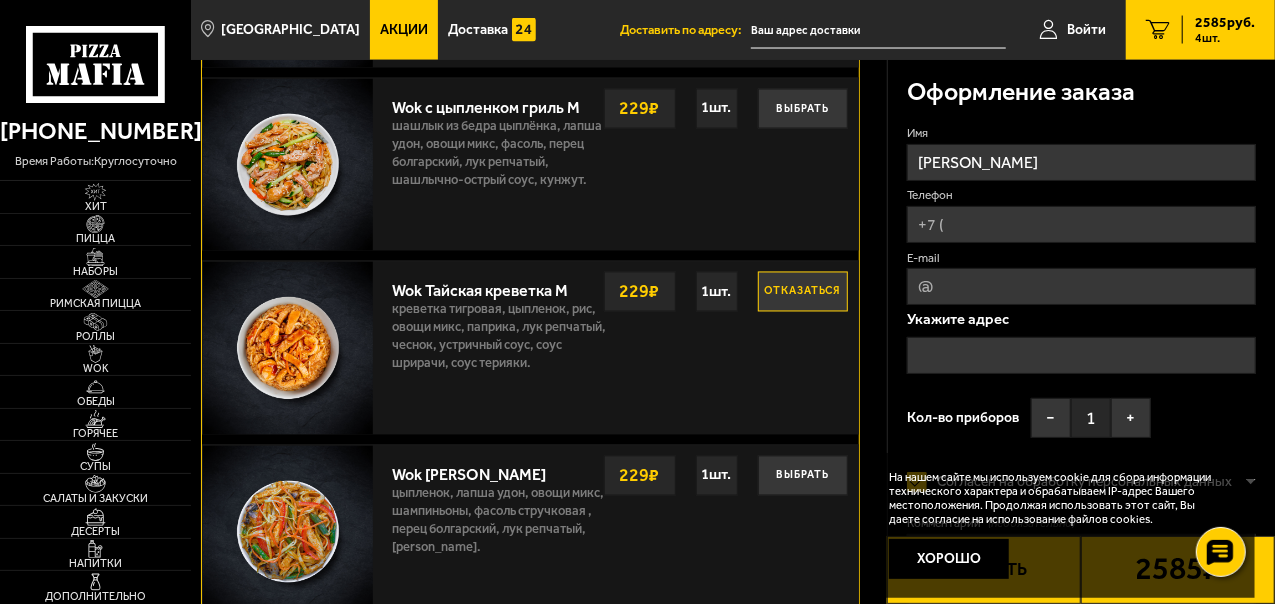 type on "[PERSON_NAME]" 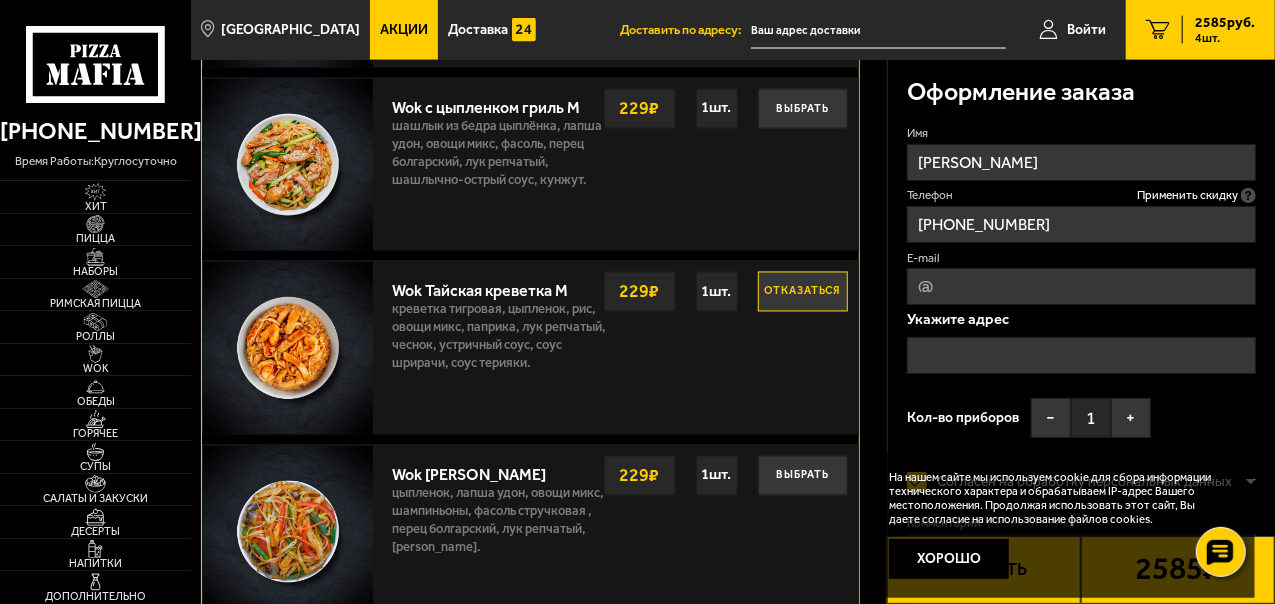 click on "E-mail" at bounding box center [1081, 286] 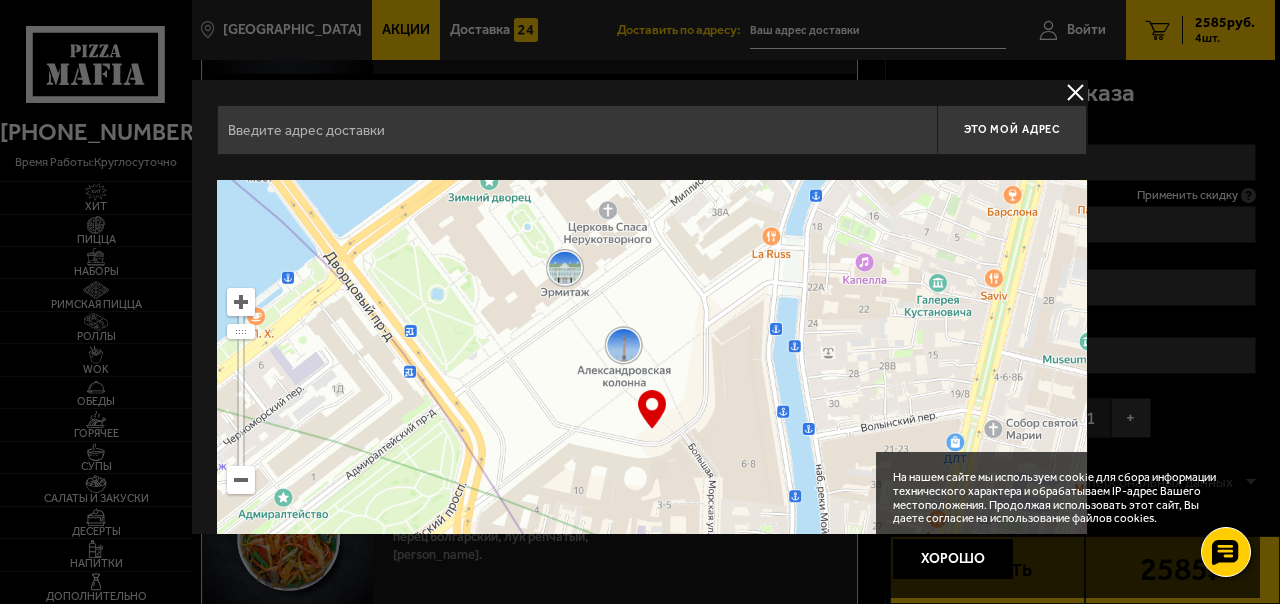 drag, startPoint x: 710, startPoint y: 400, endPoint x: 684, endPoint y: 282, distance: 120.83046 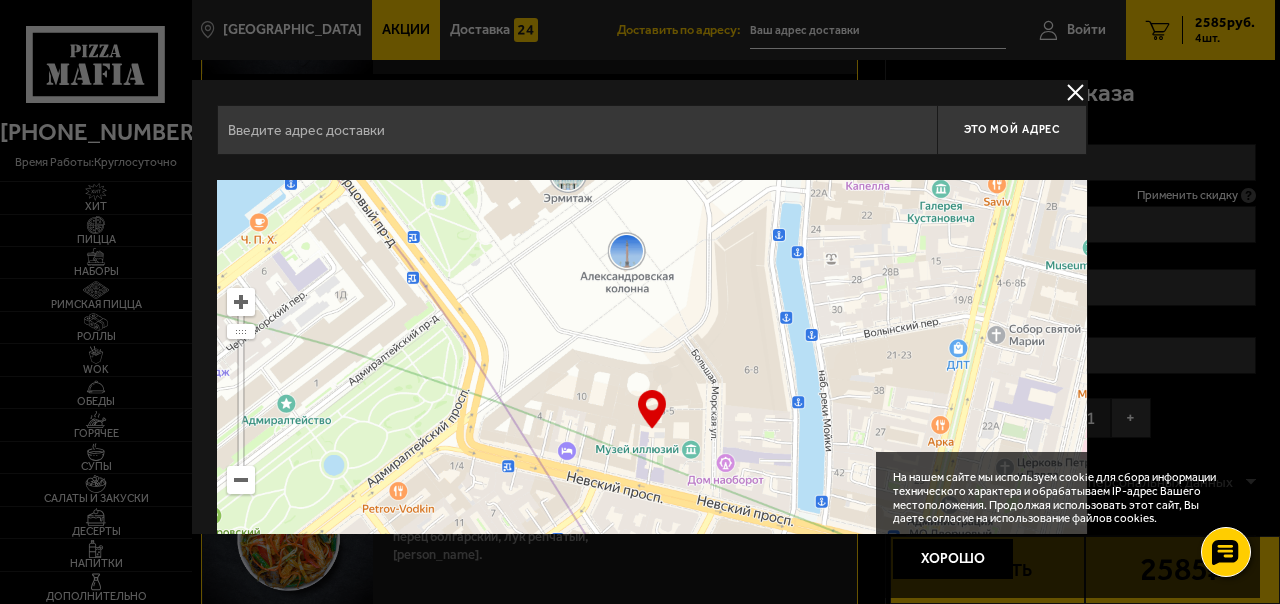 type on "[STREET_ADDRESS]" 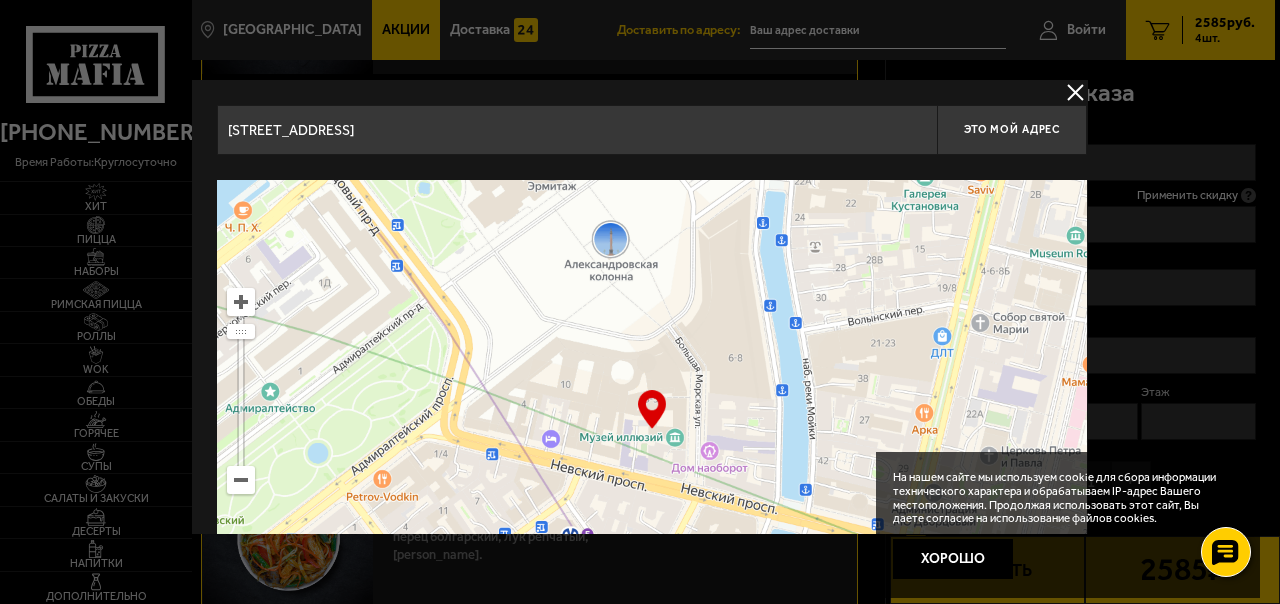 drag, startPoint x: 838, startPoint y: 405, endPoint x: 676, endPoint y: 285, distance: 201.60358 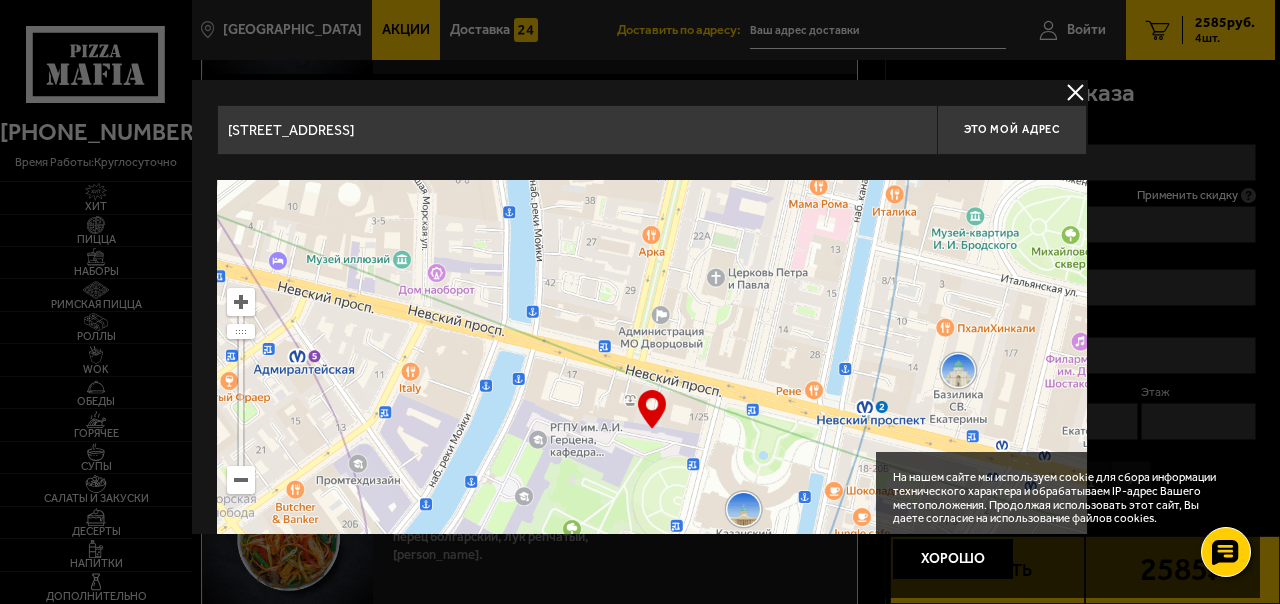 drag, startPoint x: 850, startPoint y: 361, endPoint x: 653, endPoint y: 249, distance: 226.612 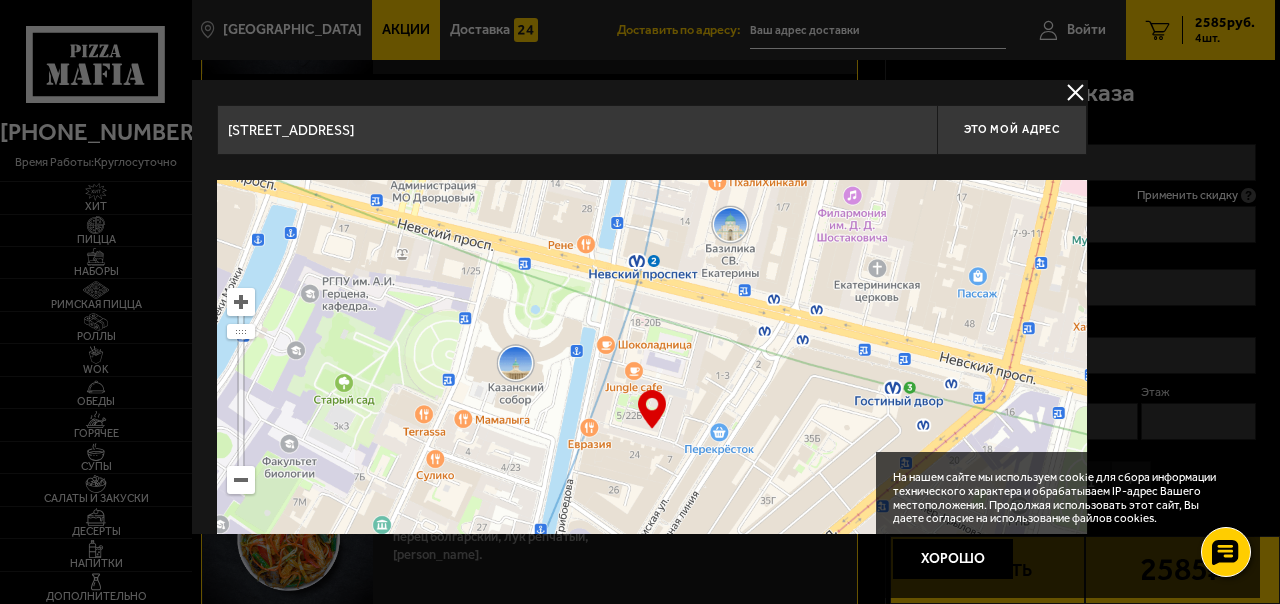 drag, startPoint x: 756, startPoint y: 371, endPoint x: 639, endPoint y: 280, distance: 148.22281 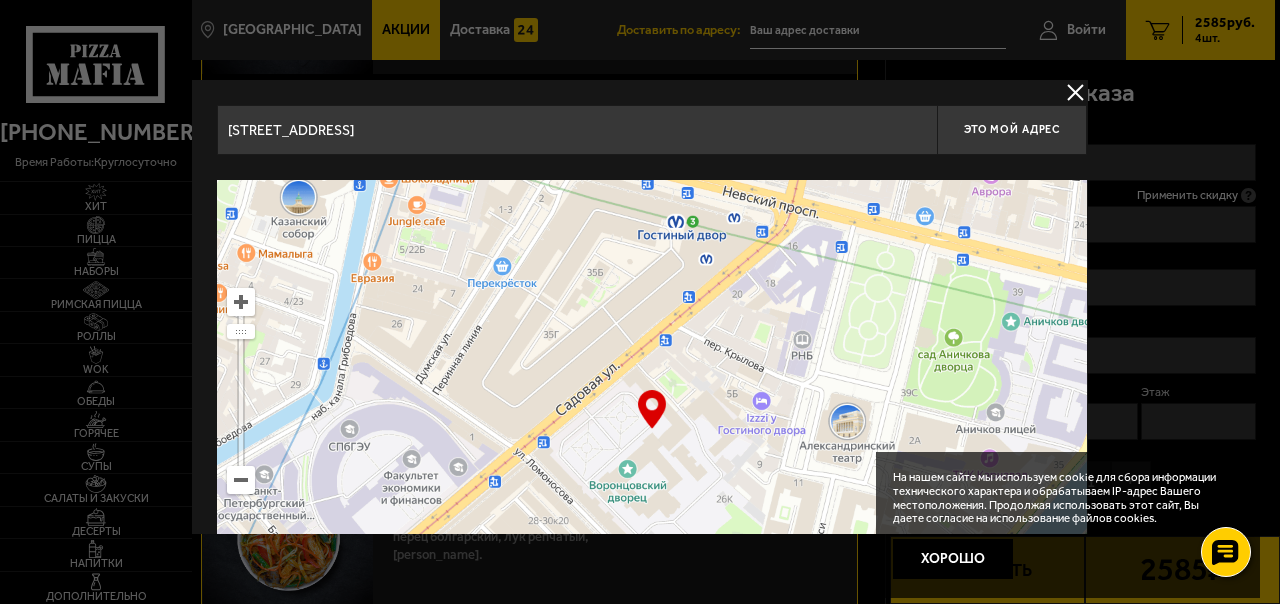 drag, startPoint x: 880, startPoint y: 378, endPoint x: 700, endPoint y: 256, distance: 217.44884 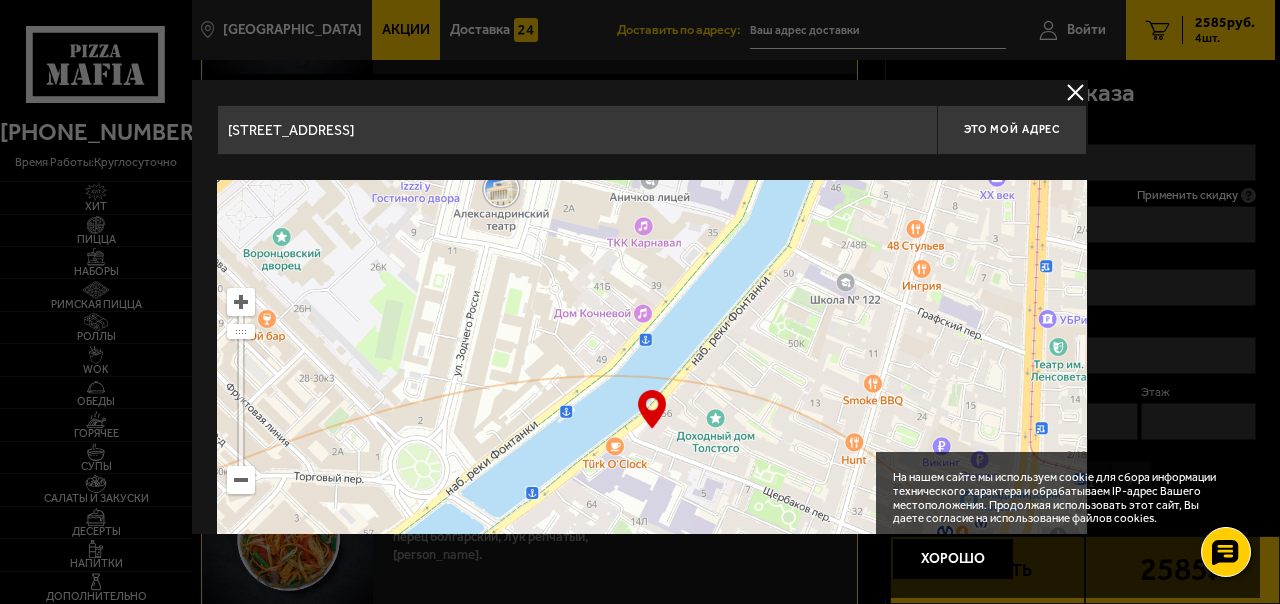 drag, startPoint x: 831, startPoint y: 348, endPoint x: 691, endPoint y: 257, distance: 166.97604 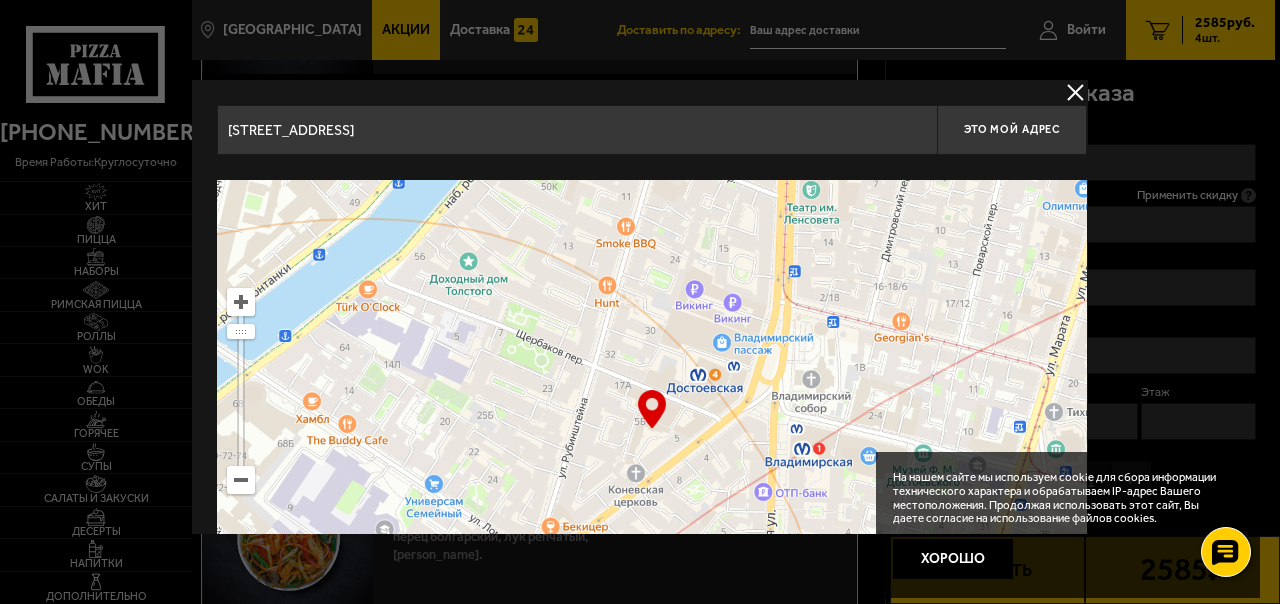 type on "[STREET_ADDRESS]" 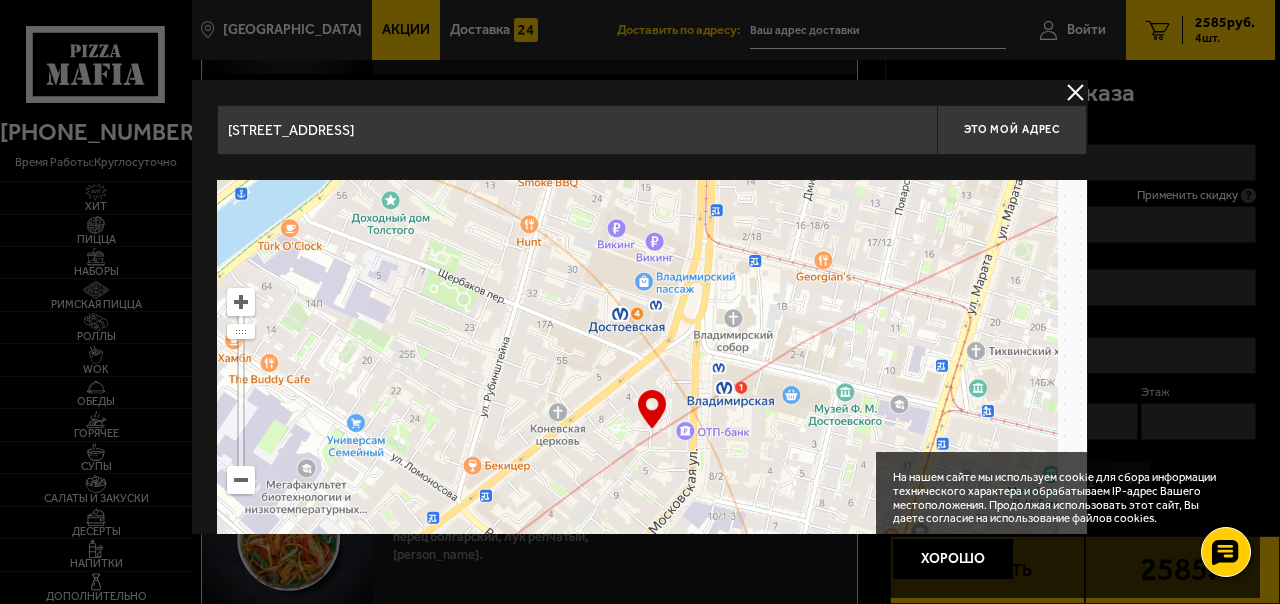 type on "[STREET_ADDRESS]" 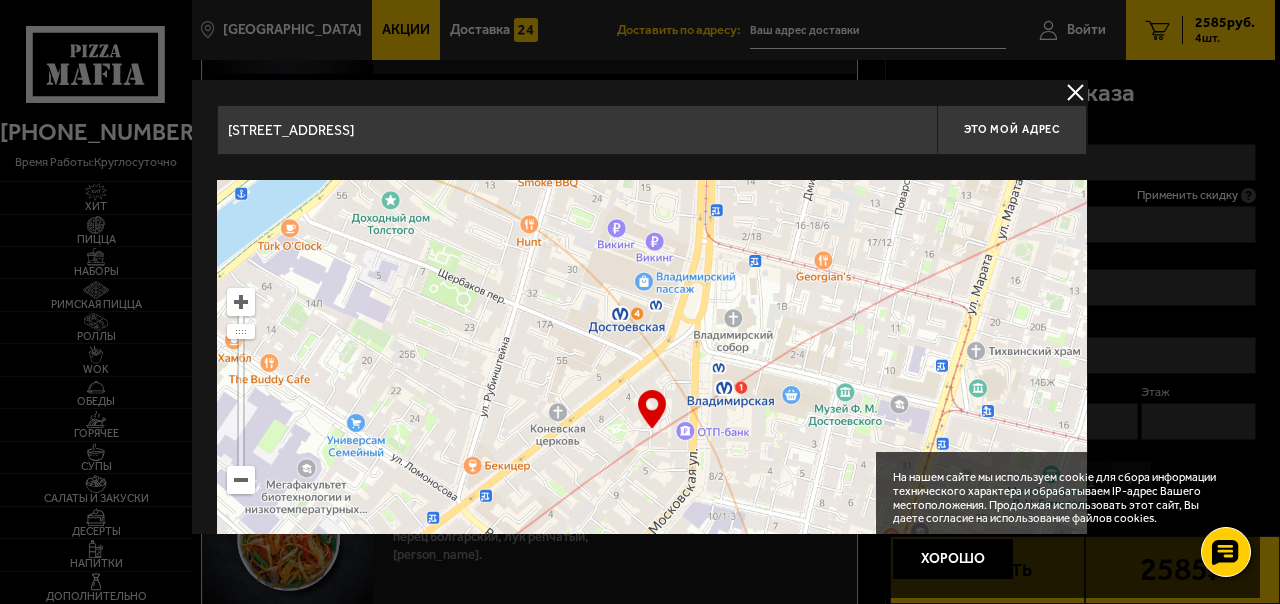 type on "[STREET_ADDRESS]" 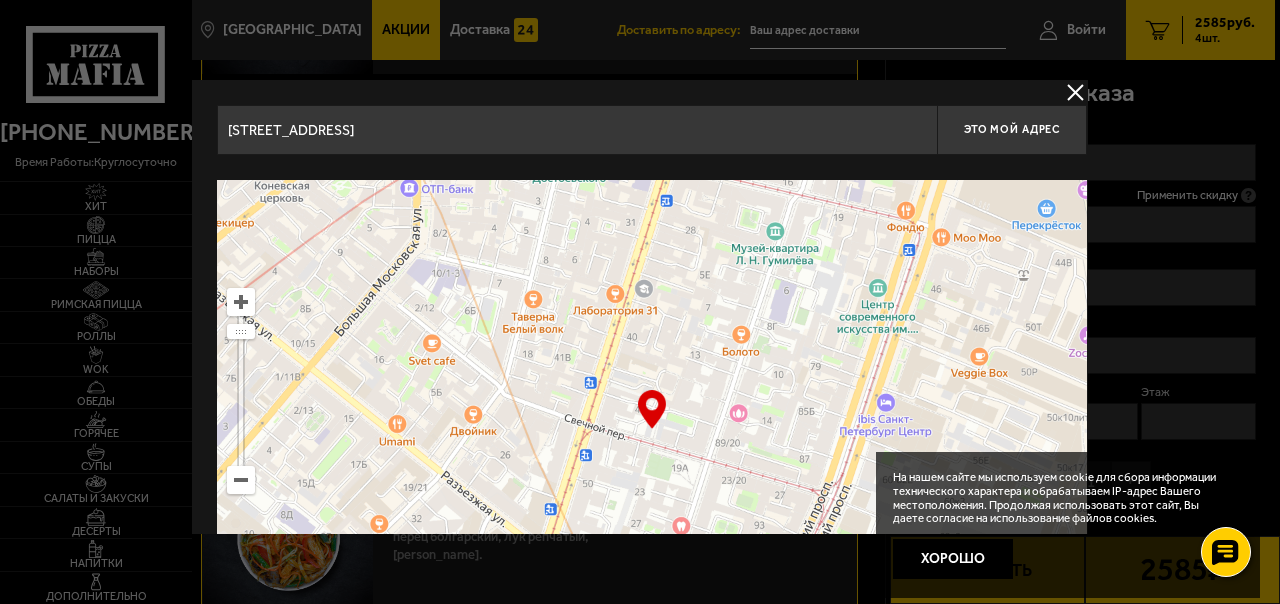 type on "[STREET_ADDRESS]" 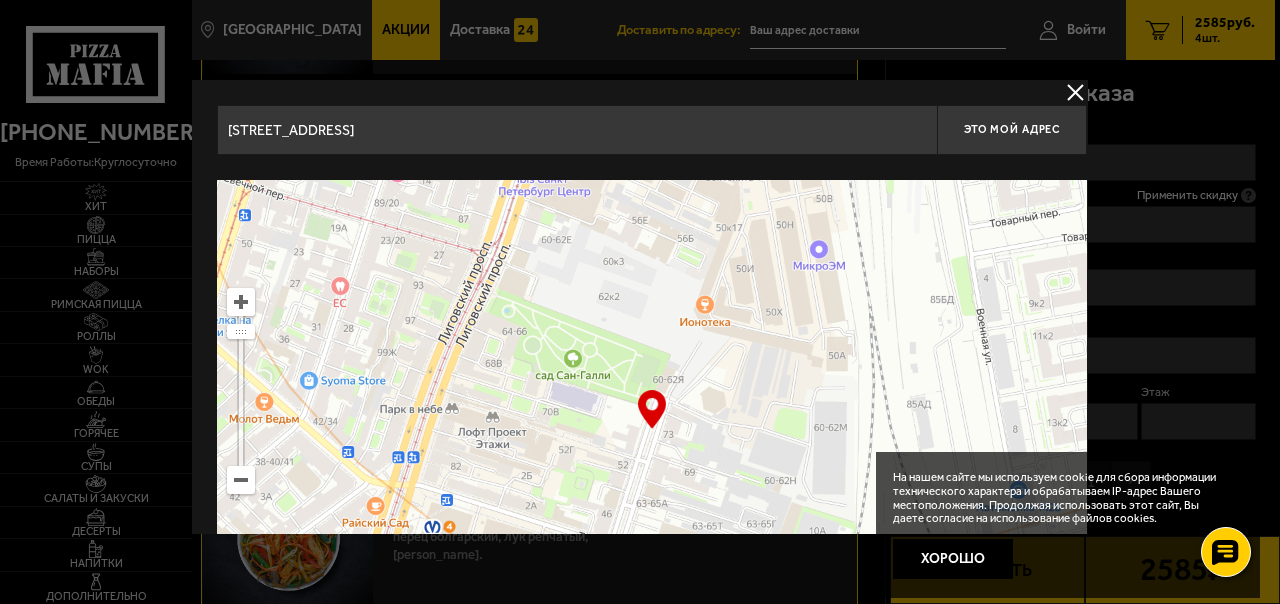 drag, startPoint x: 794, startPoint y: 364, endPoint x: 664, endPoint y: 233, distance: 184.55623 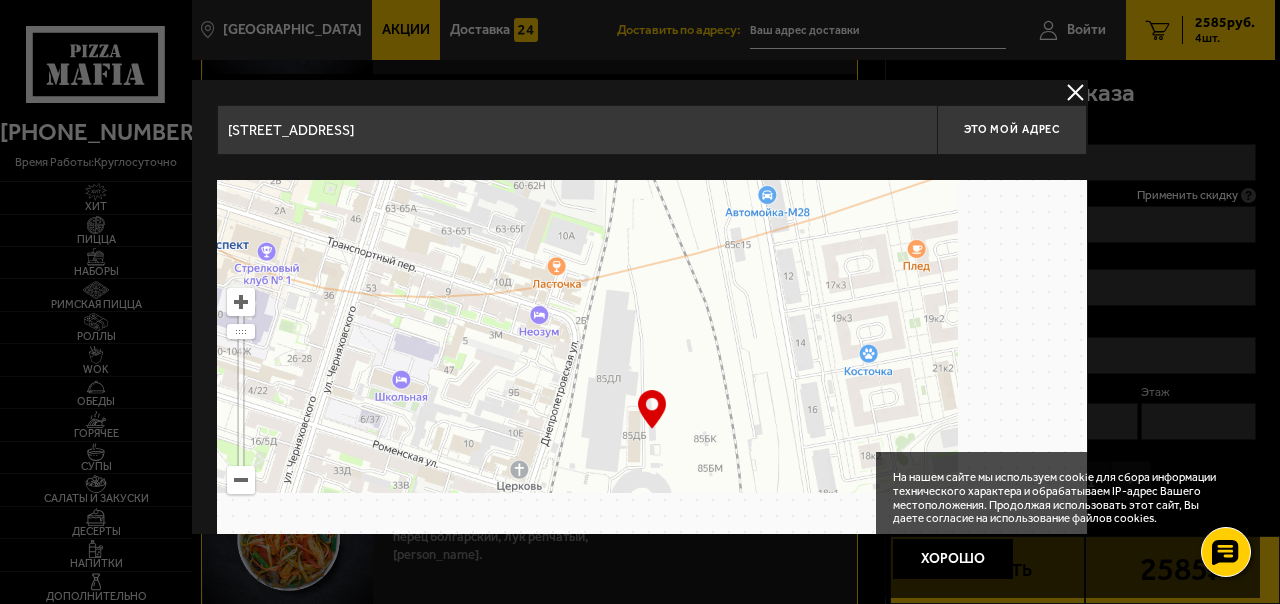 drag, startPoint x: 780, startPoint y: 370, endPoint x: 684, endPoint y: 257, distance: 148.27339 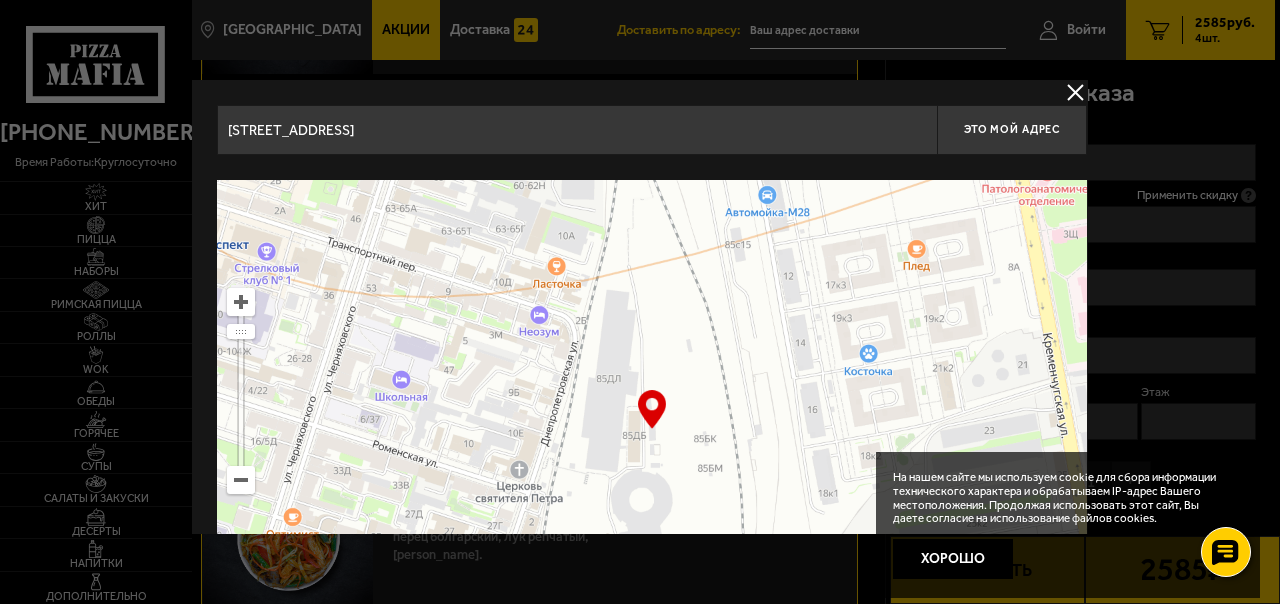 click at bounding box center [652, 430] 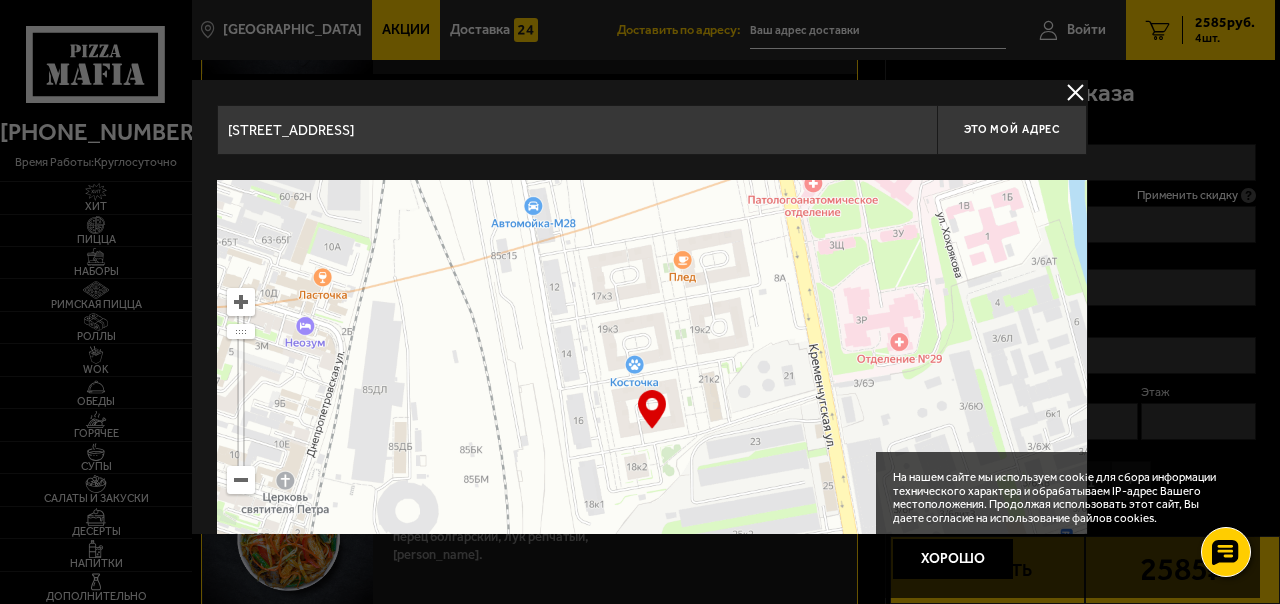drag, startPoint x: 835, startPoint y: 314, endPoint x: 710, endPoint y: 485, distance: 211.81596 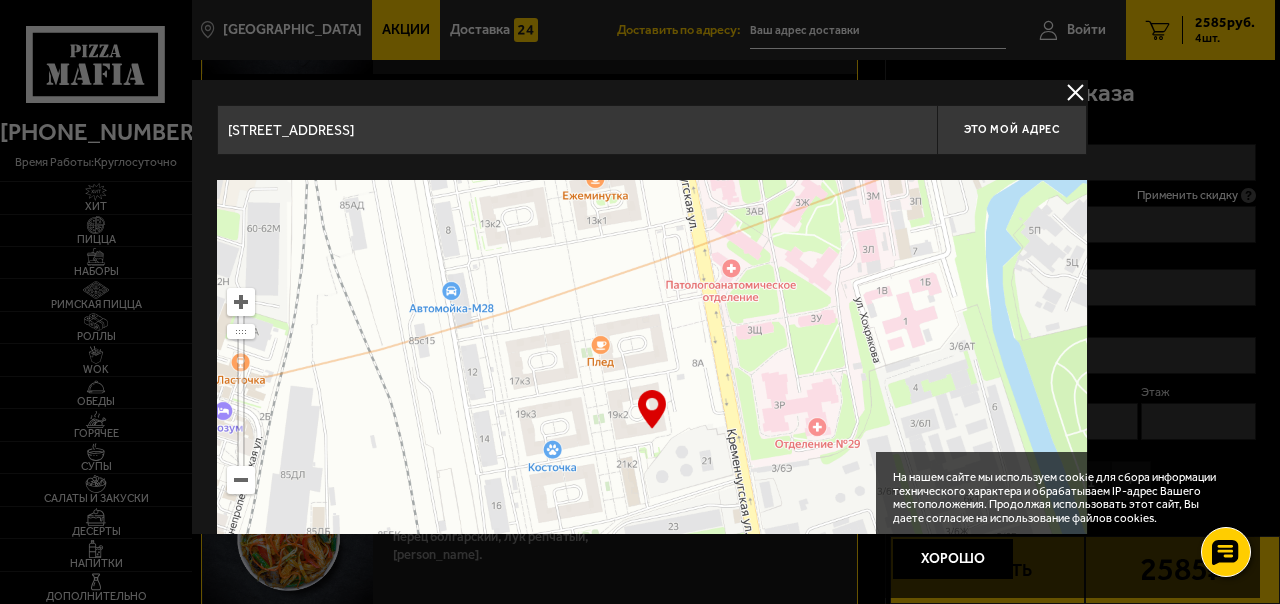 type on "[STREET_ADDRESS]" 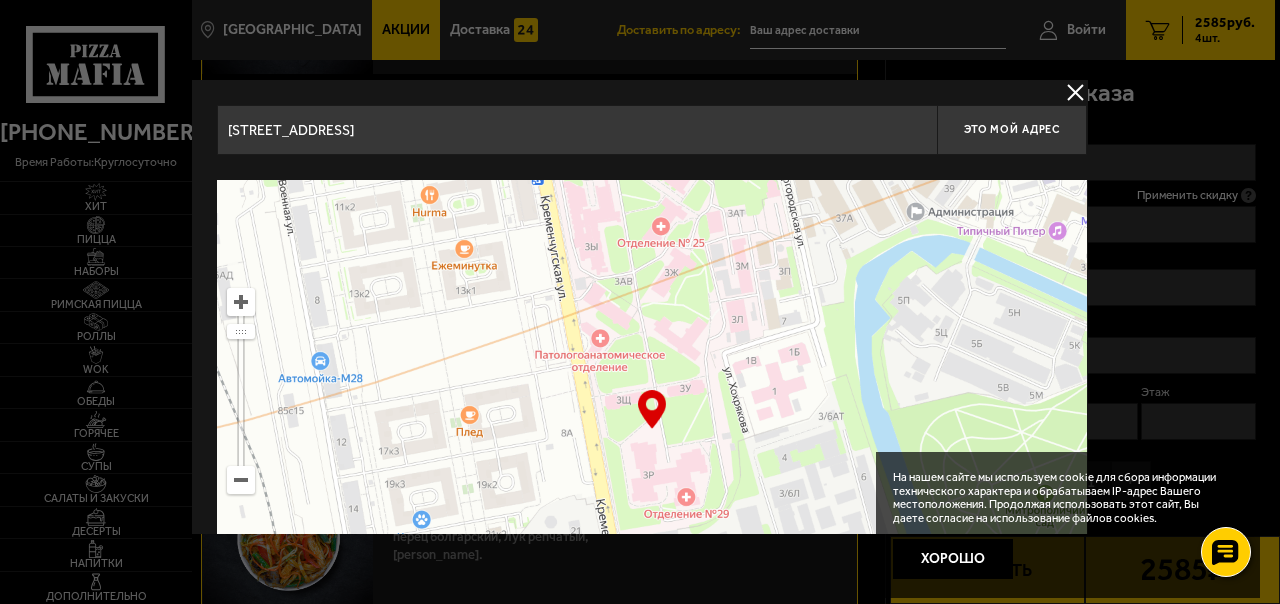 drag, startPoint x: 870, startPoint y: 306, endPoint x: 641, endPoint y: 441, distance: 265.83078 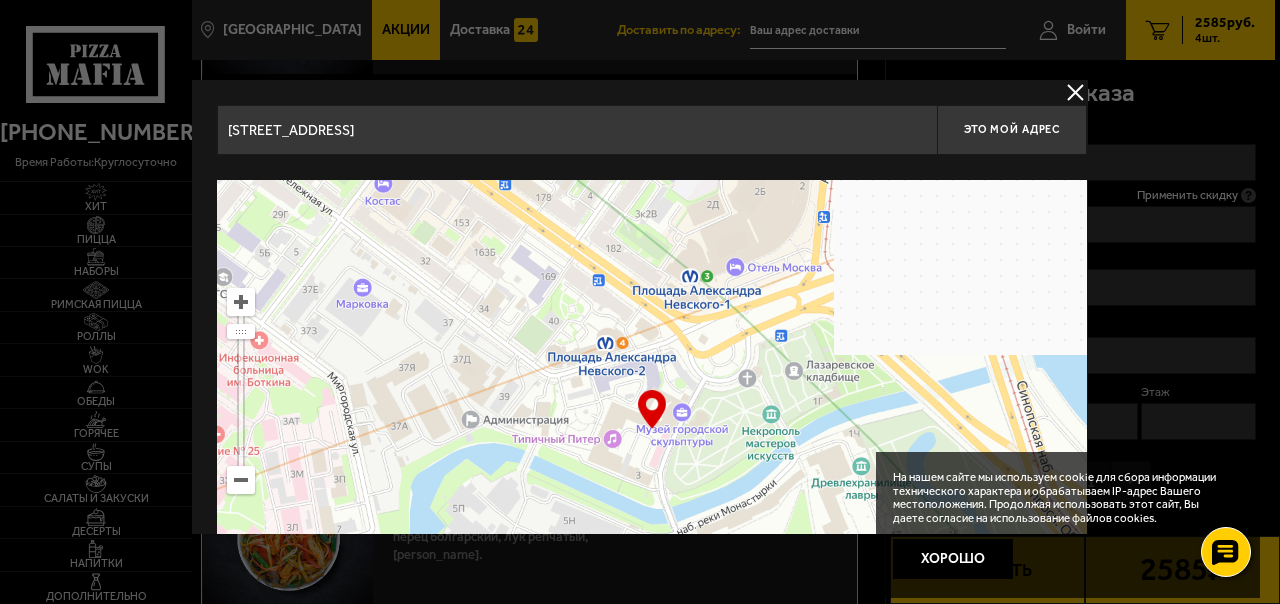 drag, startPoint x: 924, startPoint y: 337, endPoint x: 606, endPoint y: 426, distance: 330.21964 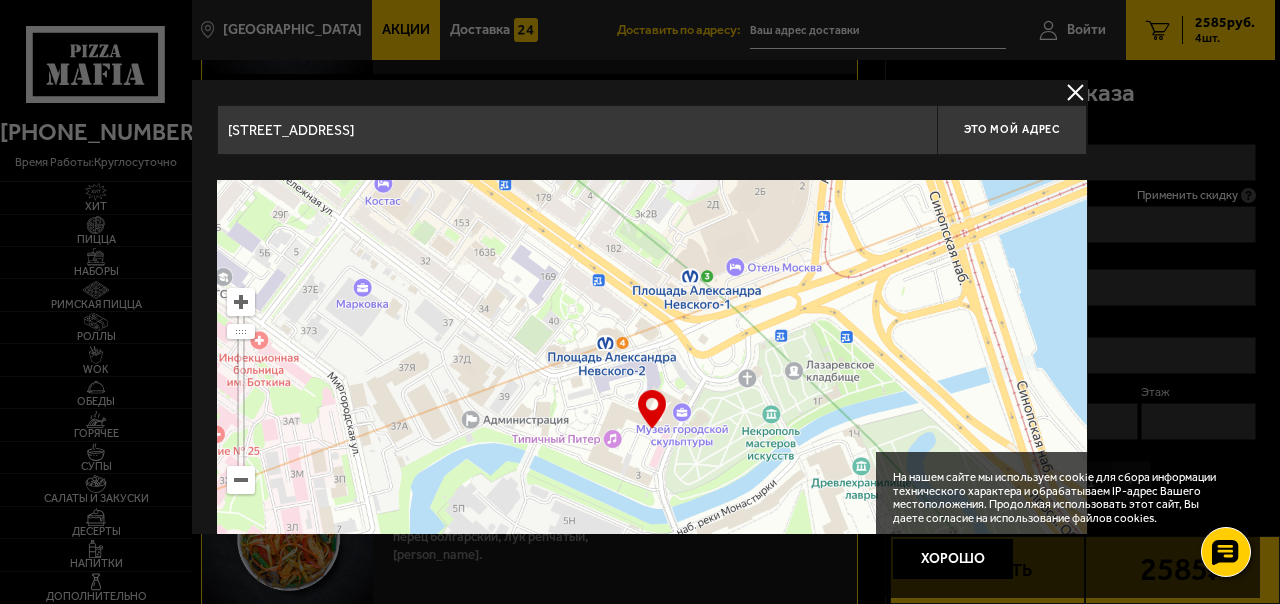 click at bounding box center [652, 430] 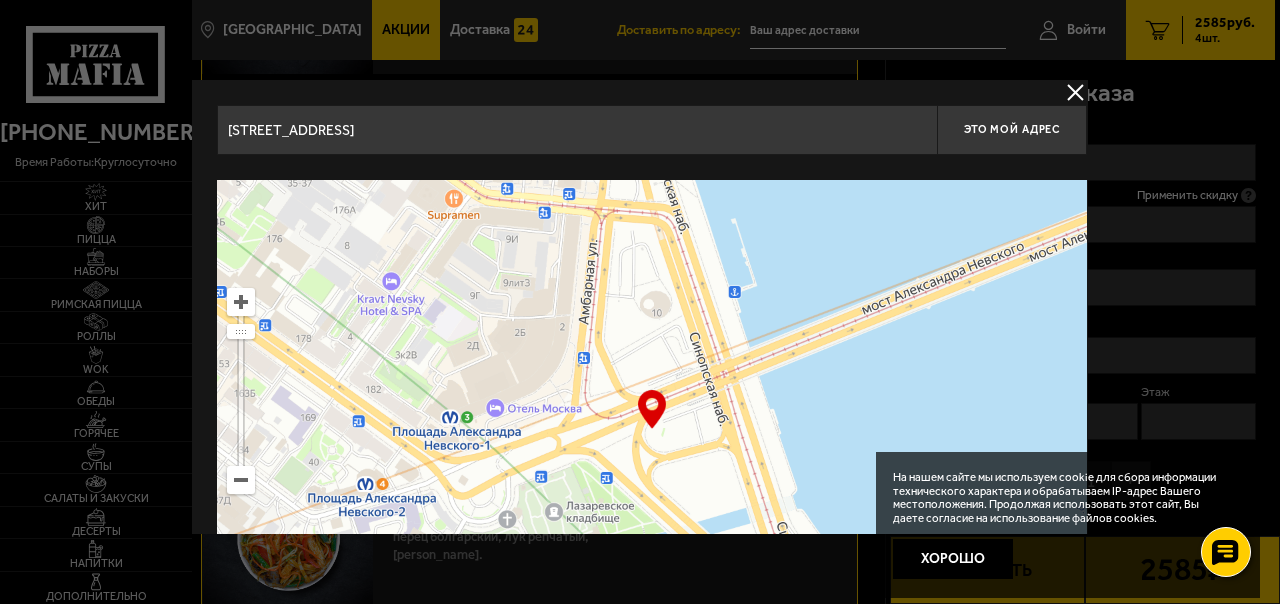 type on "площадь [PERSON_NAME], 1Г" 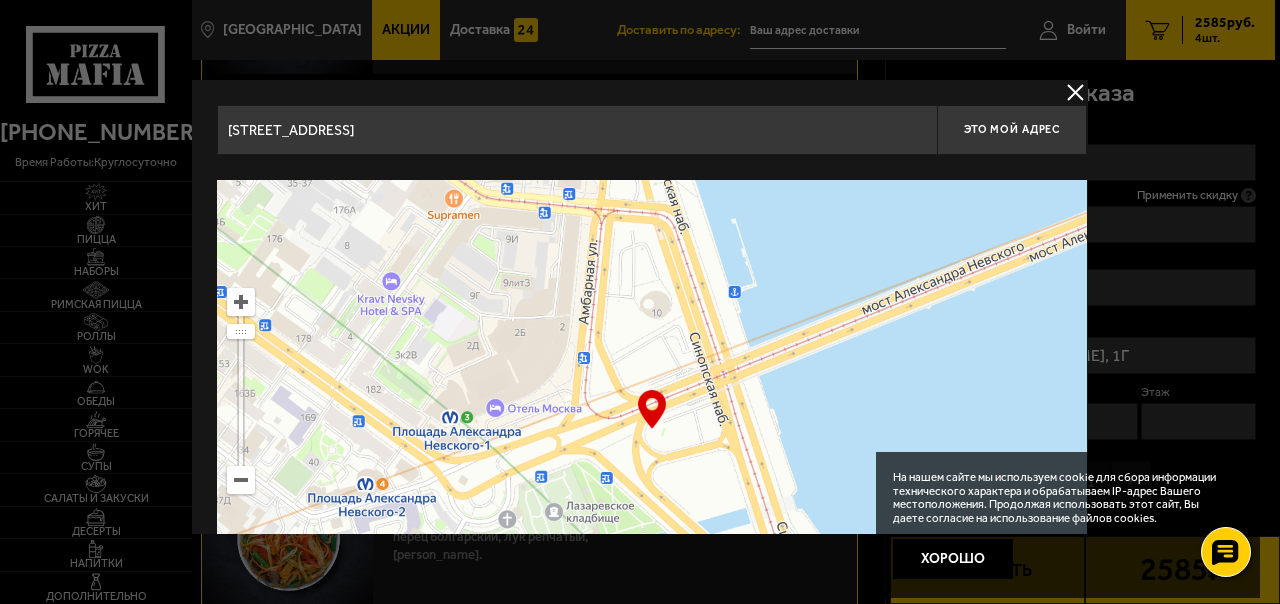 type on "площадь [PERSON_NAME], 1Г" 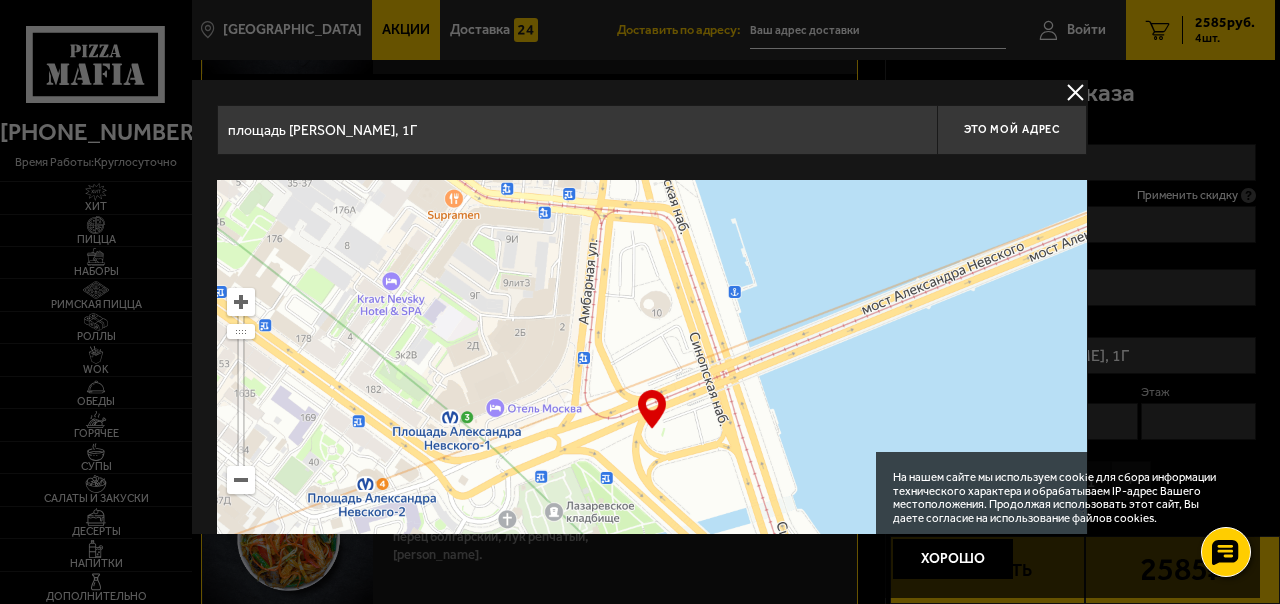 drag, startPoint x: 834, startPoint y: 290, endPoint x: 666, endPoint y: 468, distance: 244.76111 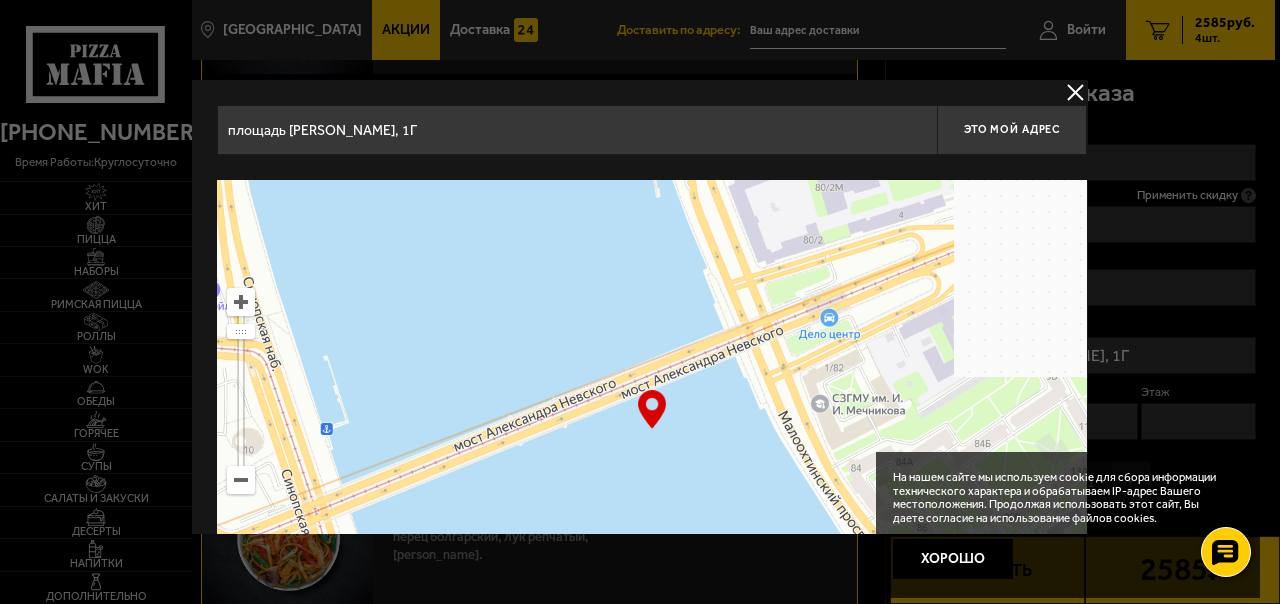 drag, startPoint x: 930, startPoint y: 391, endPoint x: 561, endPoint y: 407, distance: 369.3467 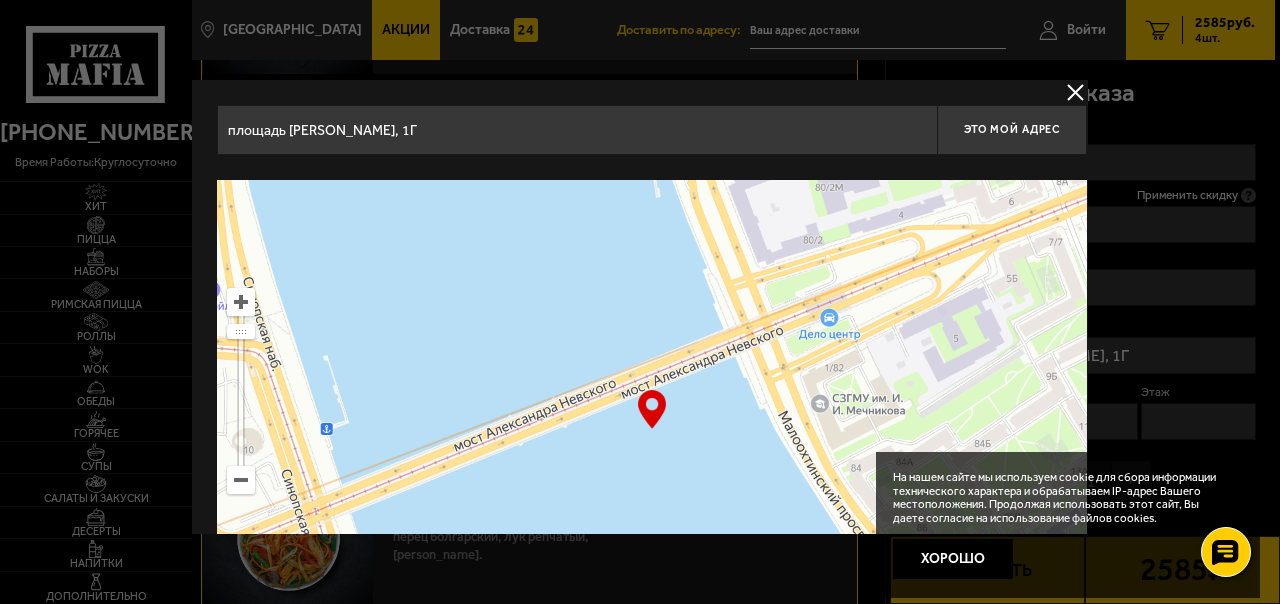 click at bounding box center (652, 430) 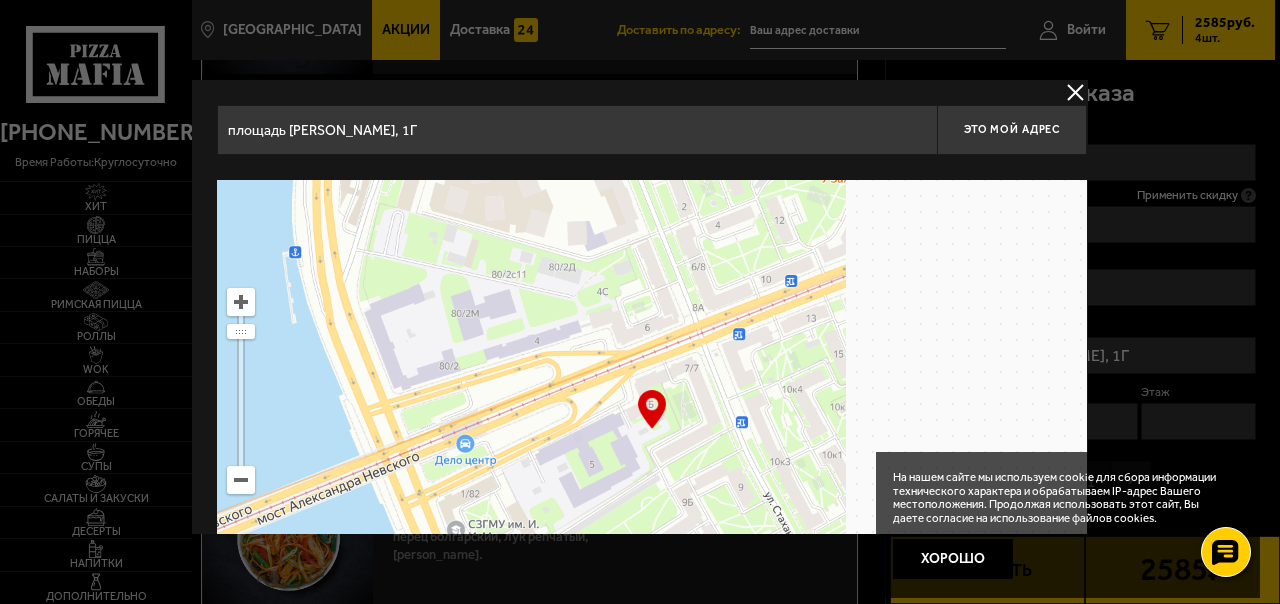 drag, startPoint x: 778, startPoint y: 266, endPoint x: 873, endPoint y: 392, distance: 157.8005 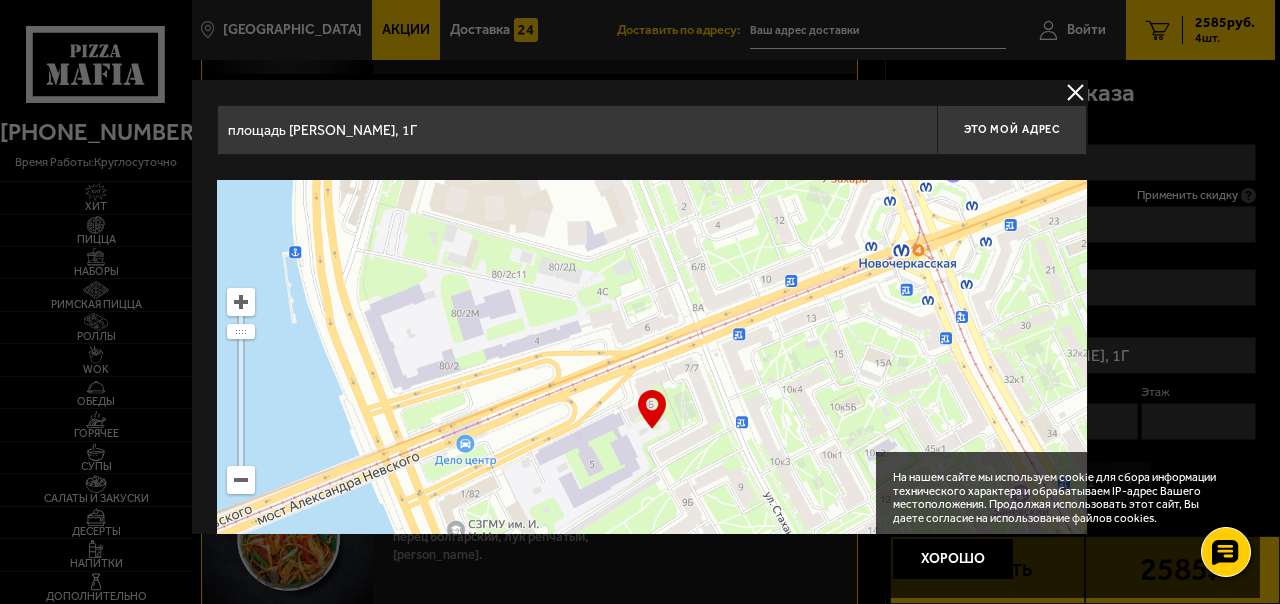 click at bounding box center [652, 430] 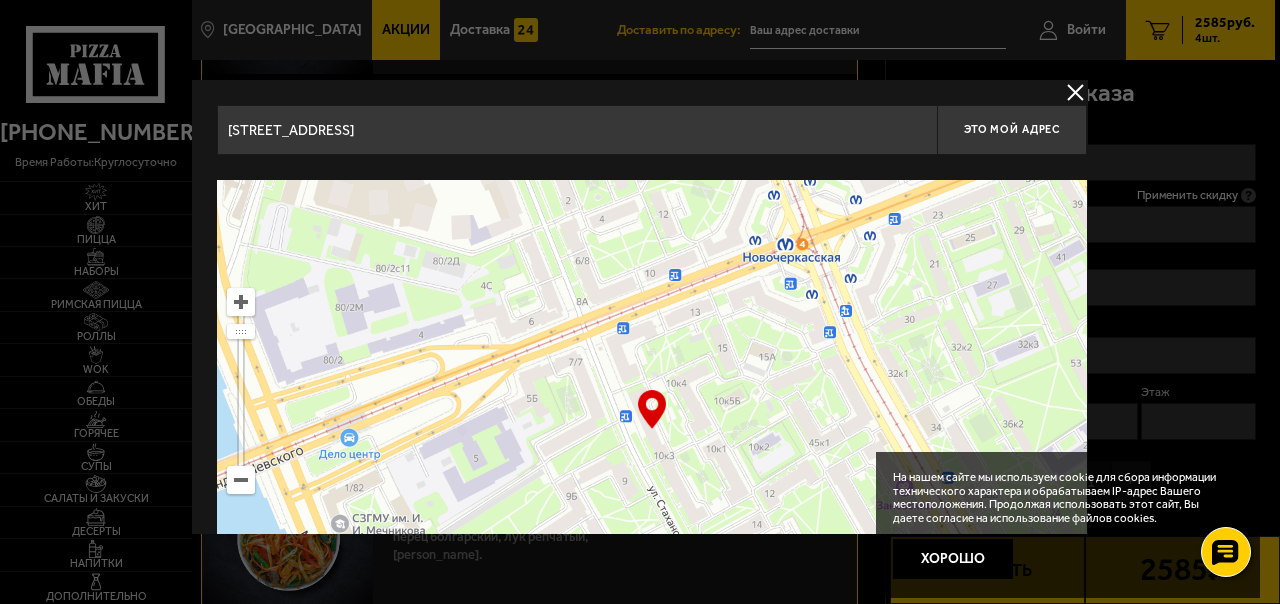 drag, startPoint x: 786, startPoint y: 368, endPoint x: 614, endPoint y: 429, distance: 182.49658 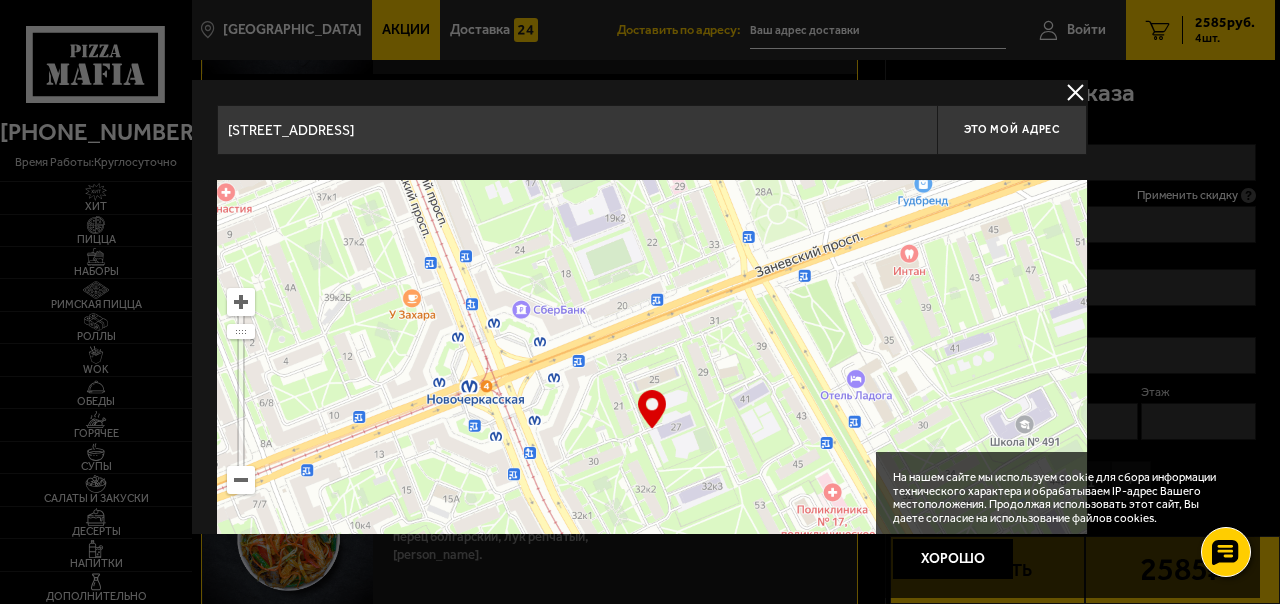 drag, startPoint x: 807, startPoint y: 408, endPoint x: 583, endPoint y: 383, distance: 225.39078 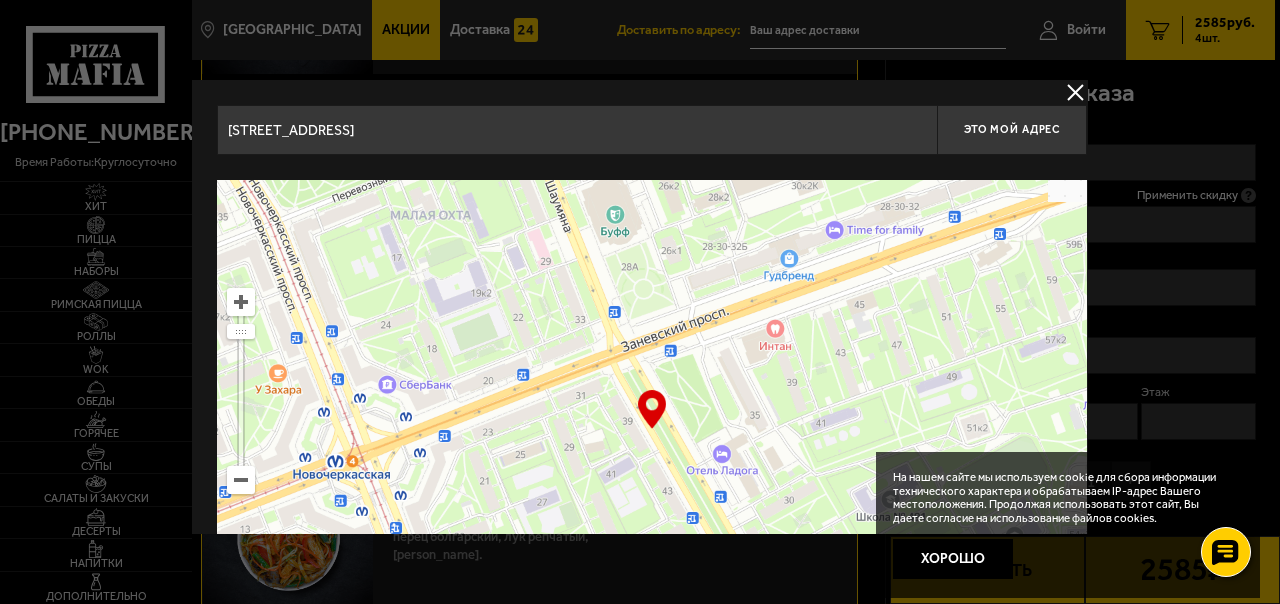 type on "[STREET_ADDRESS]" 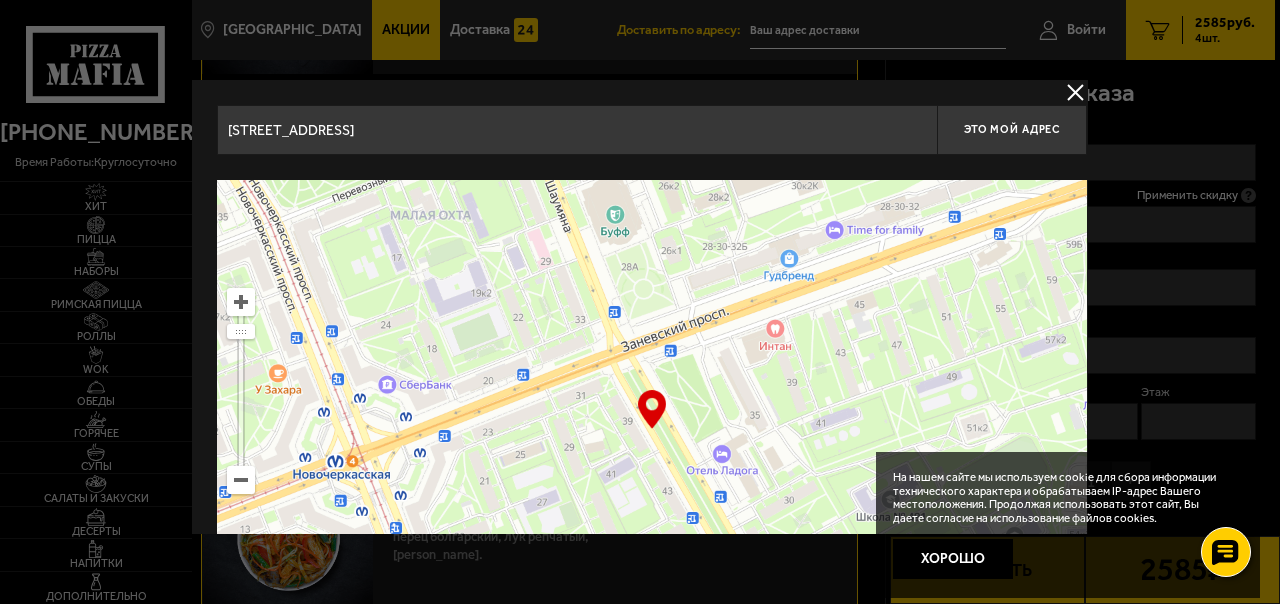 type on "[STREET_ADDRESS]" 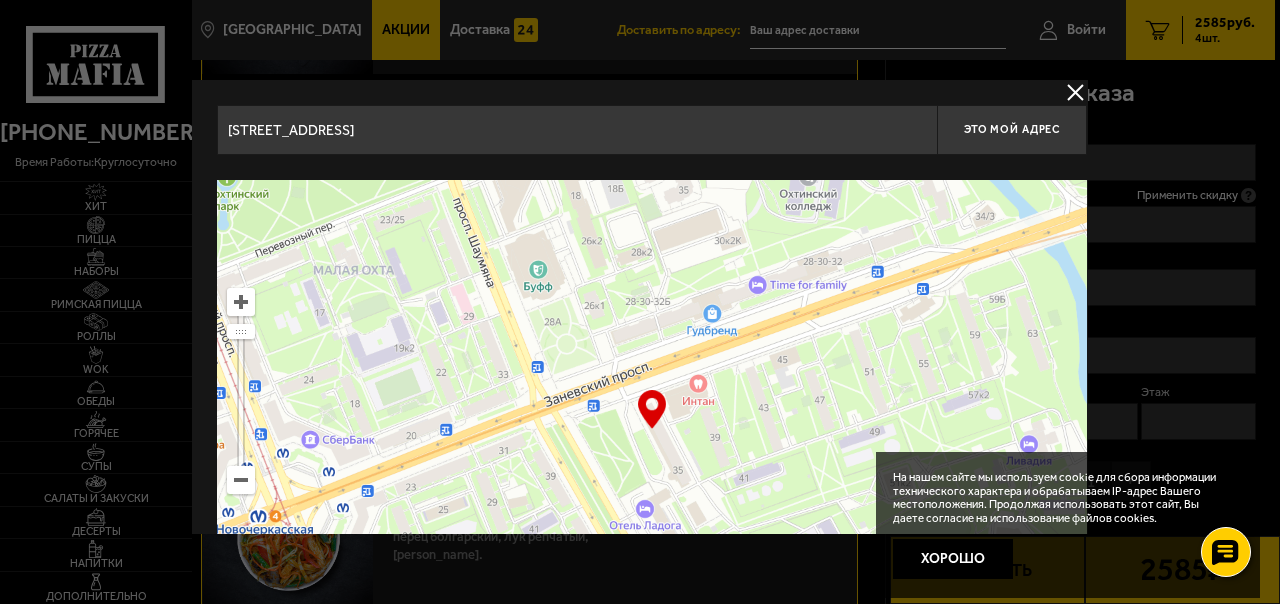 drag, startPoint x: 868, startPoint y: 375, endPoint x: 637, endPoint y: 370, distance: 231.05411 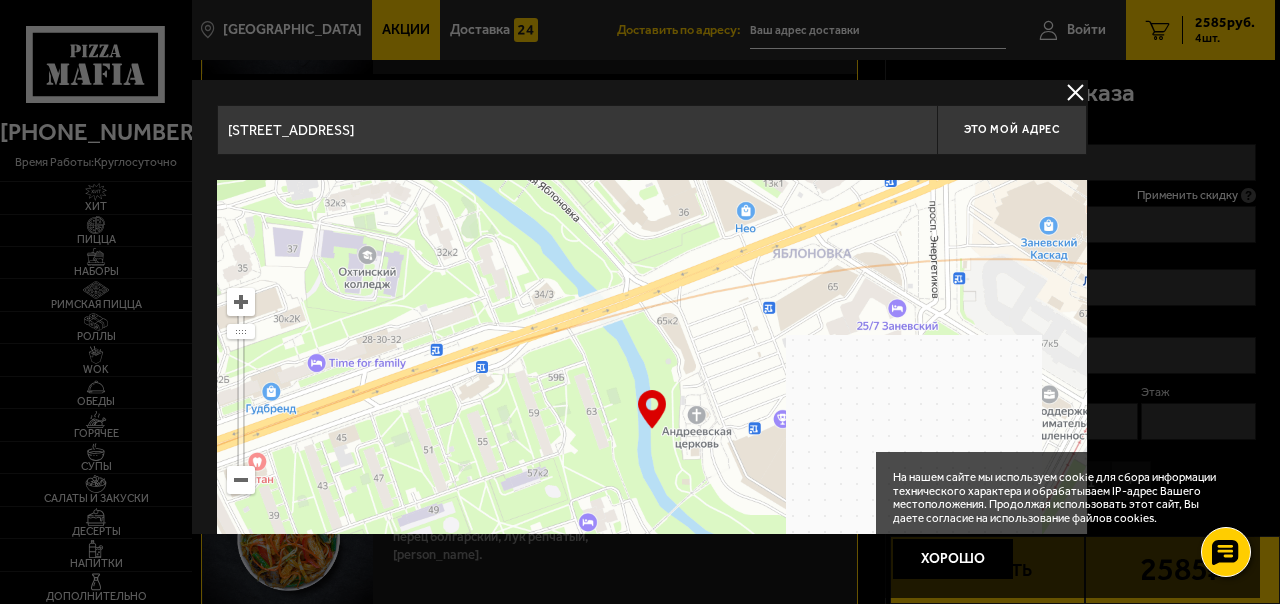 drag, startPoint x: 808, startPoint y: 362, endPoint x: 680, endPoint y: 448, distance: 154.20766 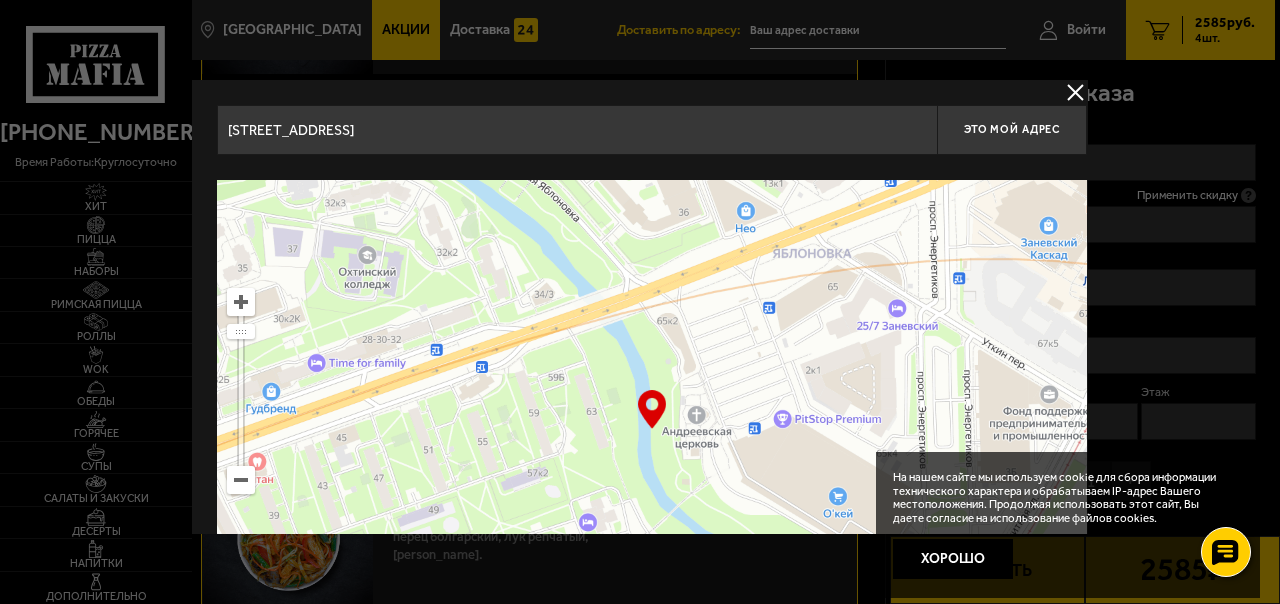 click at bounding box center [652, 430] 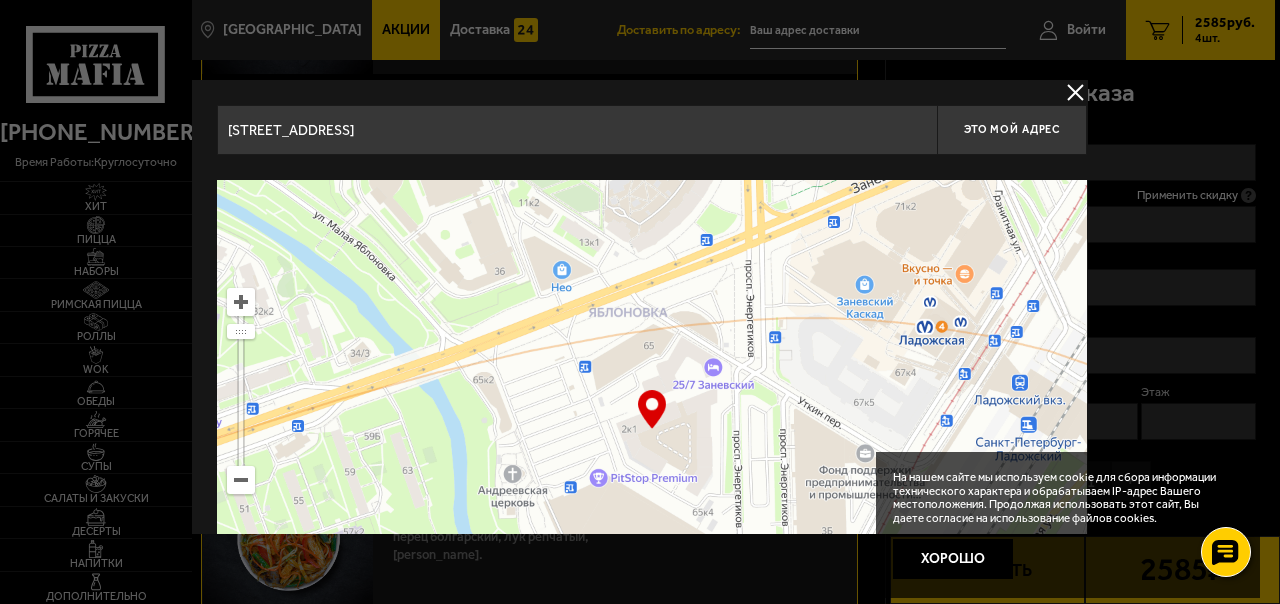 drag, startPoint x: 895, startPoint y: 389, endPoint x: 641, endPoint y: 393, distance: 254.0315 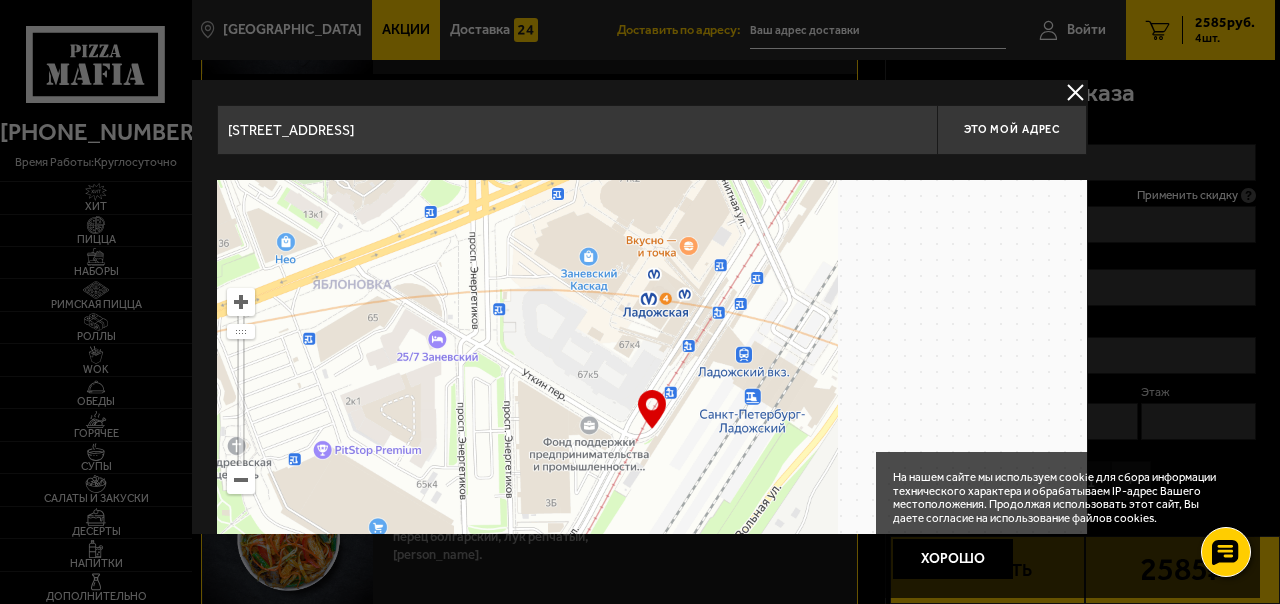 type on "[STREET_ADDRESS]" 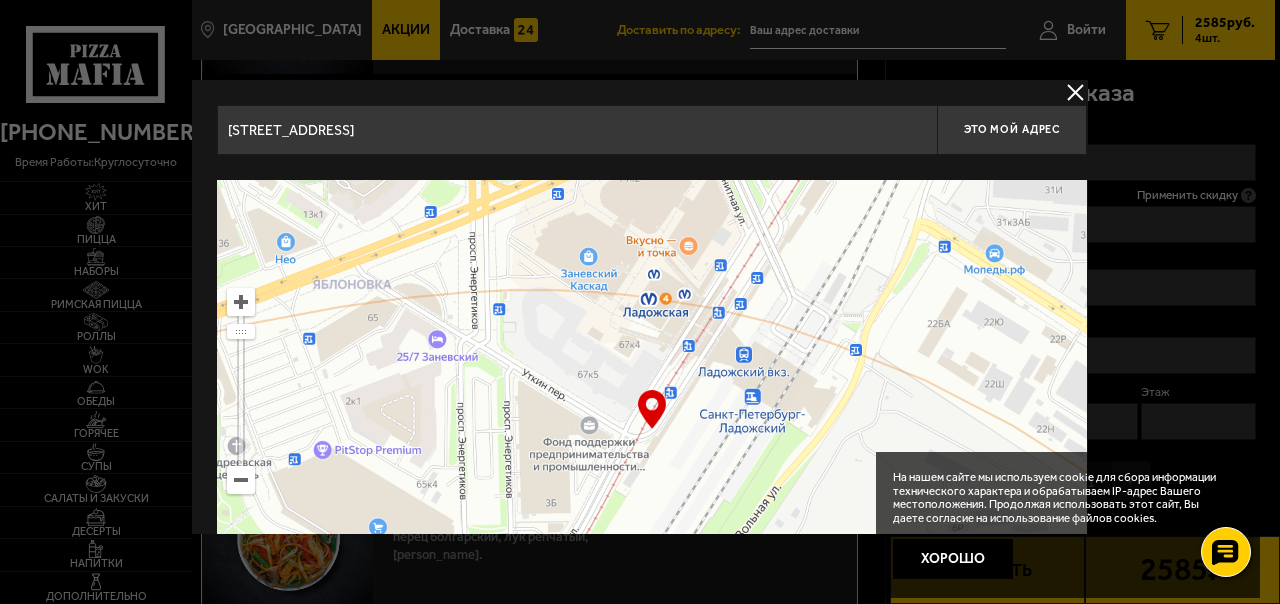 type on "[STREET_ADDRESS]" 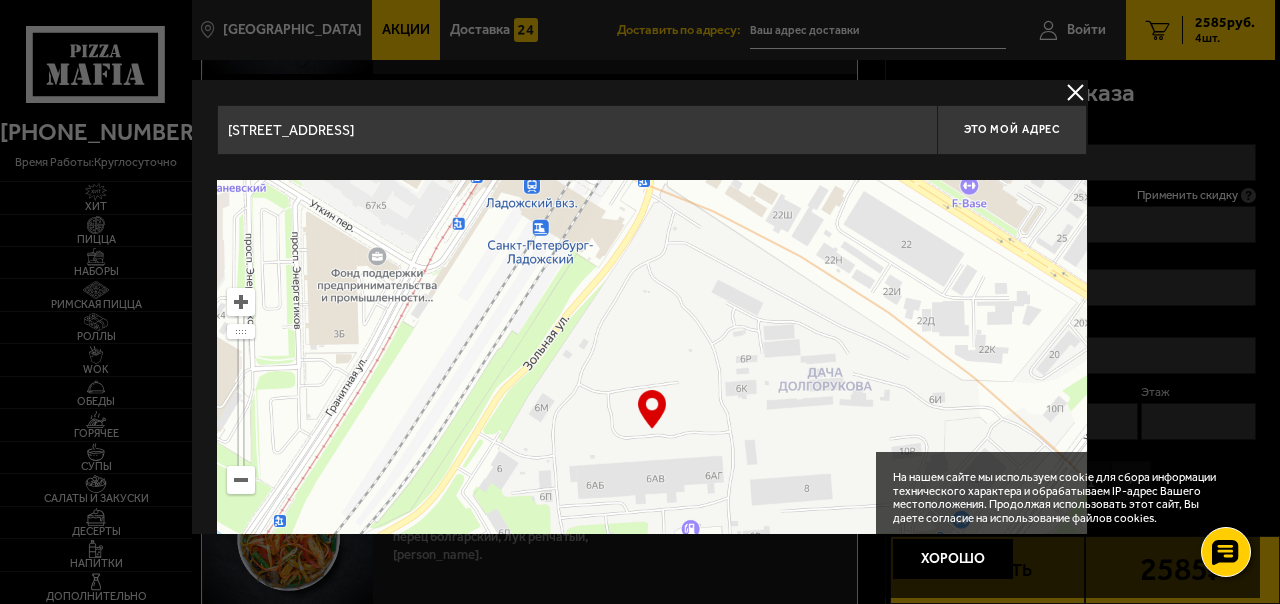 drag, startPoint x: 778, startPoint y: 369, endPoint x: 666, endPoint y: 268, distance: 150.81445 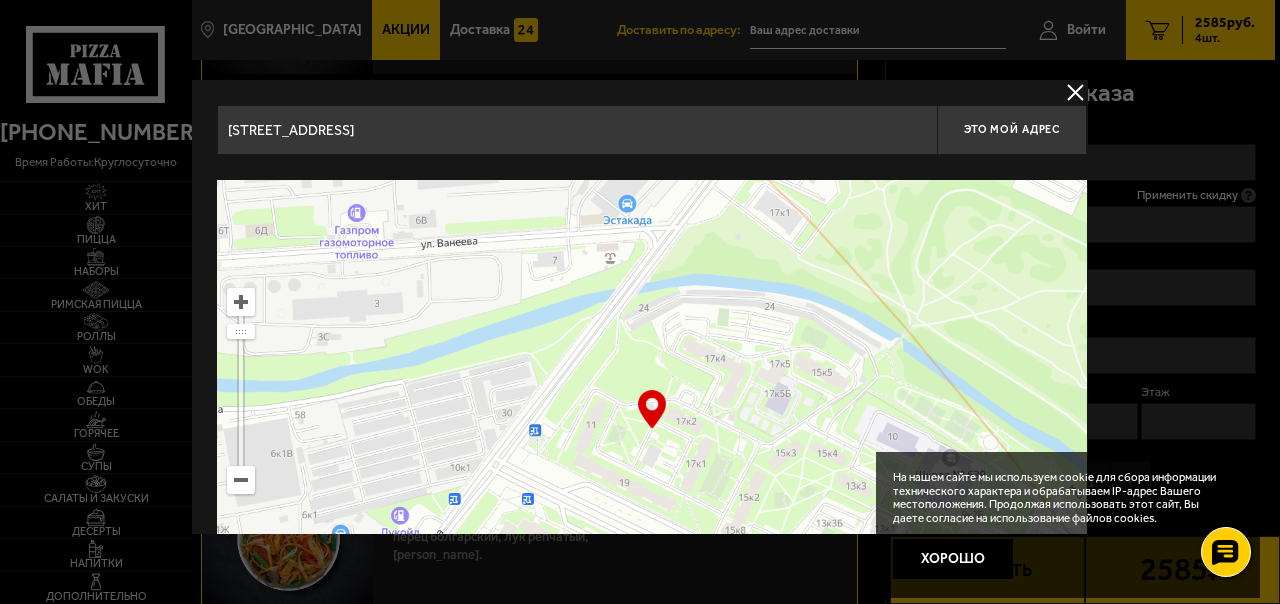 drag, startPoint x: 821, startPoint y: 356, endPoint x: 717, endPoint y: 227, distance: 165.70154 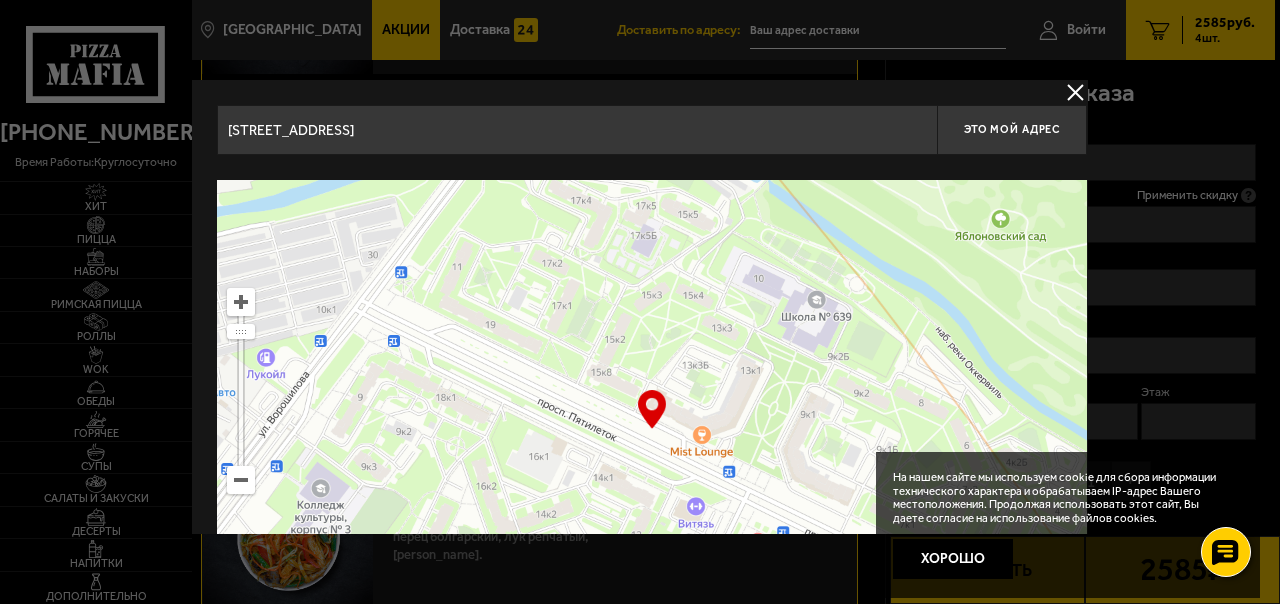 type on "[STREET_ADDRESS]" 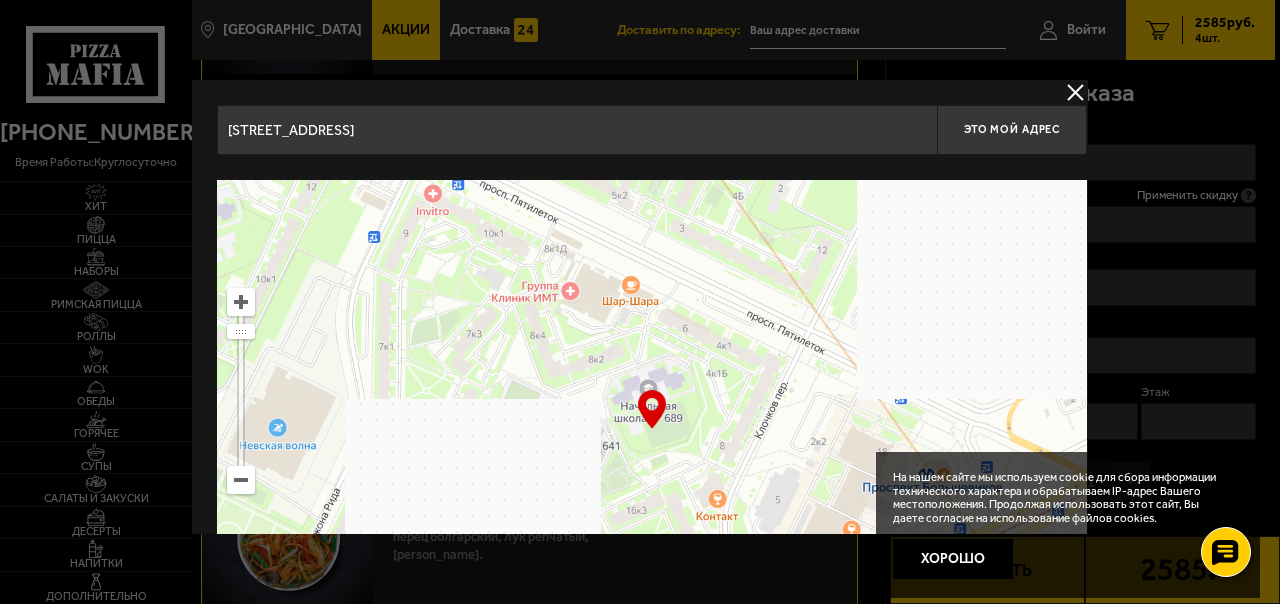 drag, startPoint x: 889, startPoint y: 385, endPoint x: 732, endPoint y: 270, distance: 194.61244 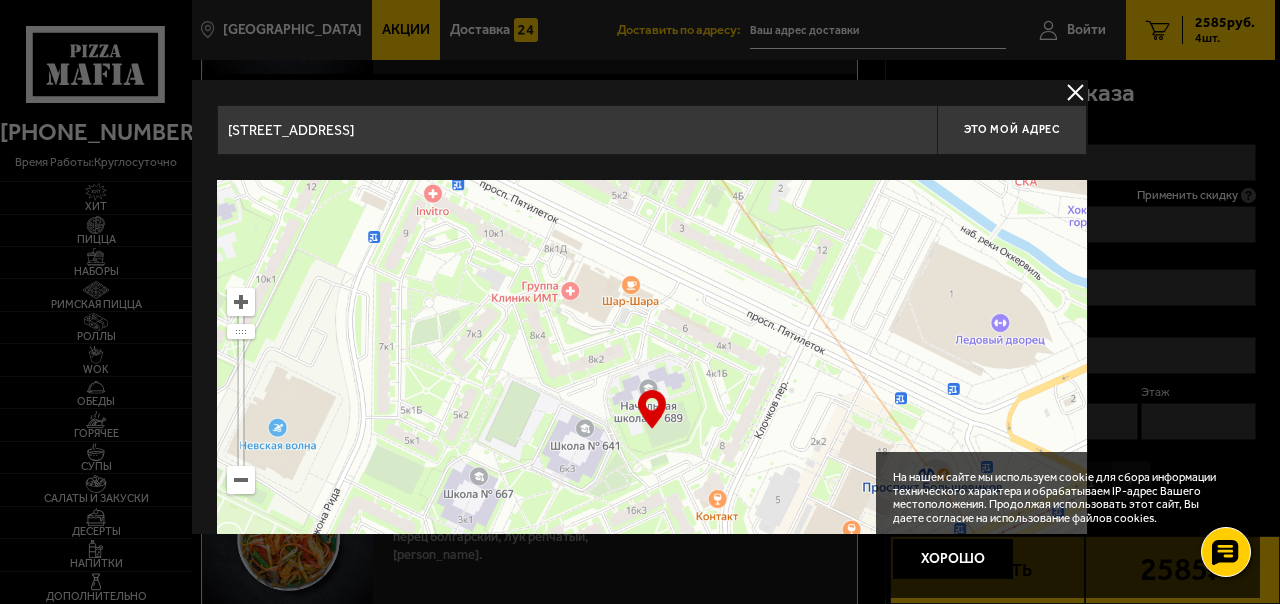 click at bounding box center [652, 430] 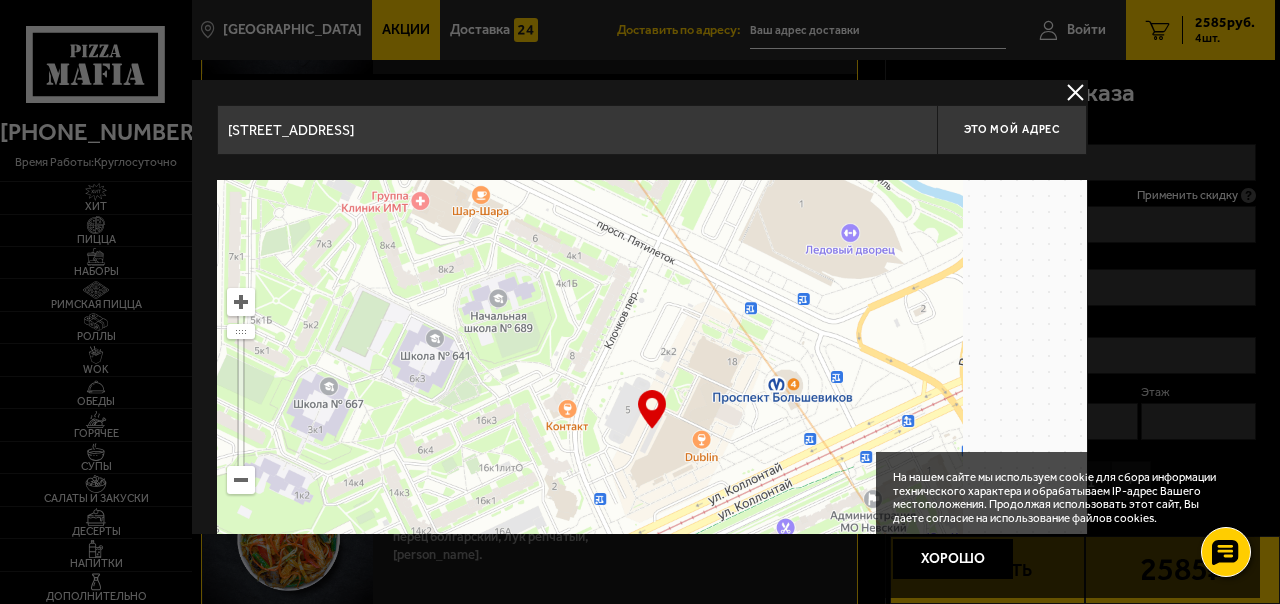 type on "[STREET_ADDRESS][PERSON_NAME]" 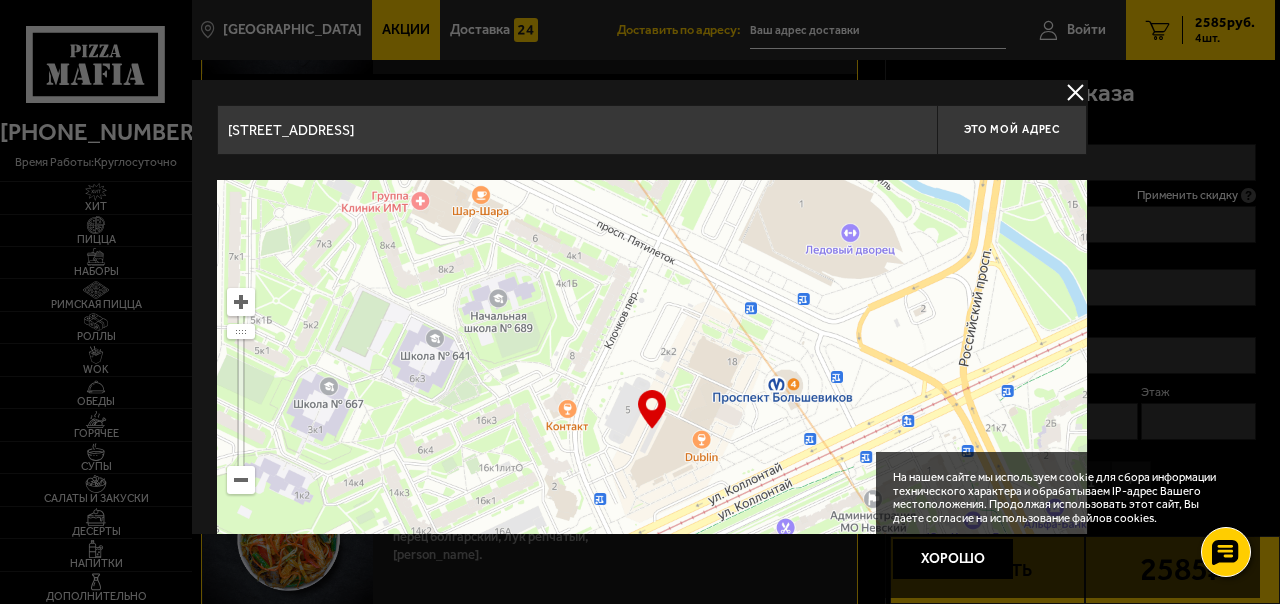 type on "[STREET_ADDRESS][PERSON_NAME]" 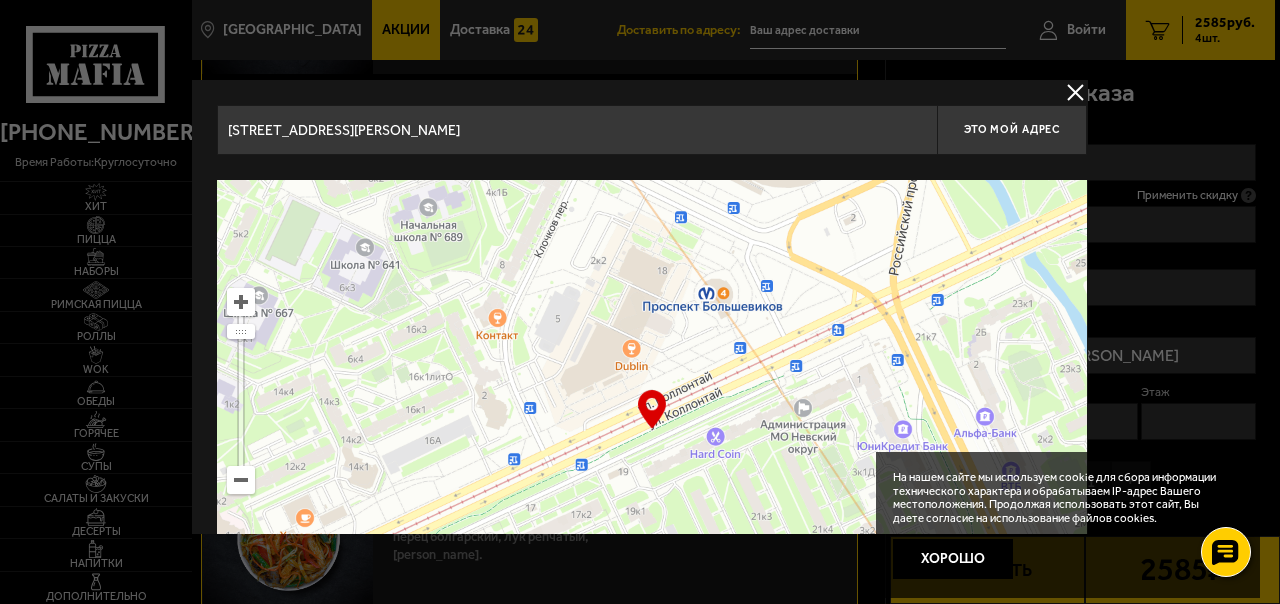 drag, startPoint x: 874, startPoint y: 384, endPoint x: 768, endPoint y: 250, distance: 170.85666 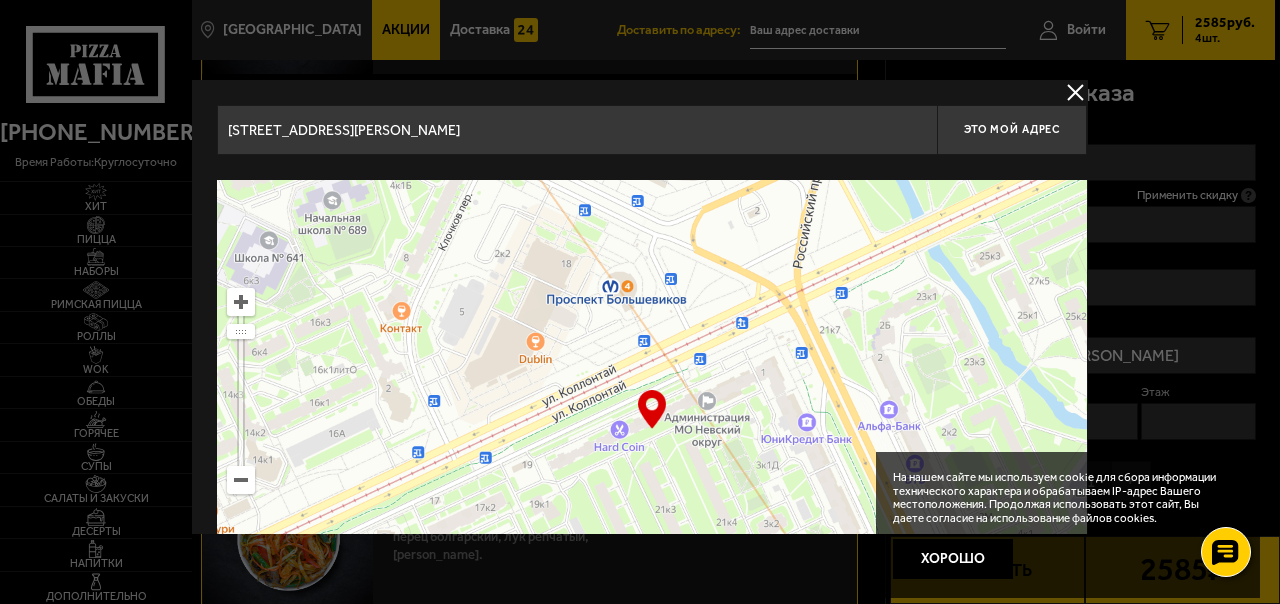 drag, startPoint x: 808, startPoint y: 332, endPoint x: 804, endPoint y: 432, distance: 100.07997 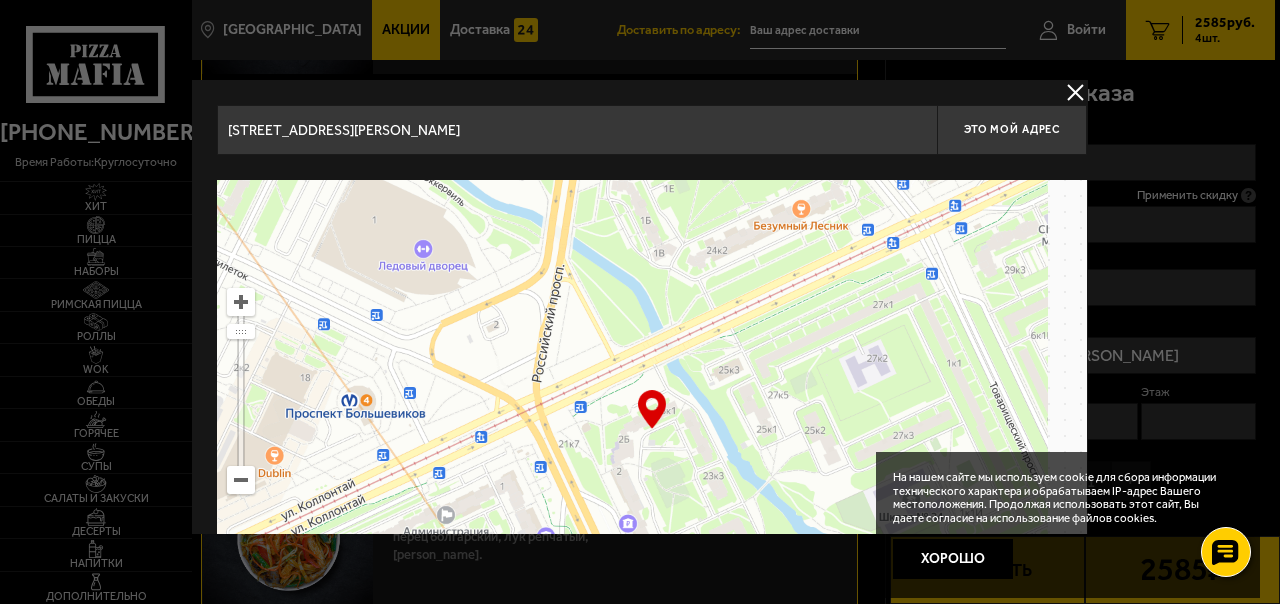 drag, startPoint x: 846, startPoint y: 312, endPoint x: 544, endPoint y: 444, distance: 329.58762 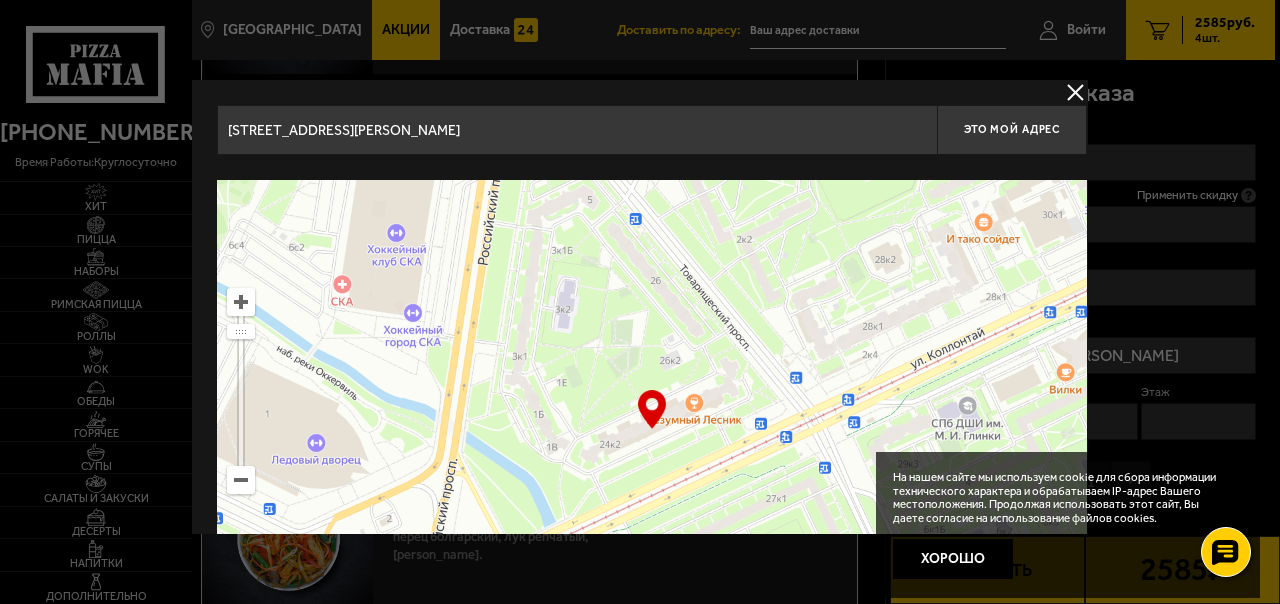type on "[STREET_ADDRESS][PERSON_NAME]" 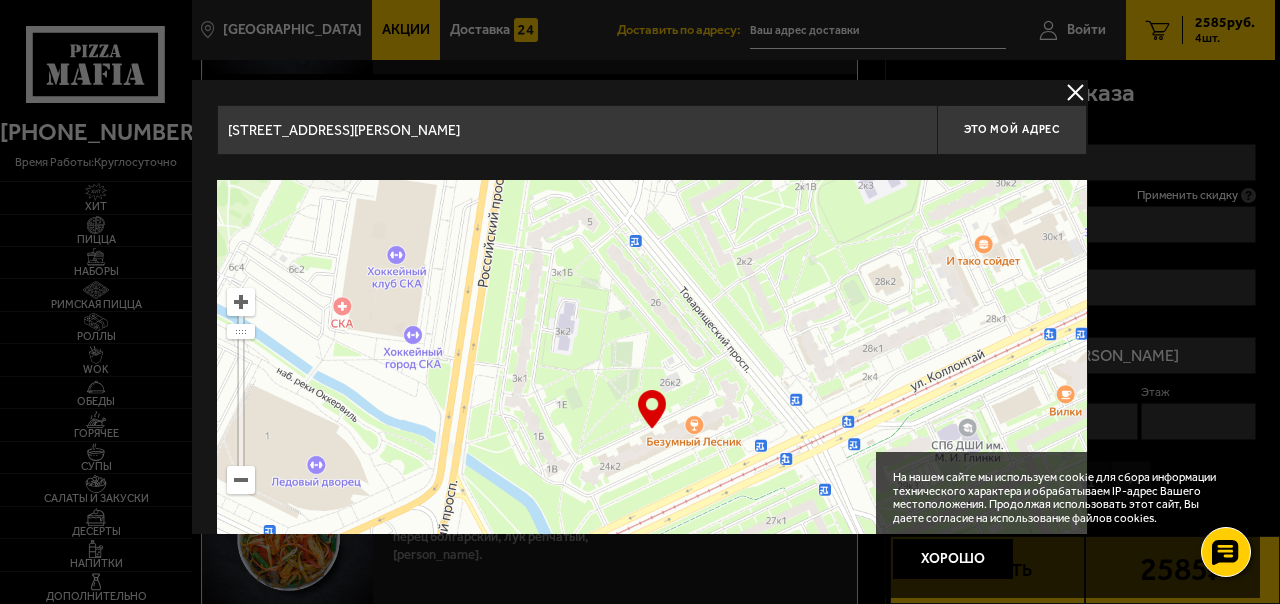 type on "[STREET_ADDRESS][PERSON_NAME]" 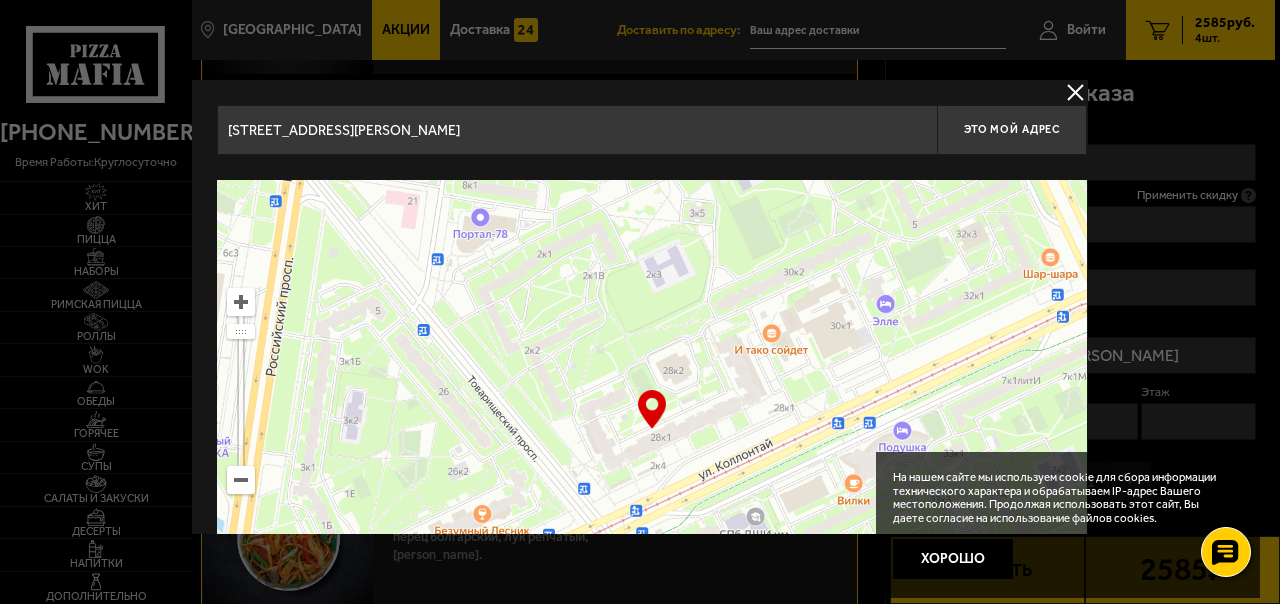 click at bounding box center (652, 430) 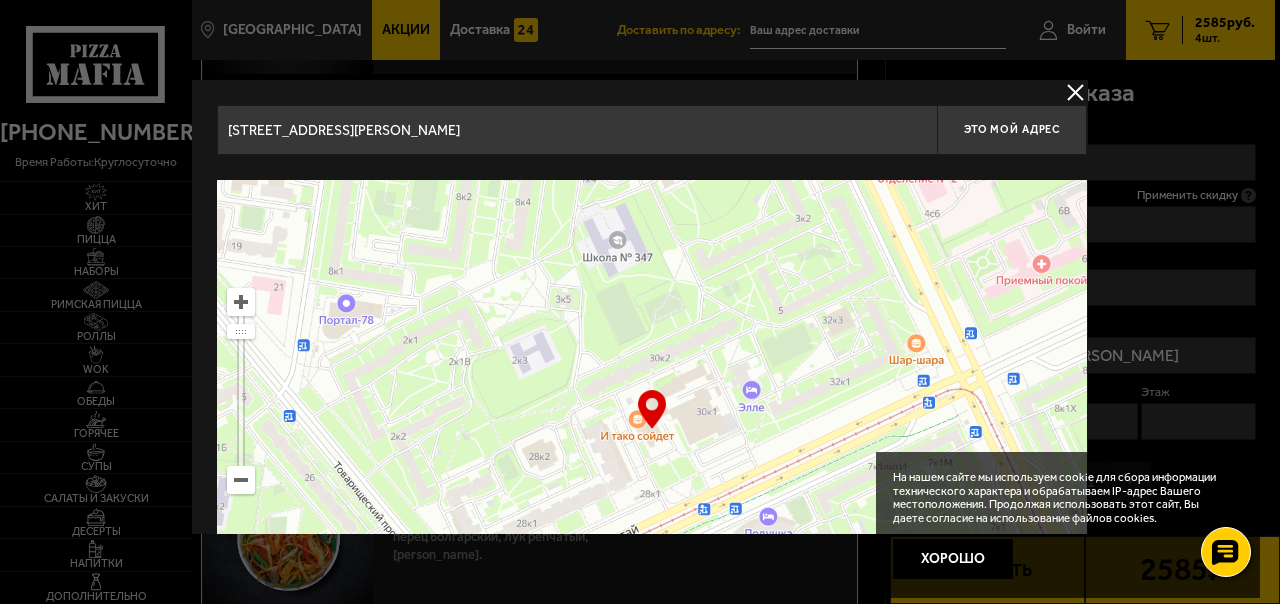 type on "[STREET_ADDRESS][PERSON_NAME]" 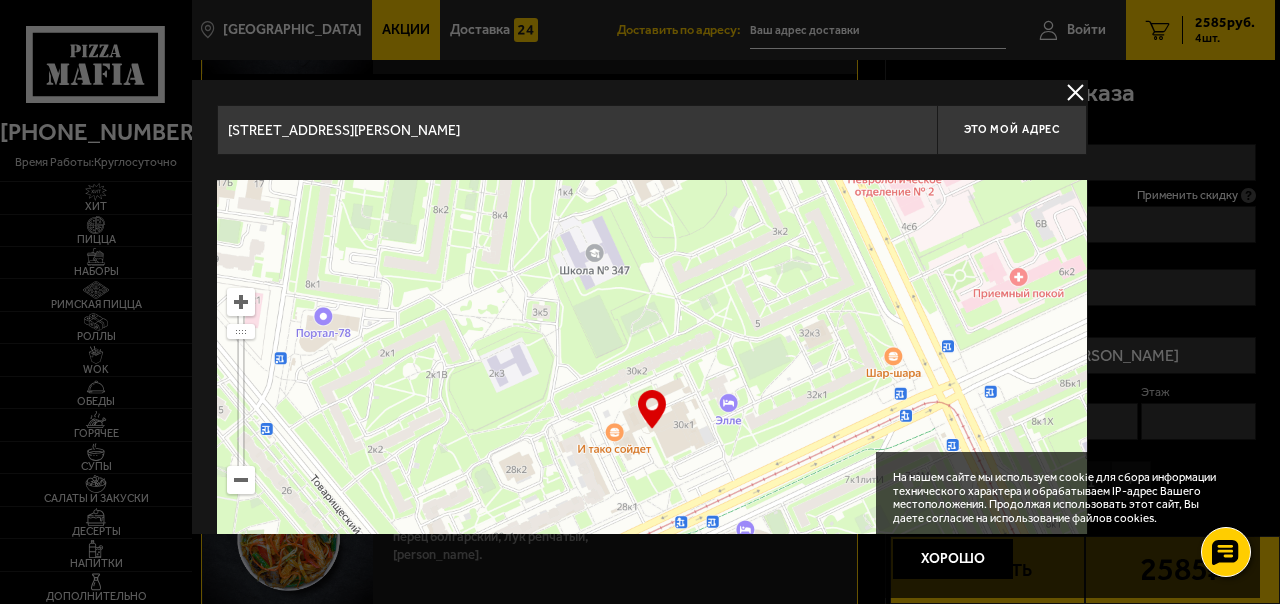 click at bounding box center [652, 430] 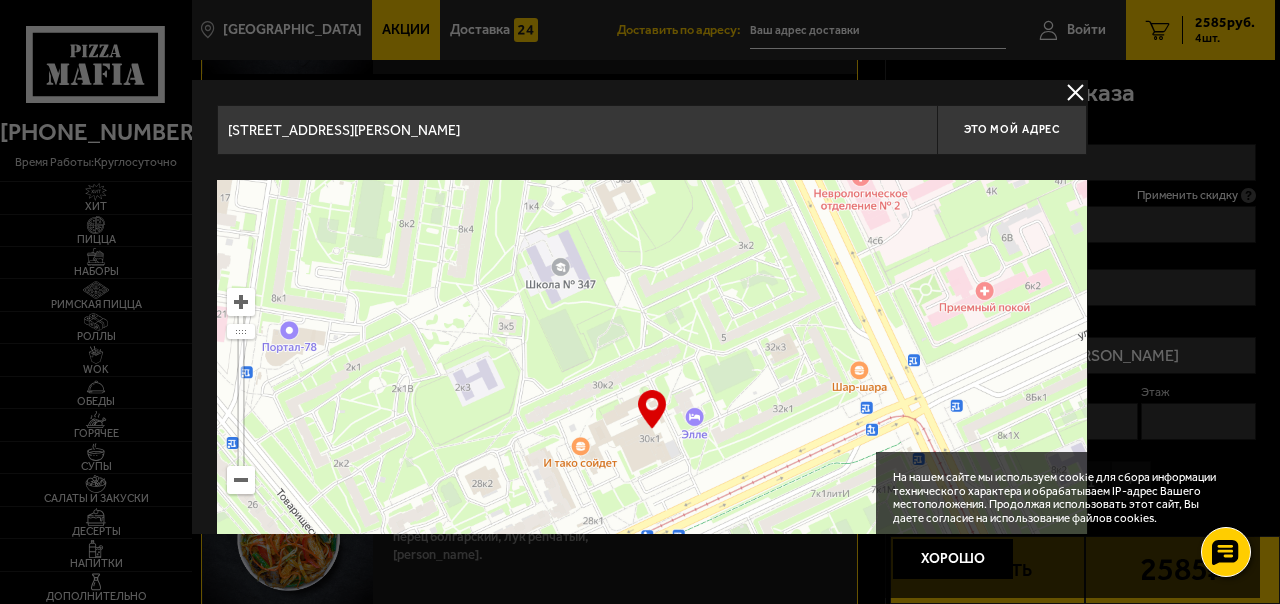 type on "[STREET_ADDRESS][PERSON_NAME]" 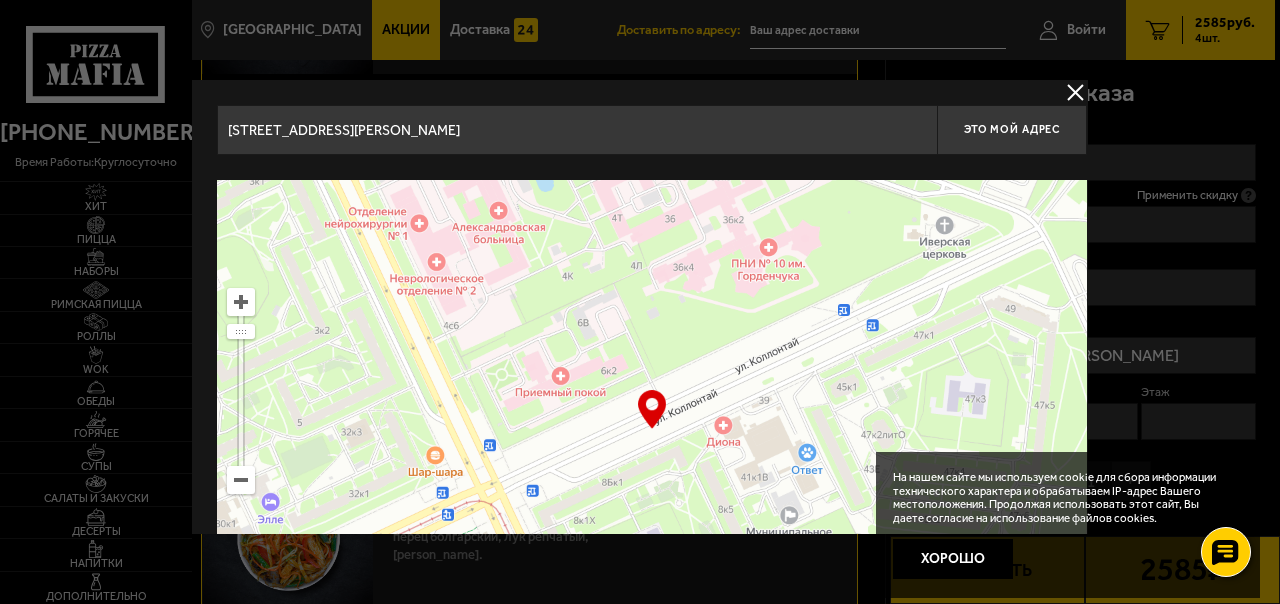 click at bounding box center (652, 430) 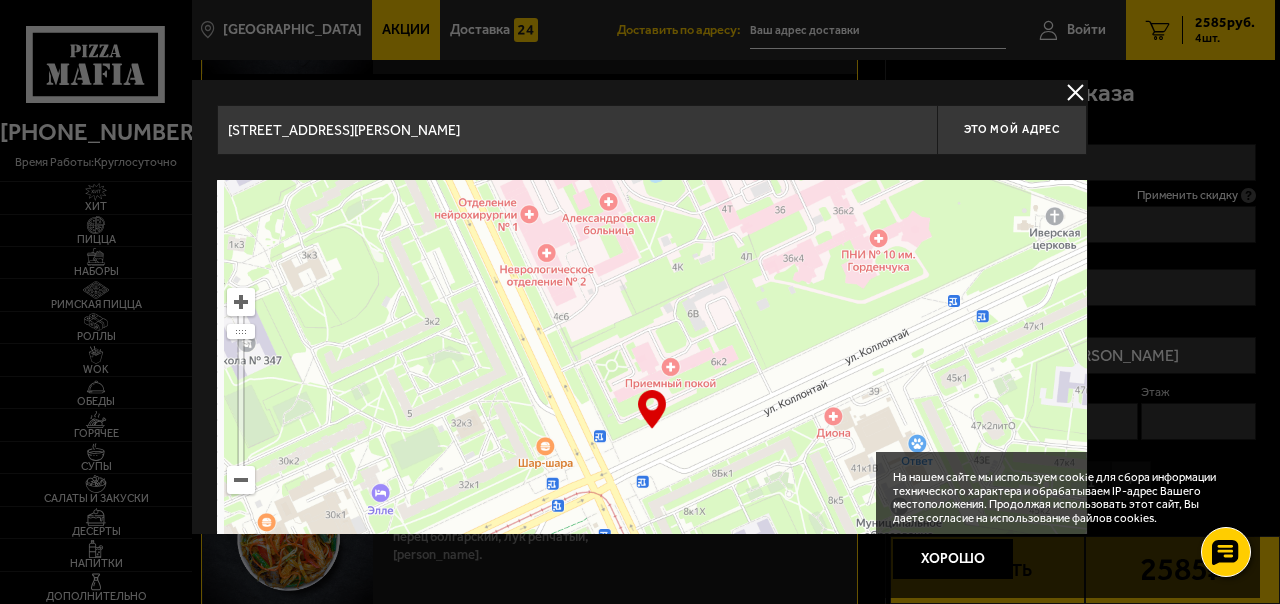 click on "[GEOGRAPHIC_DATA] Все Акции Доставка Личный кабинет Акции Доставка Доставить по адресу: [STREET_ADDRESS] 2585  руб. 4  шт. [GEOGRAPHIC_DATA] Все Акции Доставка Личный кабинет Акции [GEOGRAPHIC_DATA][STREET_ADDRESS][PERSON_NAME] Это мой адрес Найдите адрес перетащив карту … © Яндекс   Условия использования Открыть в Яндекс.Картах Создать свою карту Ваш заказ Очистить корзину Доставка еды  -  Корзина Прошутто Фунги 25 см (толстое с сыром)   410   г  . ветчина, шампиньоны, моцарелла, соус-пицца, сыр пармезан (на борт). − 1 + 479  ₽ 567 ₽ ветчина, шампиньоны, моцарелла, соус-пицца, сыр пармезан (на борт). −" at bounding box center (733, -398) 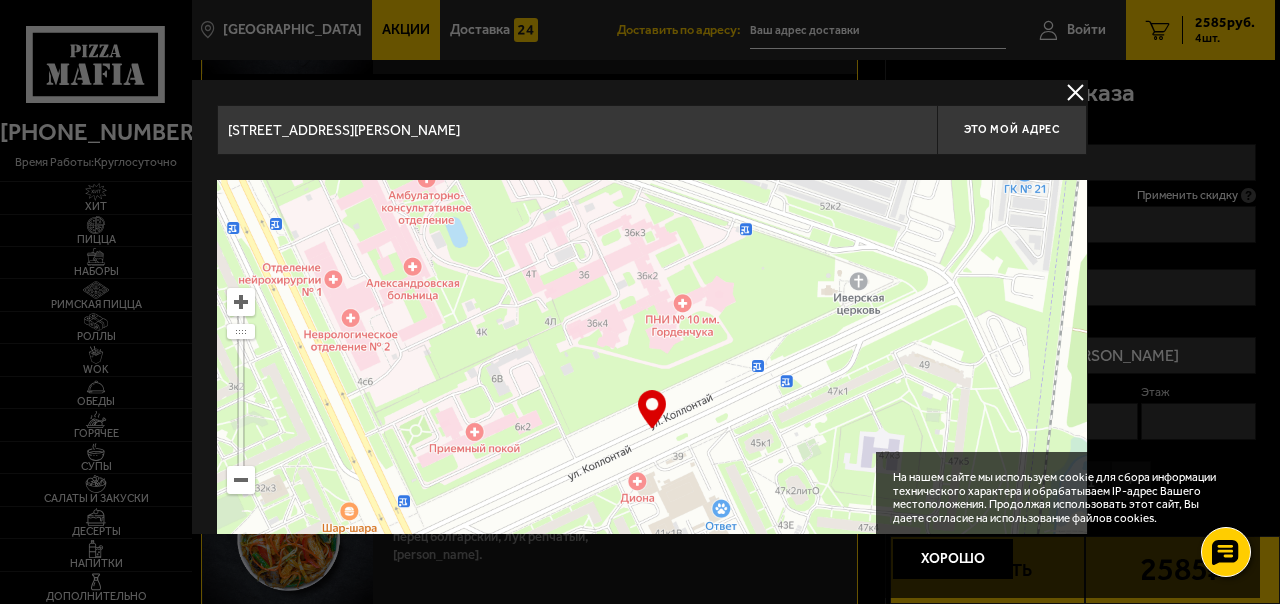 click at bounding box center (652, 430) 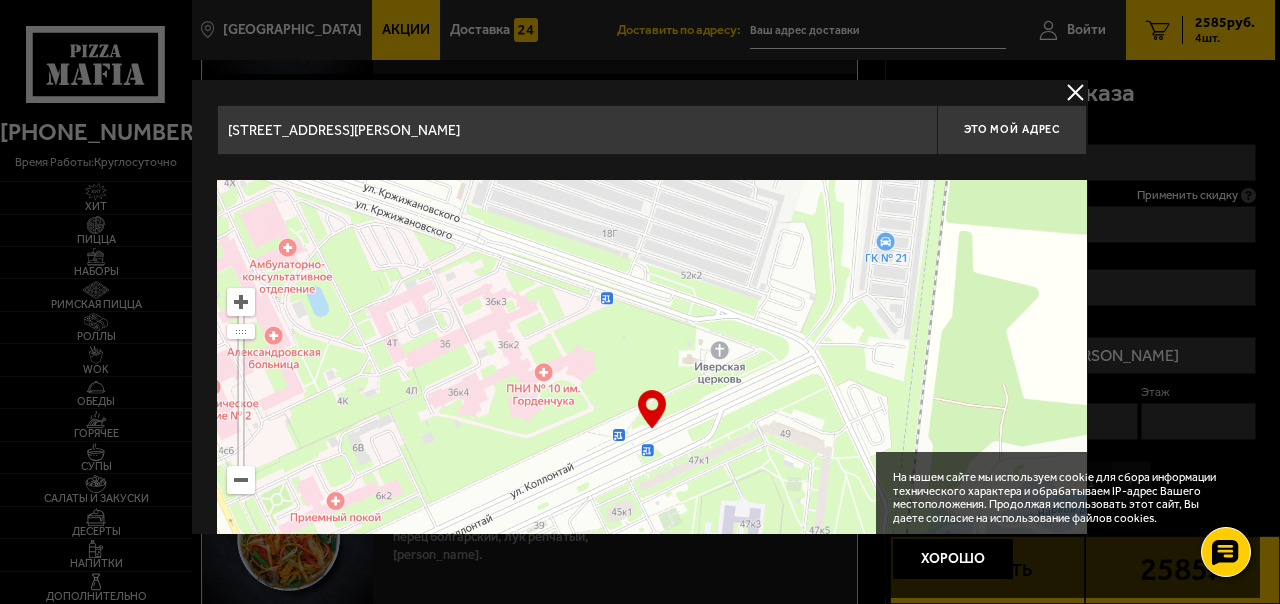 click at bounding box center (652, 430) 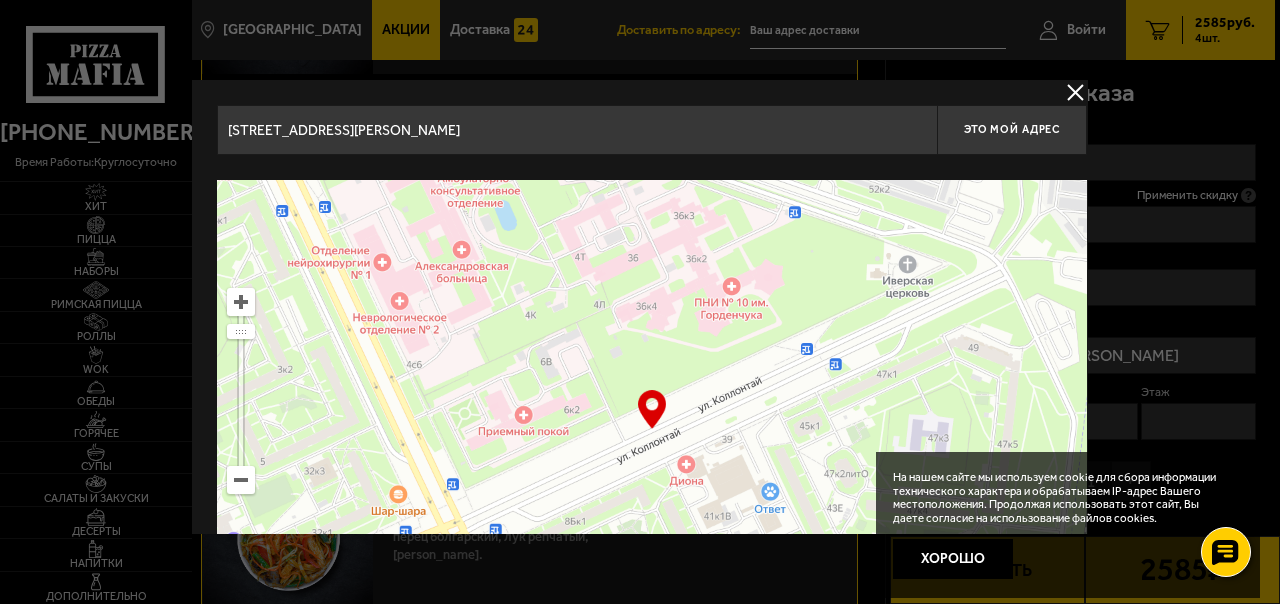 click at bounding box center [652, 430] 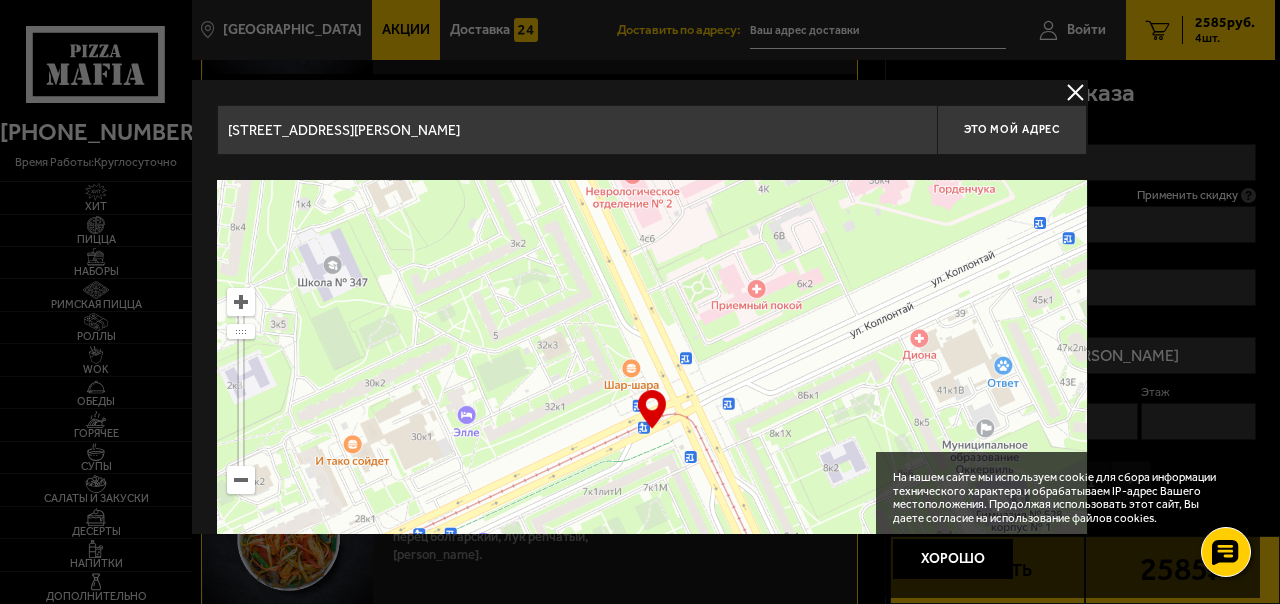 click at bounding box center [652, 430] 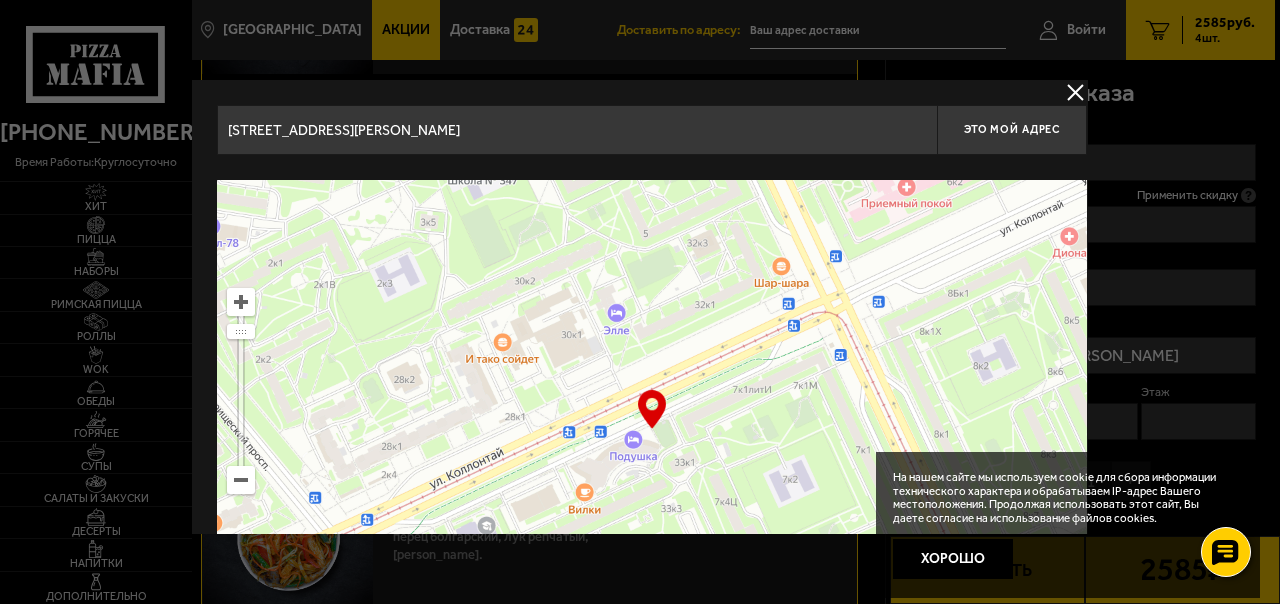 click at bounding box center (652, 430) 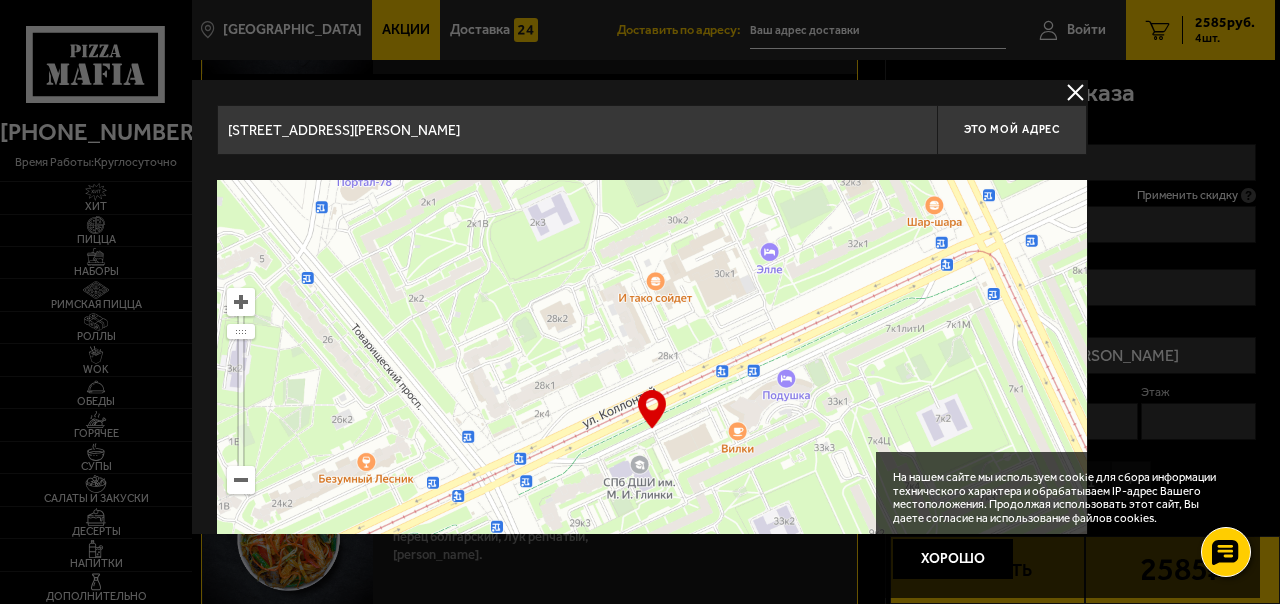 click at bounding box center [652, 430] 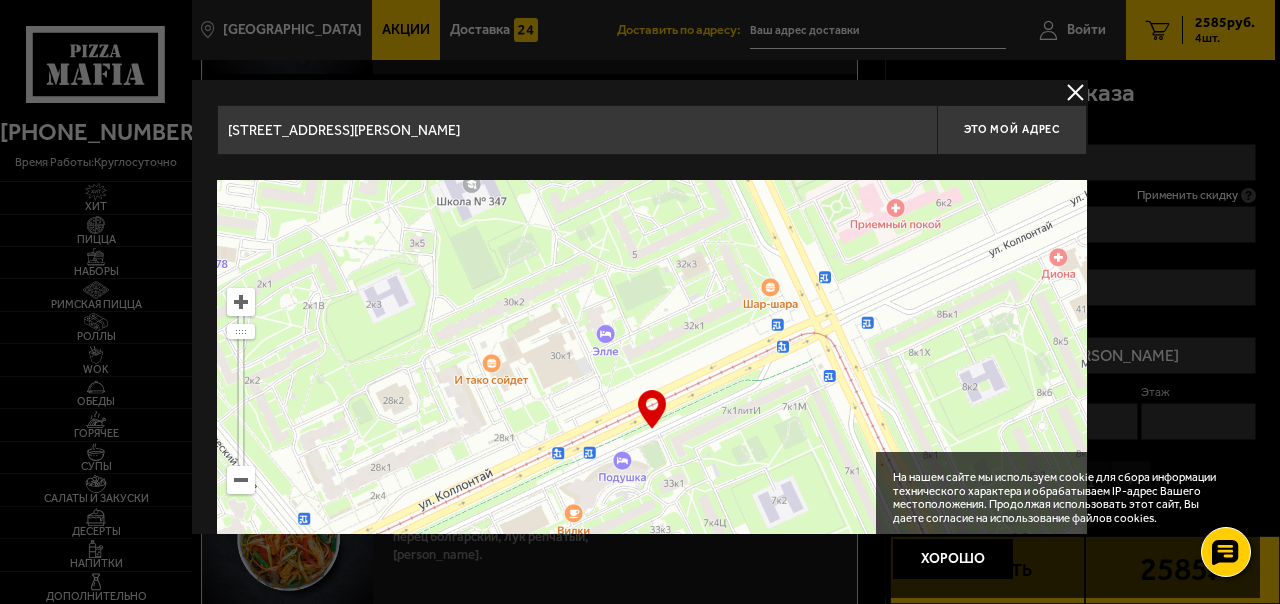 click at bounding box center (652, 430) 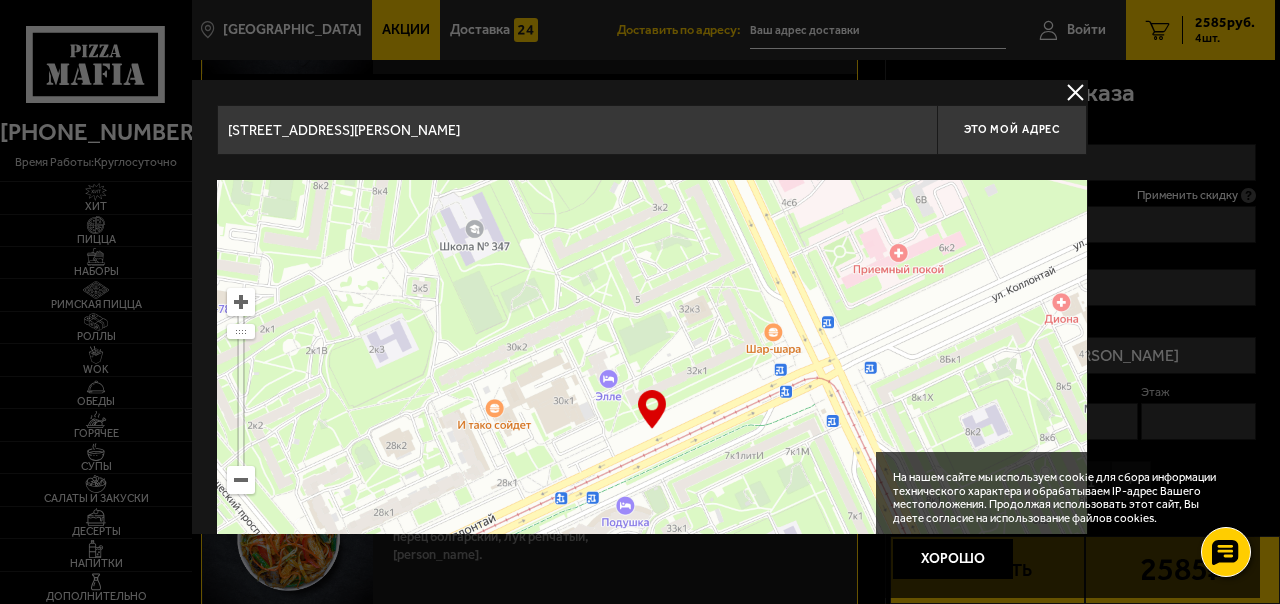 click at bounding box center (652, 430) 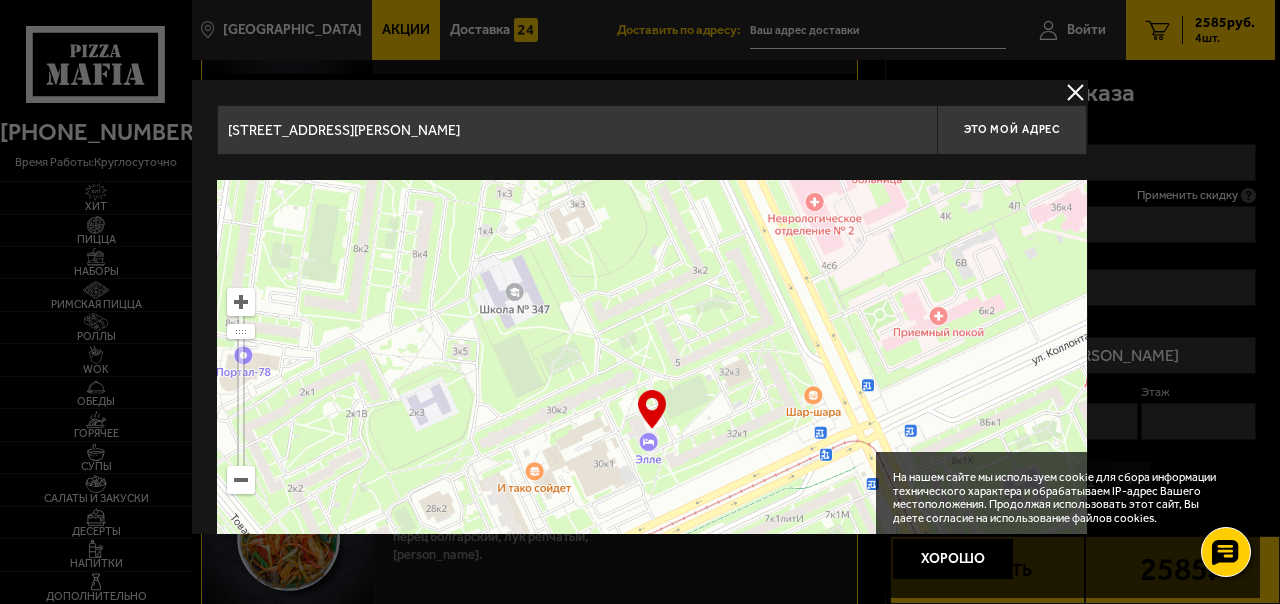 drag, startPoint x: 716, startPoint y: 343, endPoint x: 756, endPoint y: 406, distance: 74.62573 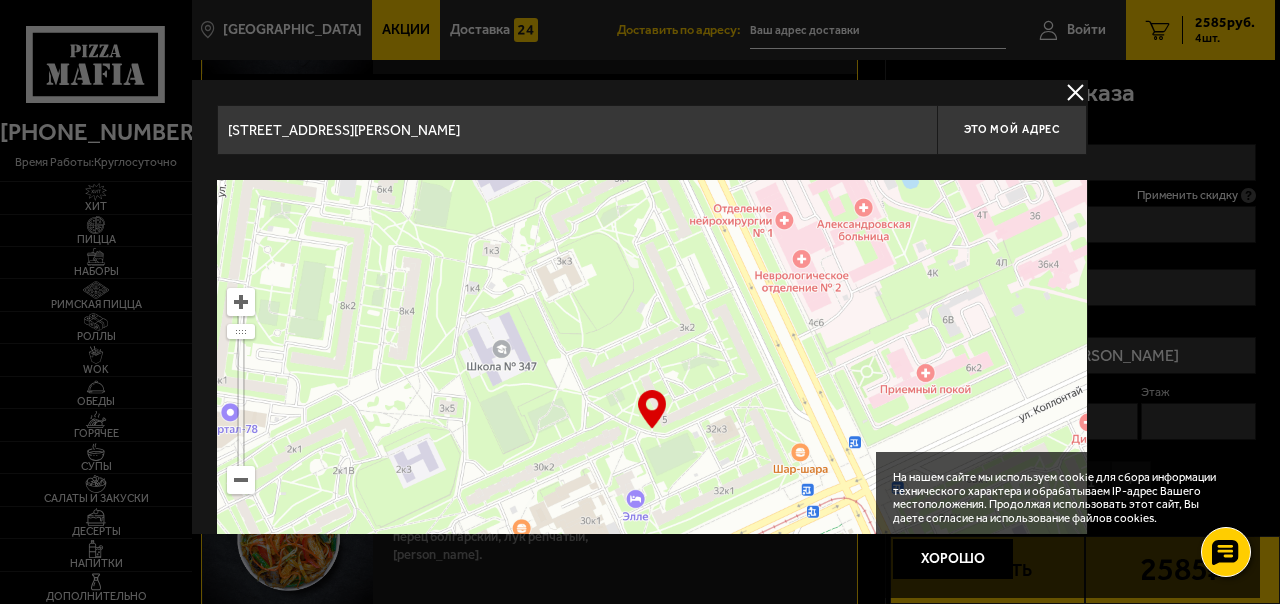 drag, startPoint x: 707, startPoint y: 400, endPoint x: 677, endPoint y: 419, distance: 35.510563 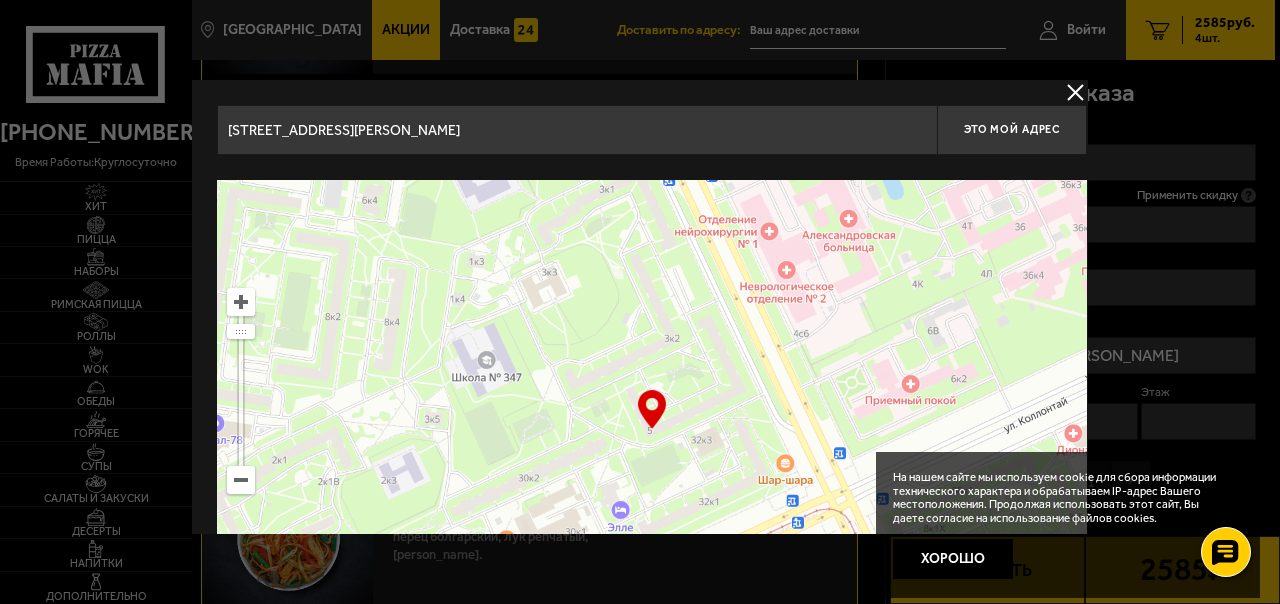 click at bounding box center [652, 430] 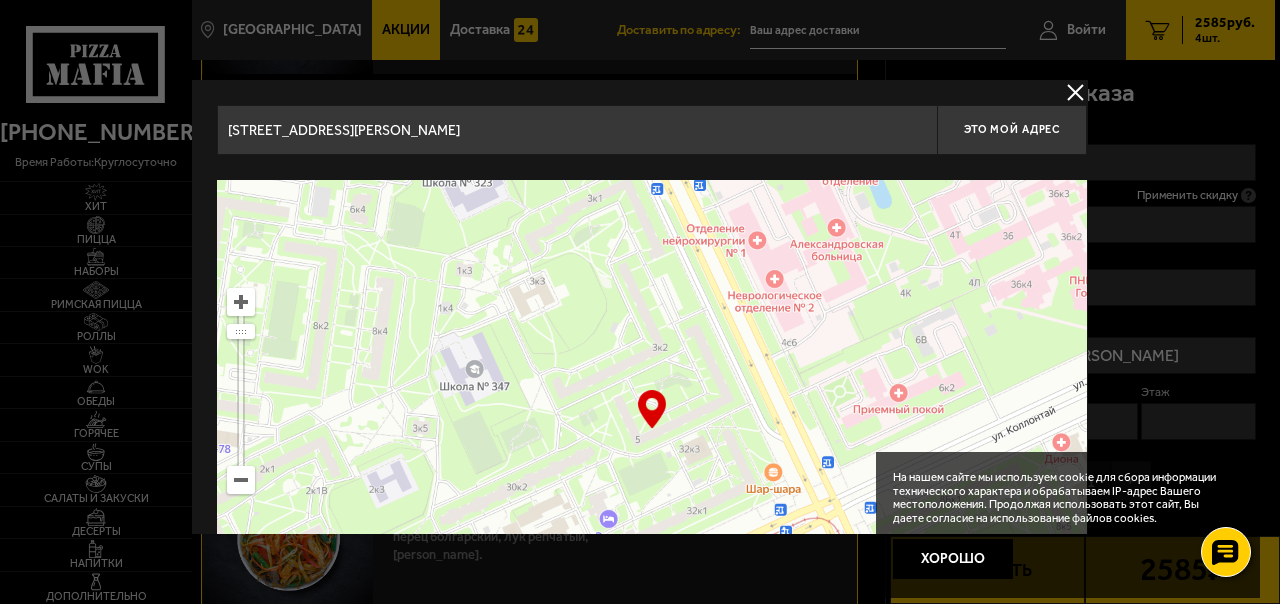 type on "[STREET_ADDRESS]" 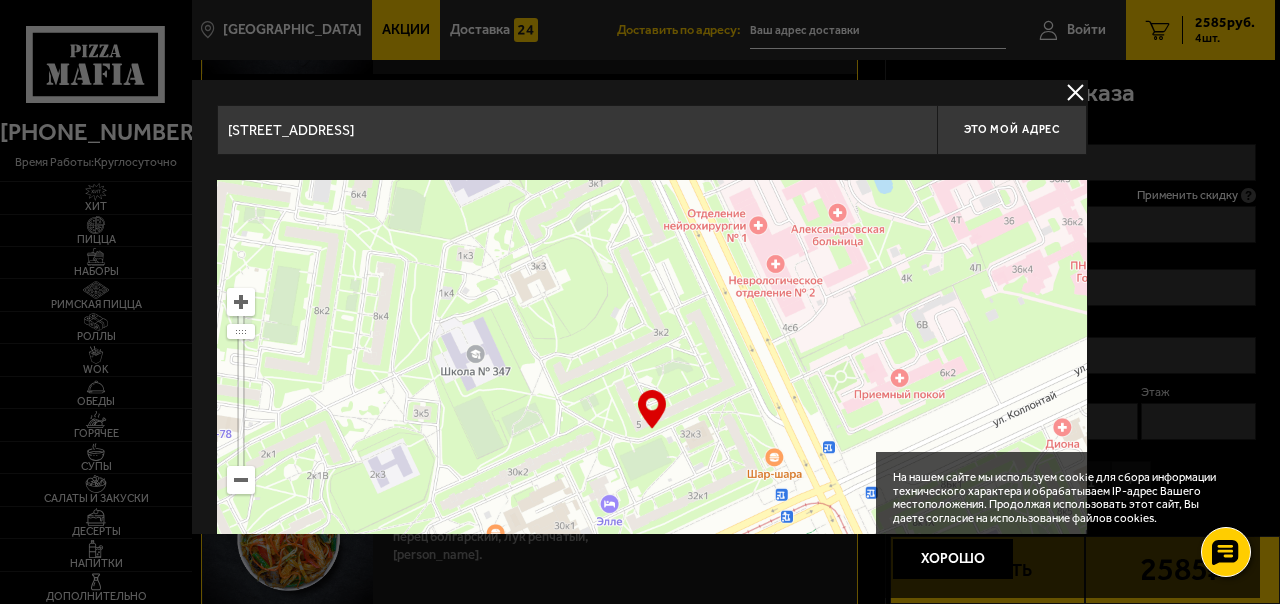 drag, startPoint x: 642, startPoint y: 437, endPoint x: 643, endPoint y: 424, distance: 13.038404 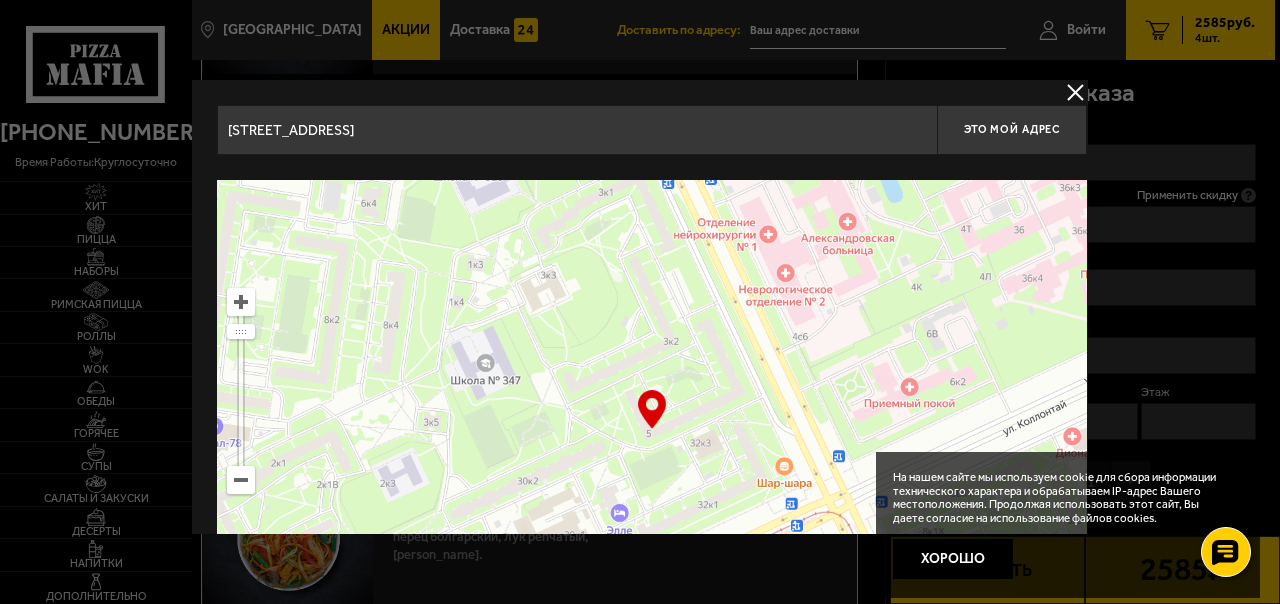 drag, startPoint x: 726, startPoint y: 389, endPoint x: 736, endPoint y: 398, distance: 13.453624 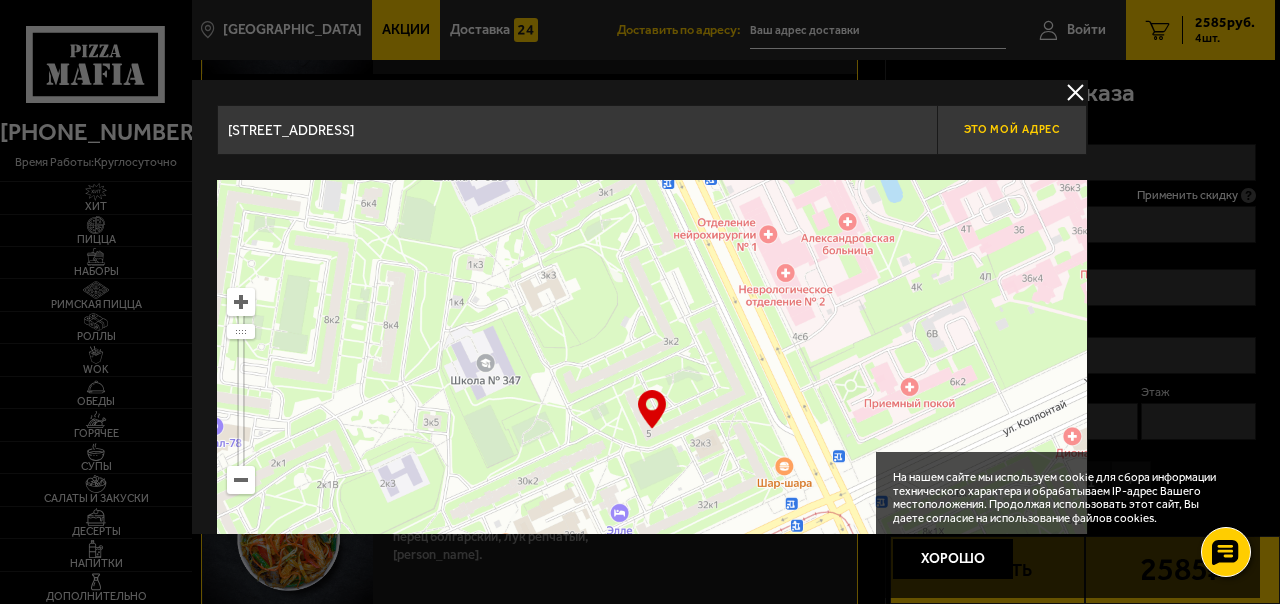click on "Это мой адрес" at bounding box center [1012, 129] 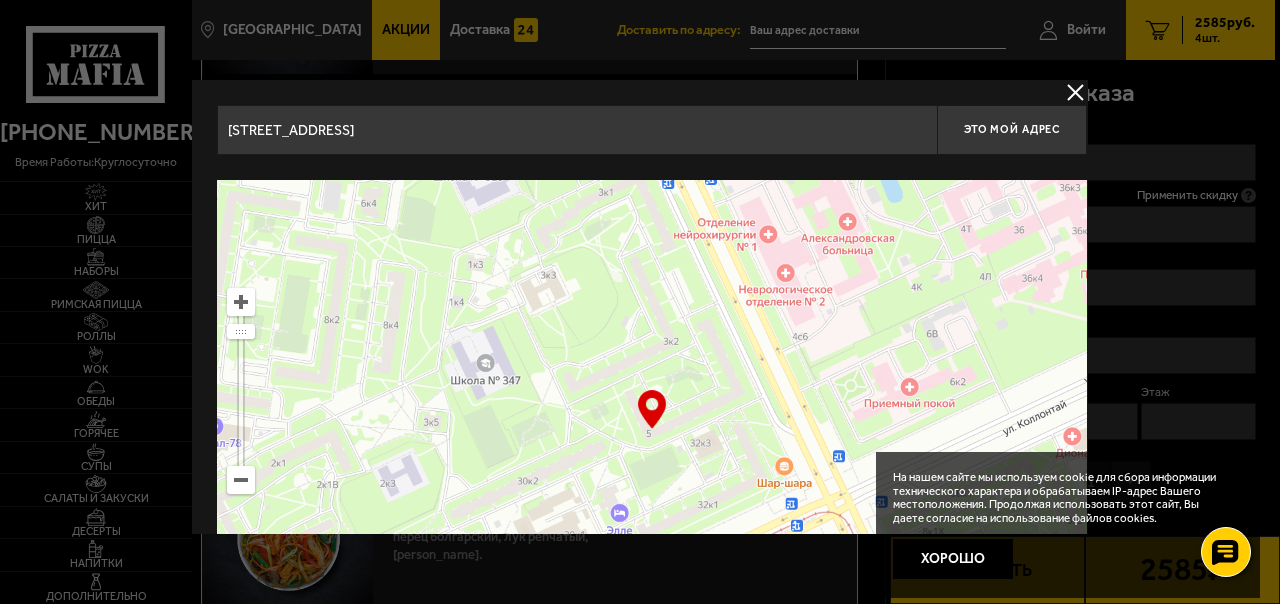 type on "[STREET_ADDRESS]" 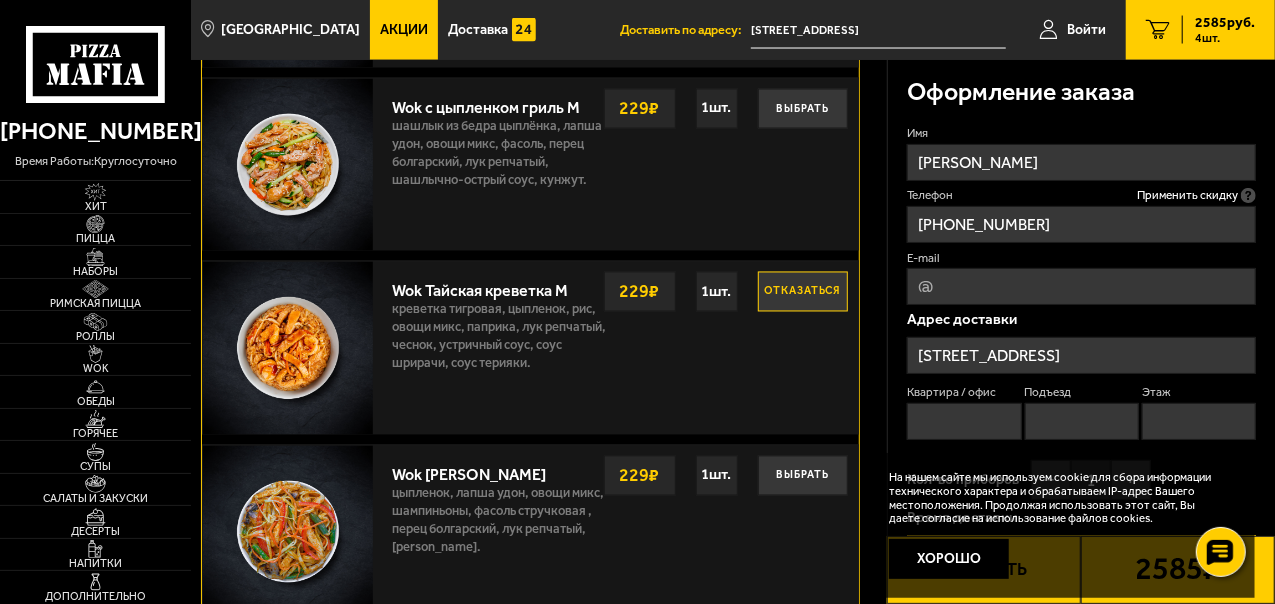 click on "Квартира / офис" at bounding box center (964, 421) 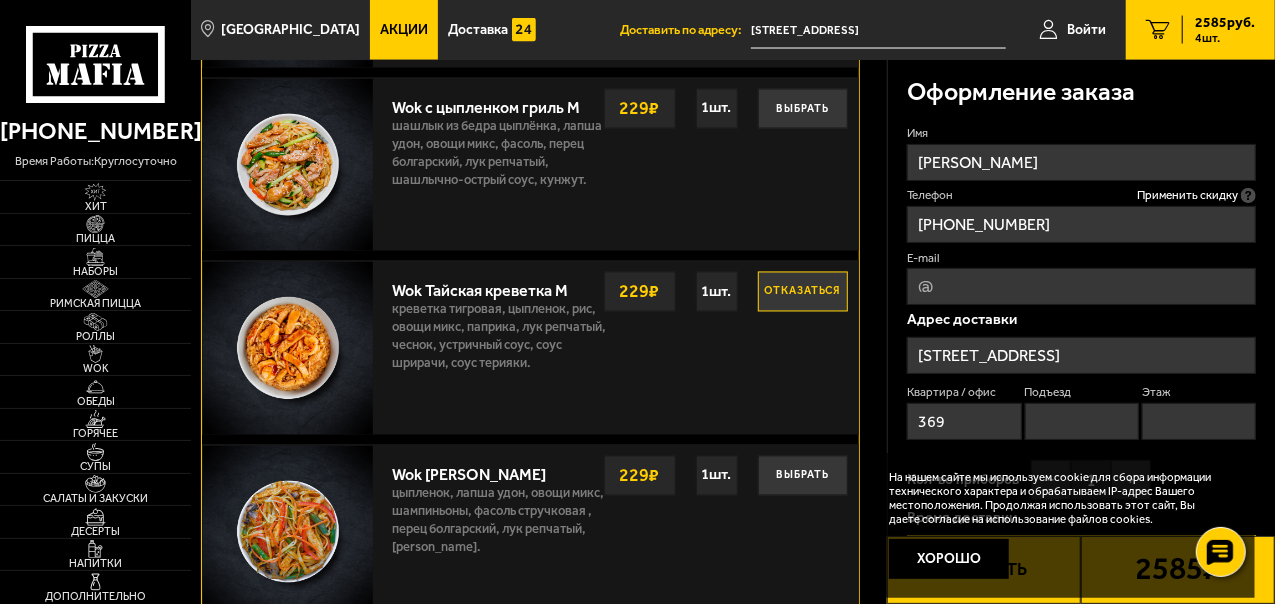 type on "369" 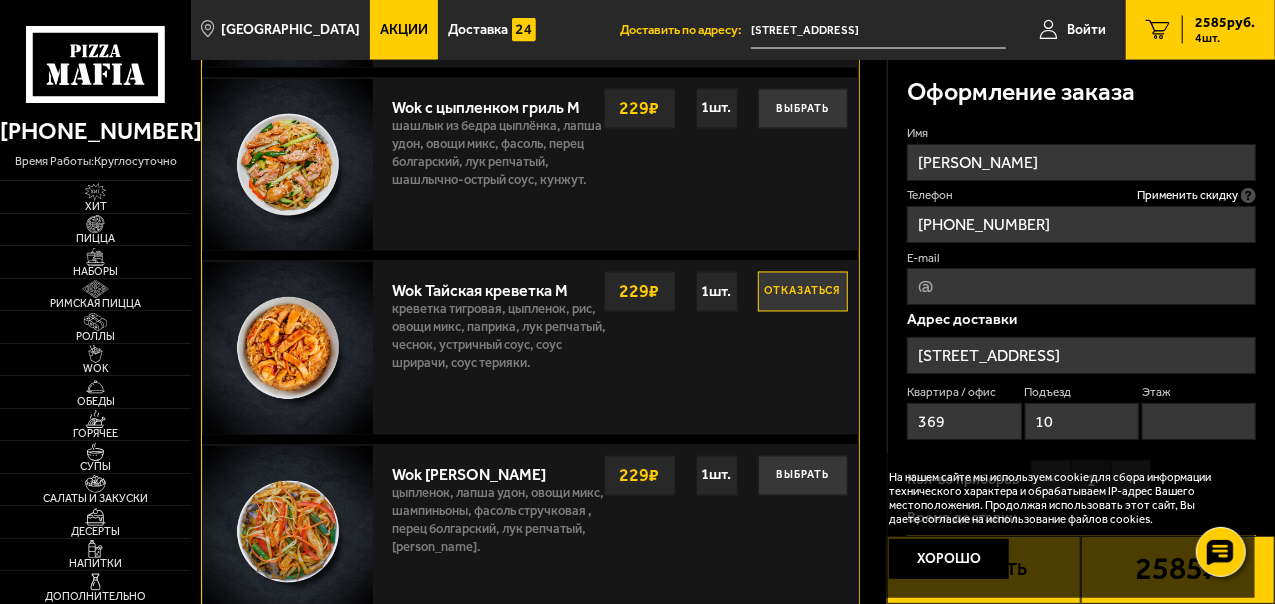 type on "10" 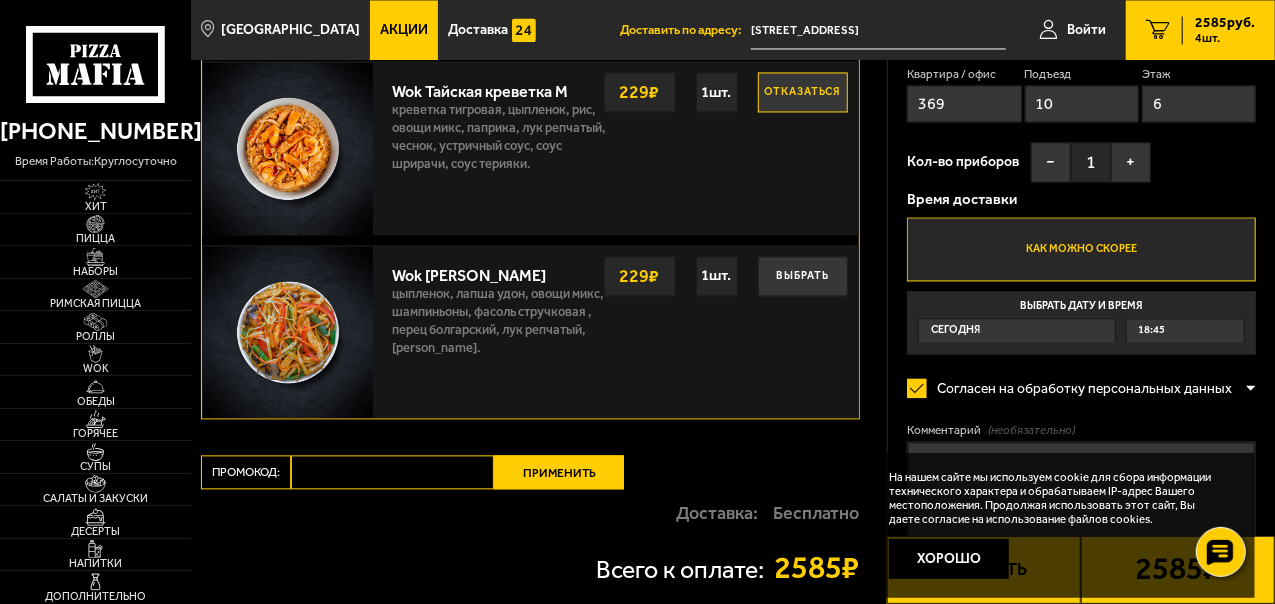 scroll, scrollTop: 1900, scrollLeft: 0, axis: vertical 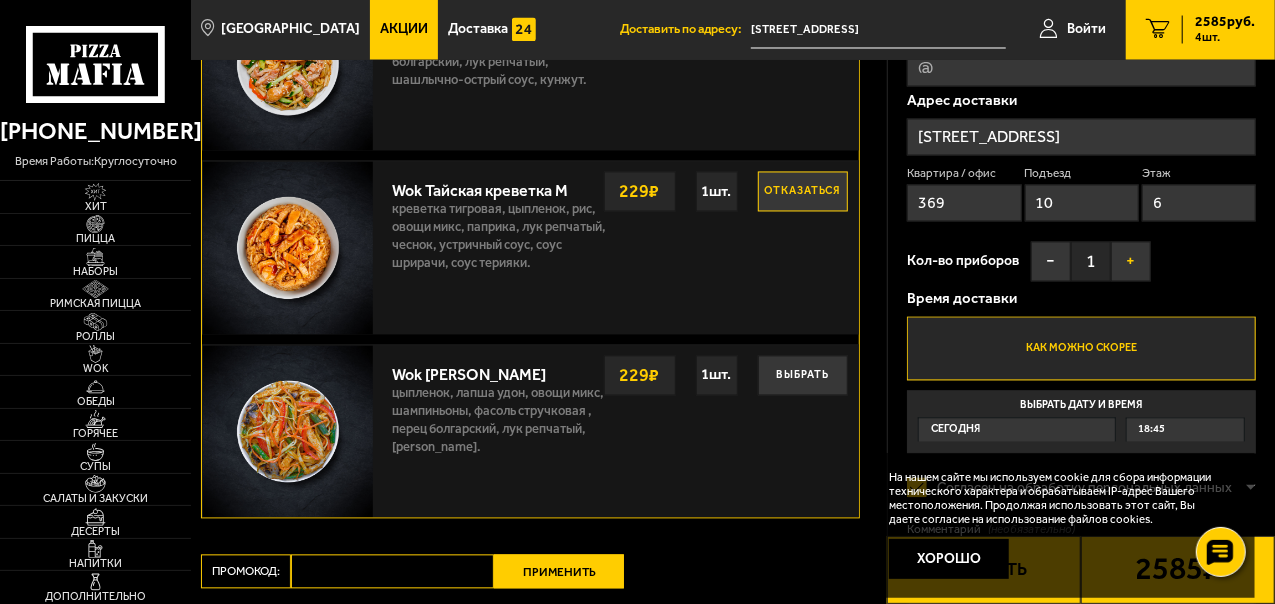type on "6" 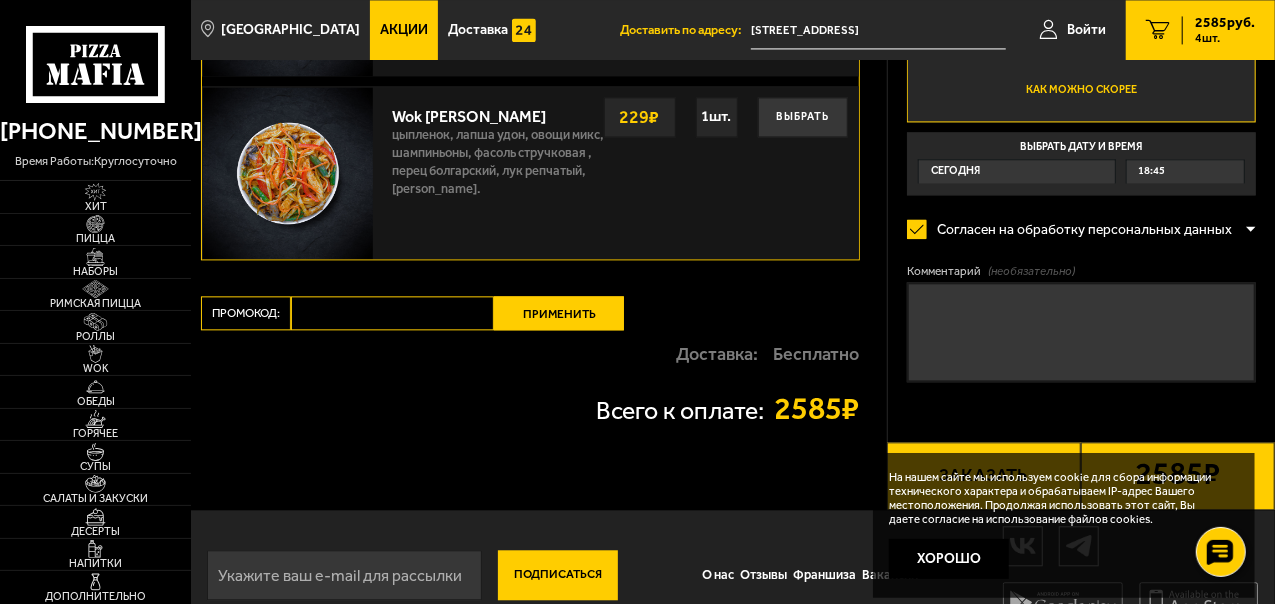 scroll, scrollTop: 2188, scrollLeft: 0, axis: vertical 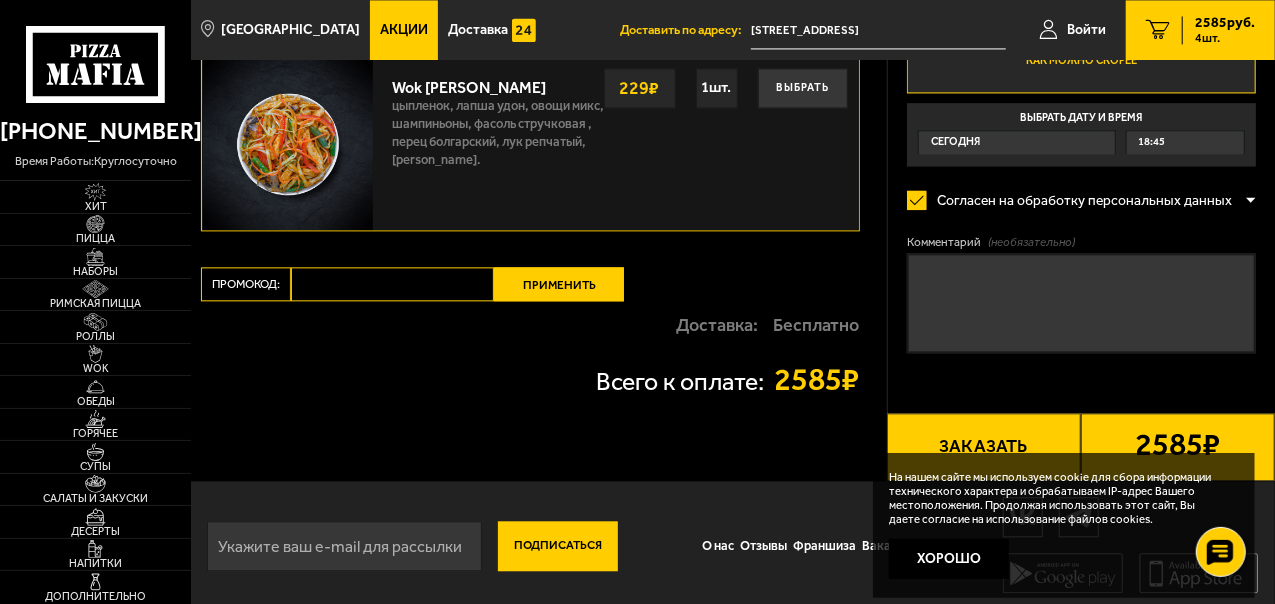 click on "Согласен на обработку персональных данных" at bounding box center (1076, 200) 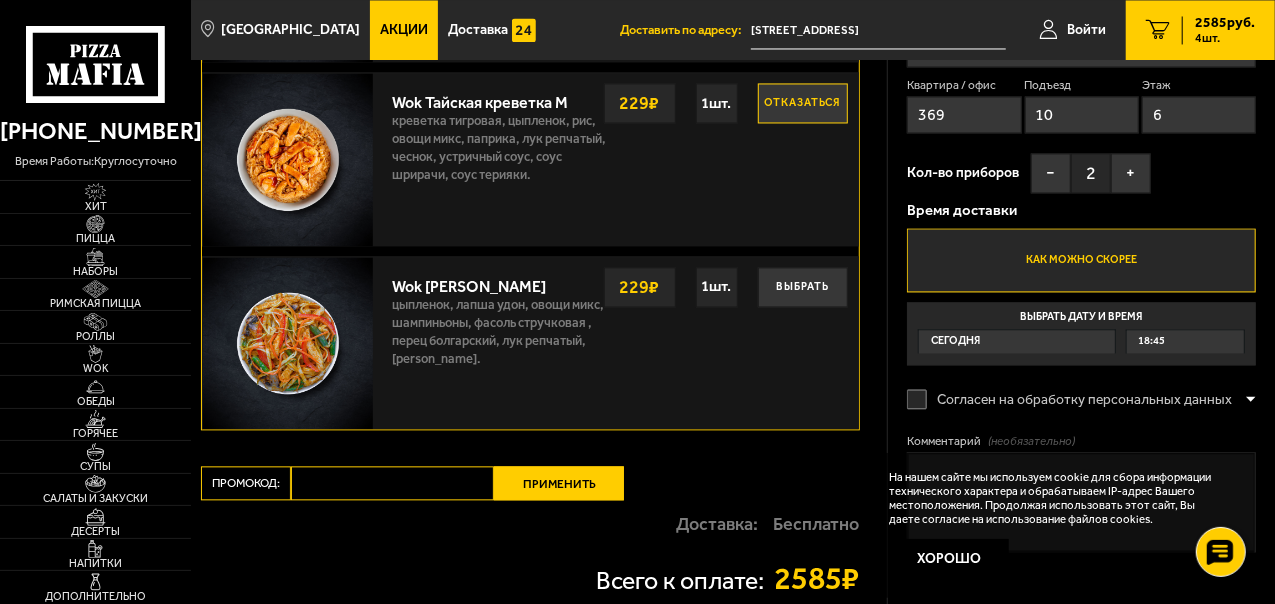 scroll, scrollTop: 1988, scrollLeft: 0, axis: vertical 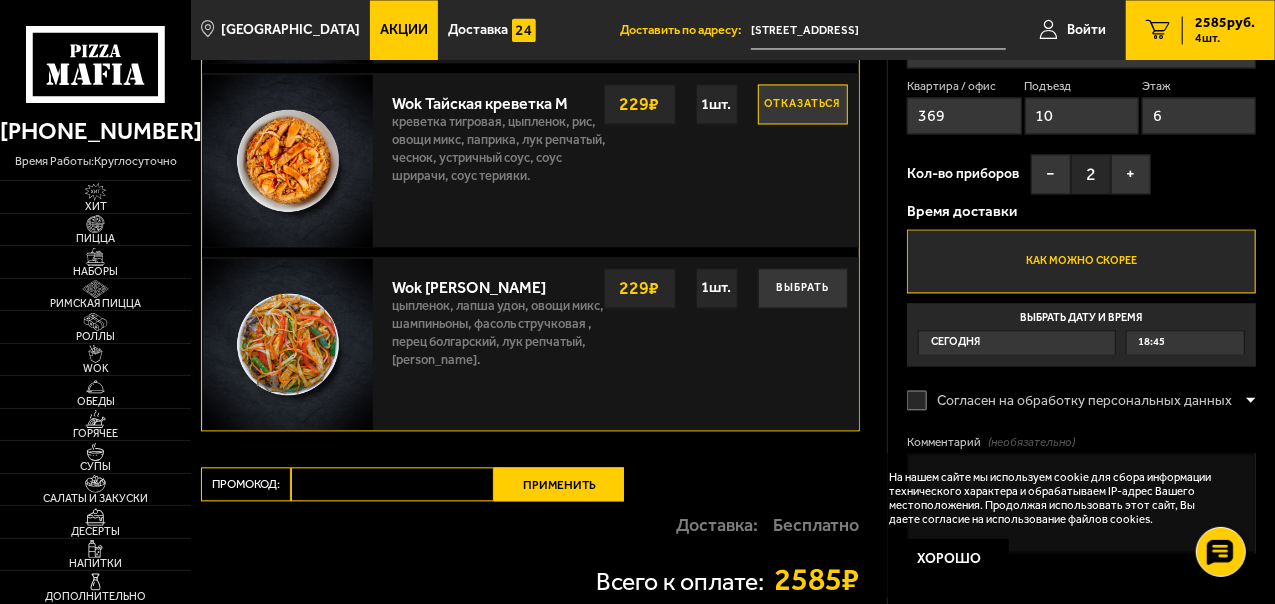 click on "4  шт." at bounding box center (1225, 38) 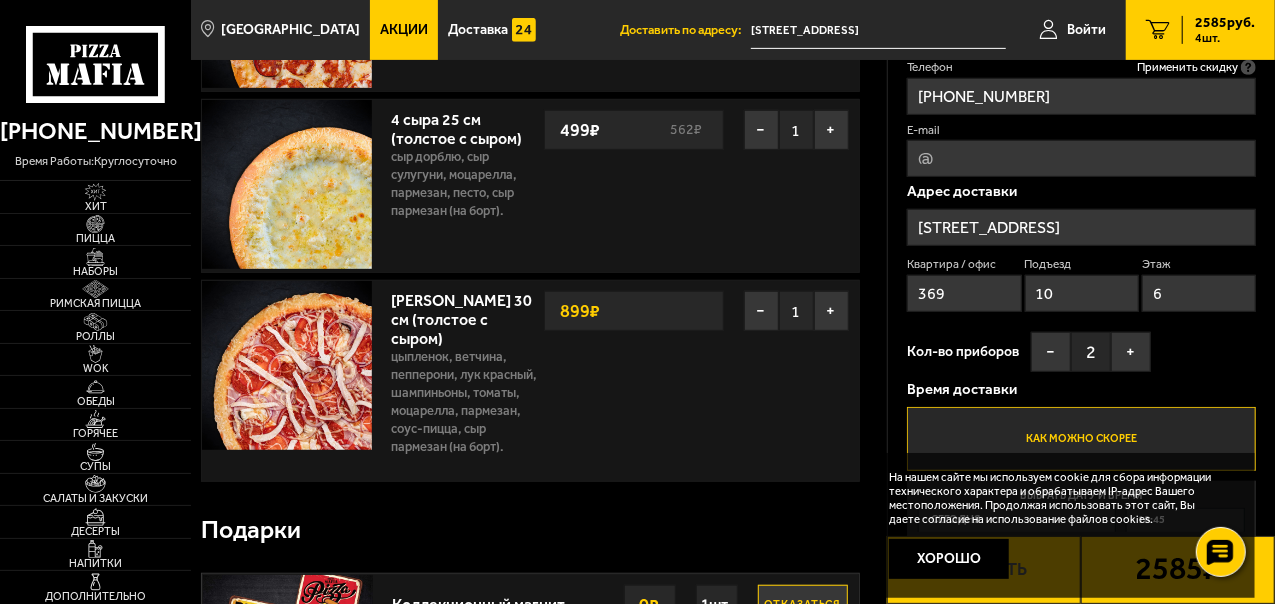 scroll, scrollTop: 400, scrollLeft: 0, axis: vertical 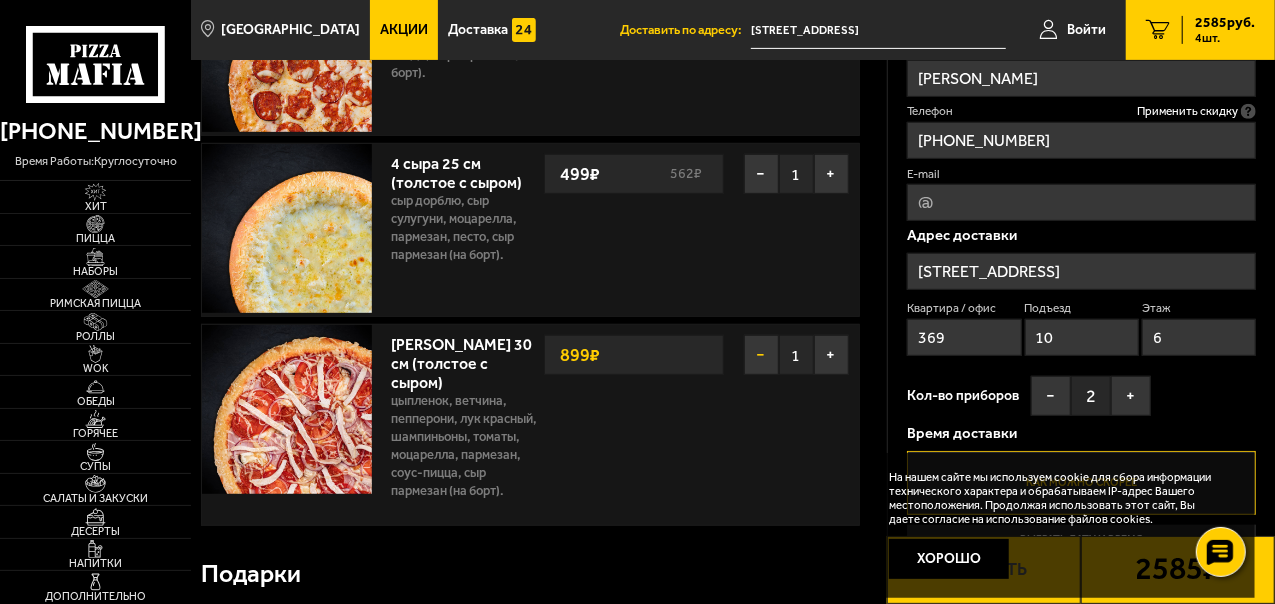 click on "−" at bounding box center (761, 355) 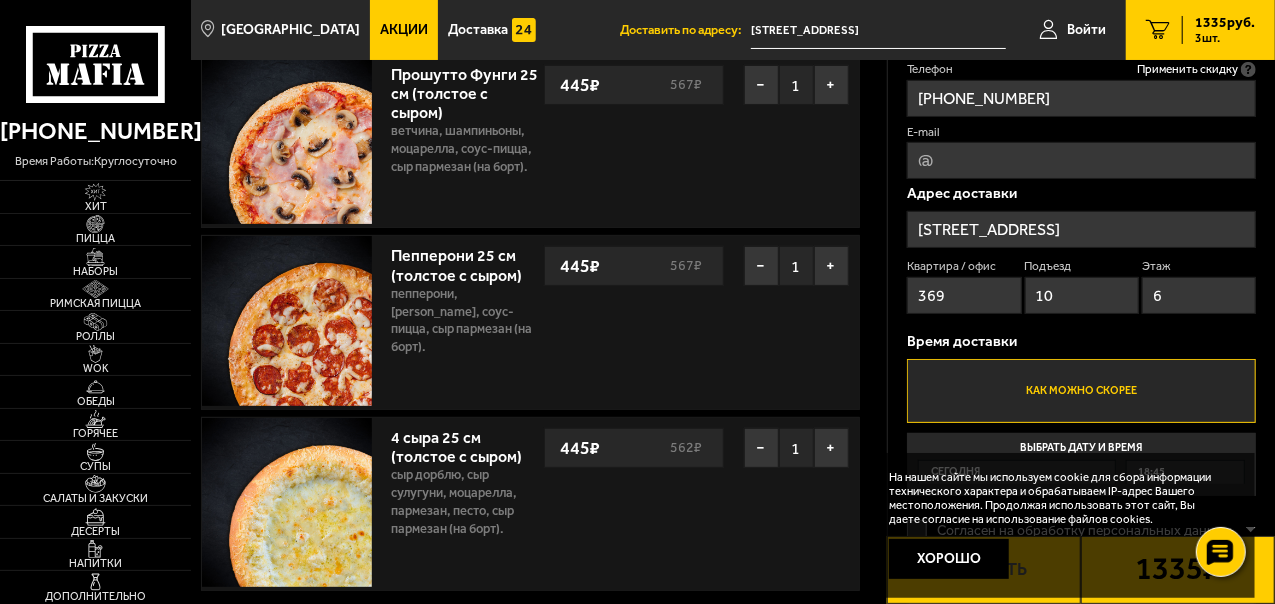 scroll, scrollTop: 0, scrollLeft: 0, axis: both 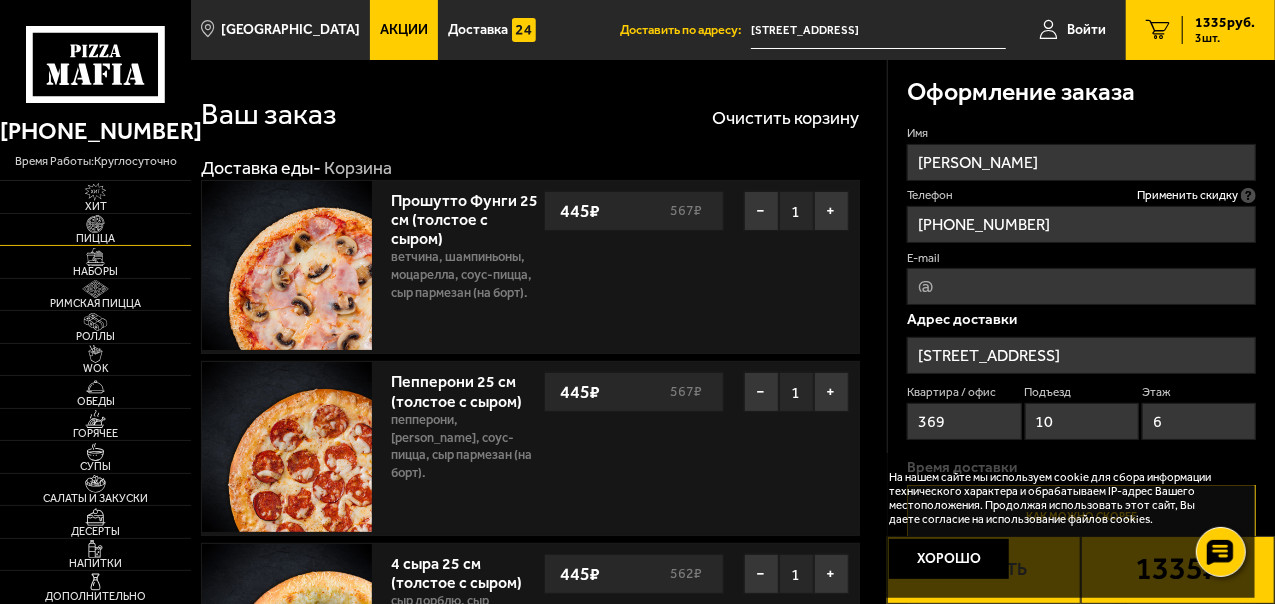 click on "Пицца" at bounding box center [95, 238] 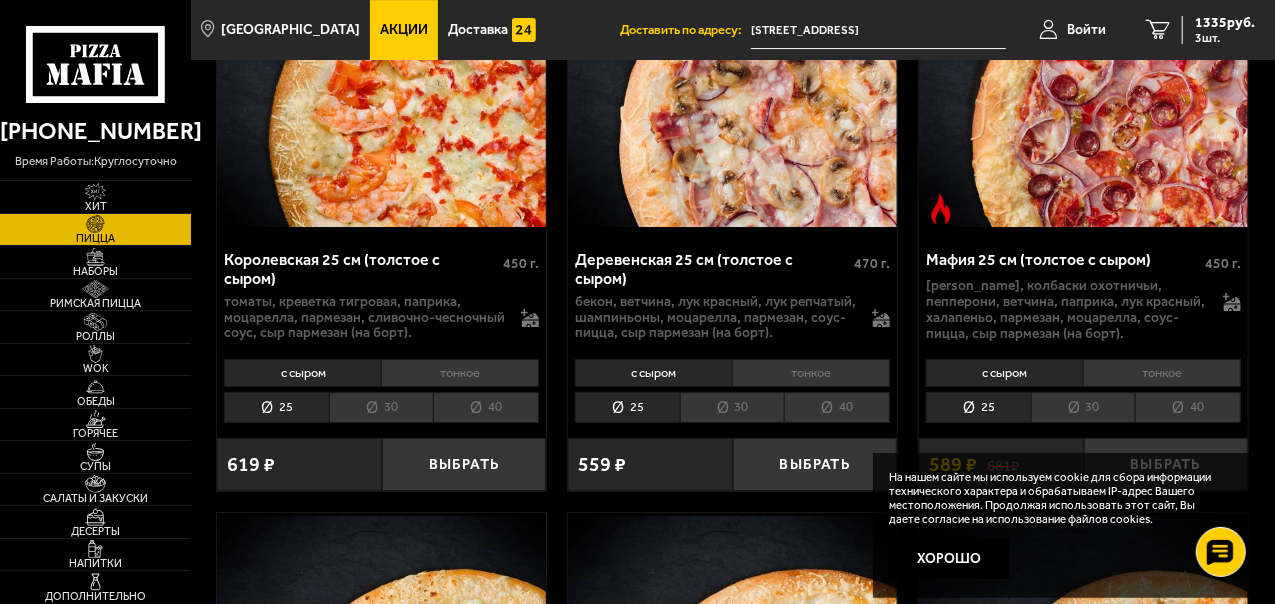 scroll, scrollTop: 3600, scrollLeft: 0, axis: vertical 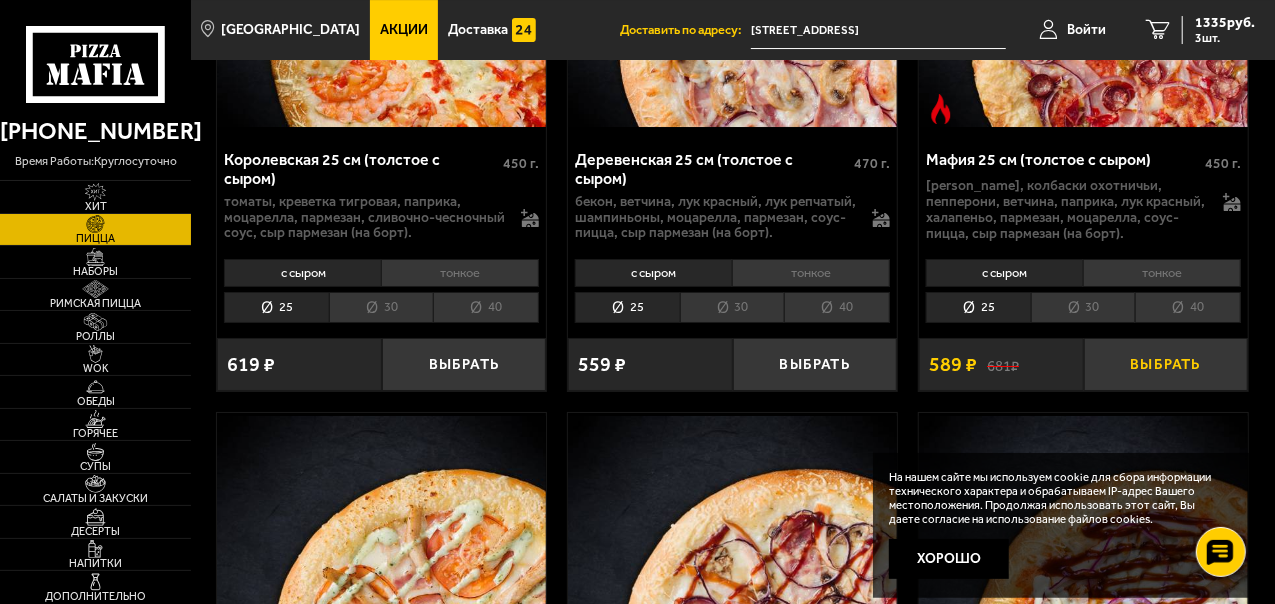 click on "Выбрать" at bounding box center [1166, 364] 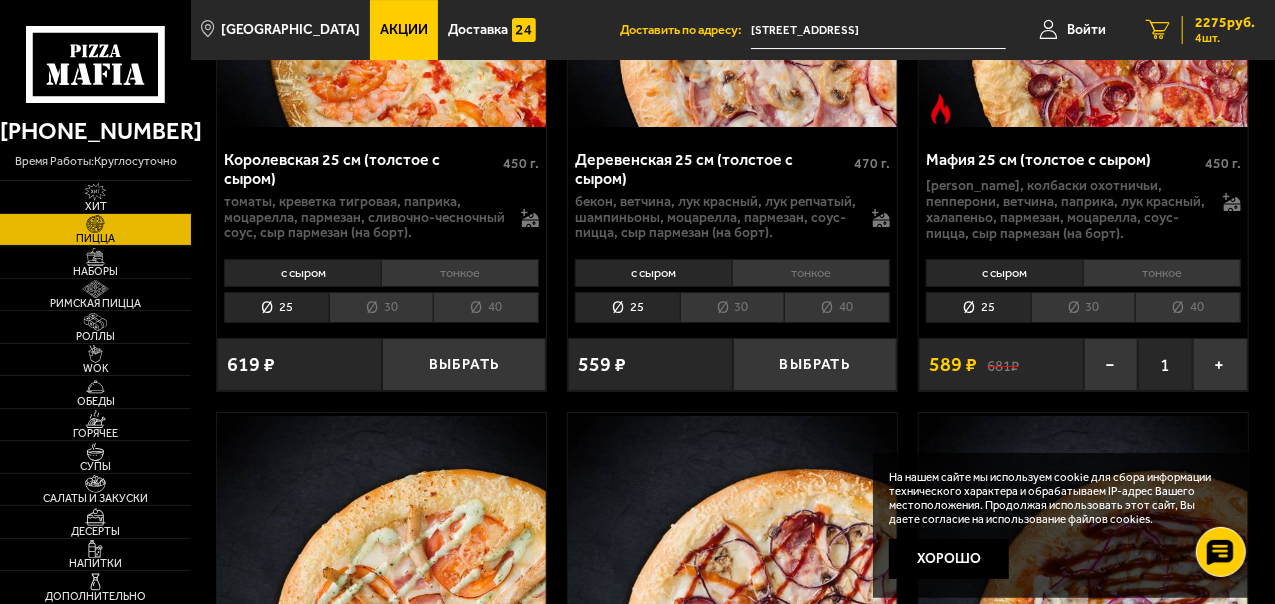 click on "2275  руб." at bounding box center [1225, 23] 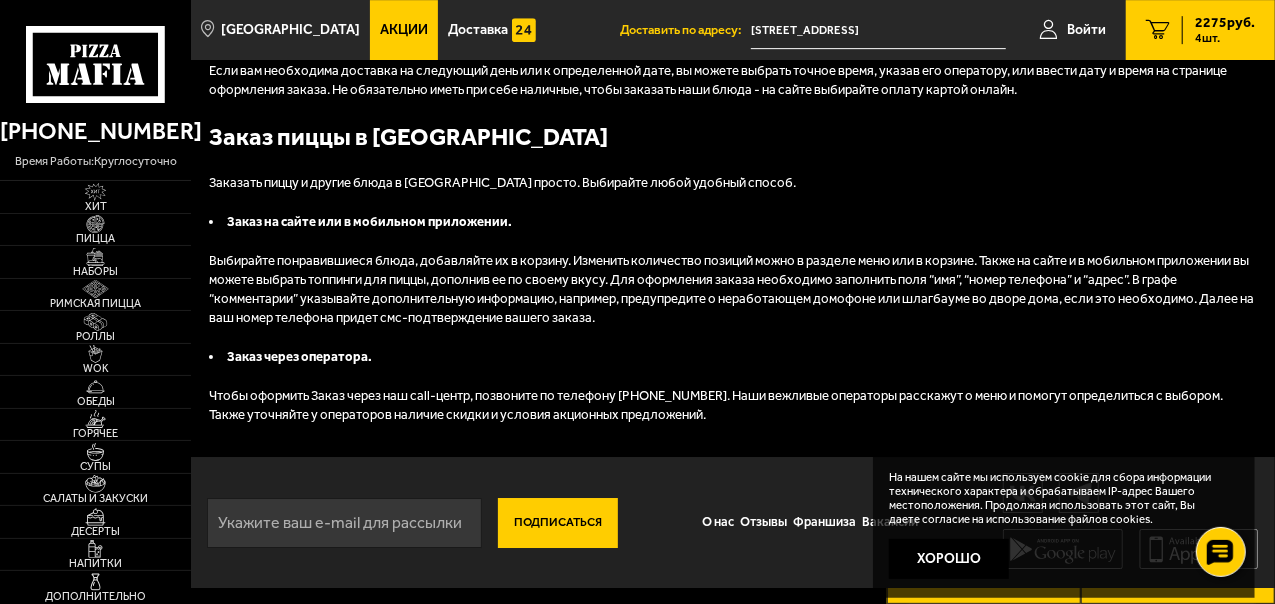 scroll, scrollTop: 0, scrollLeft: 0, axis: both 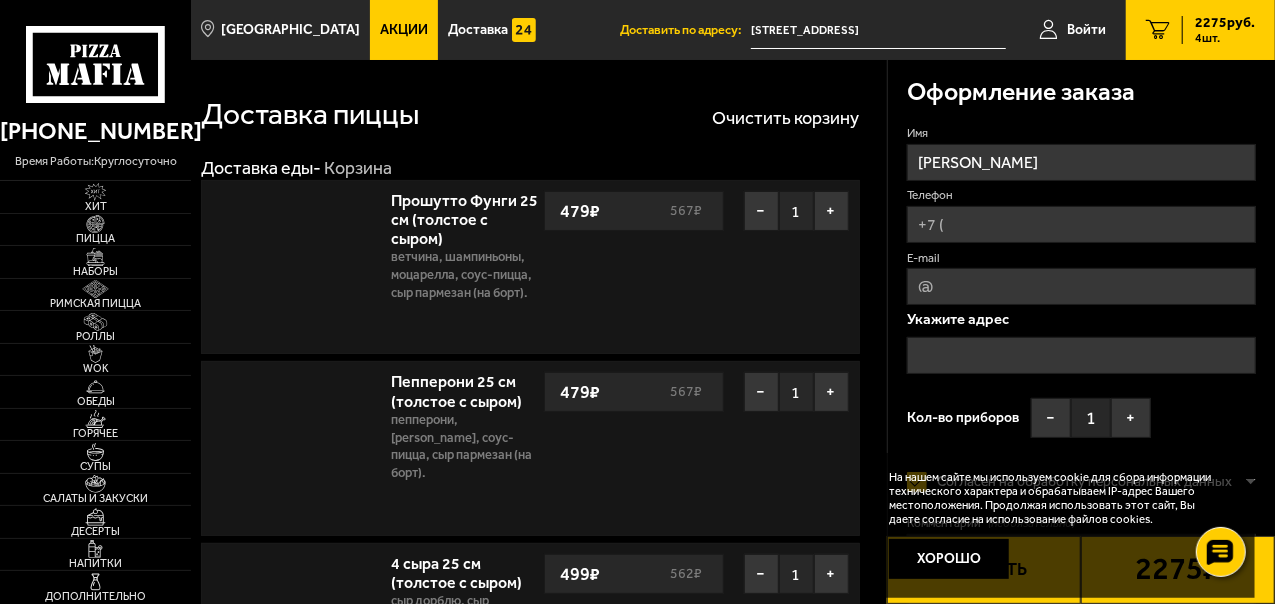 type on "[STREET_ADDRESS]" 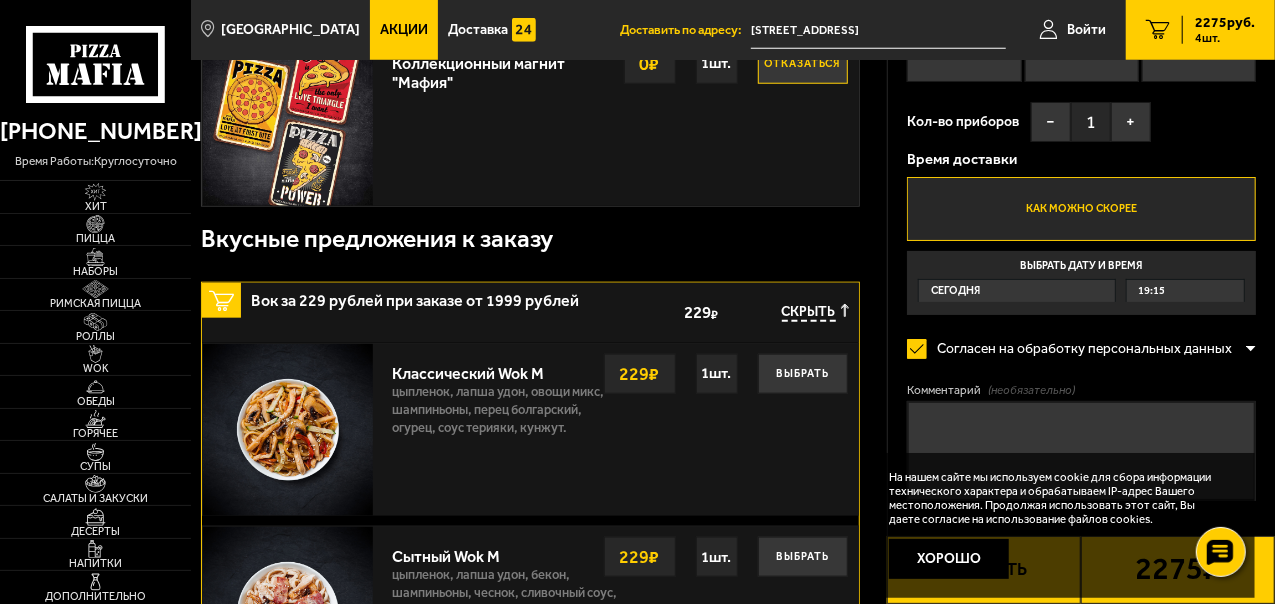scroll, scrollTop: 1000, scrollLeft: 0, axis: vertical 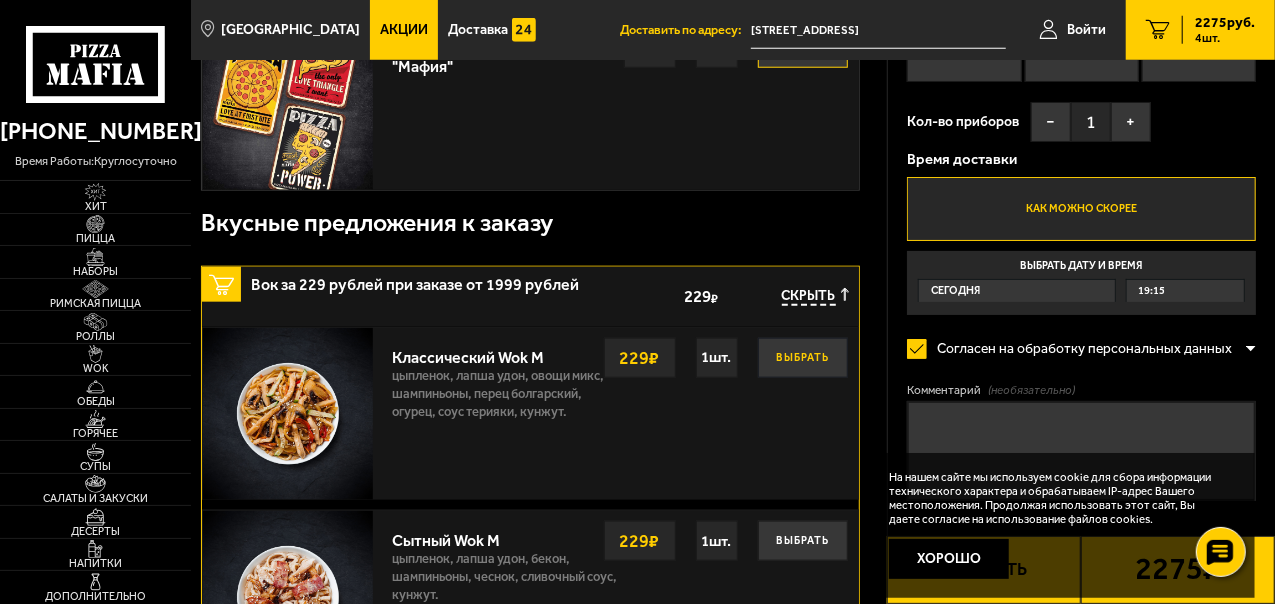 click on "Выбрать" at bounding box center (803, 358) 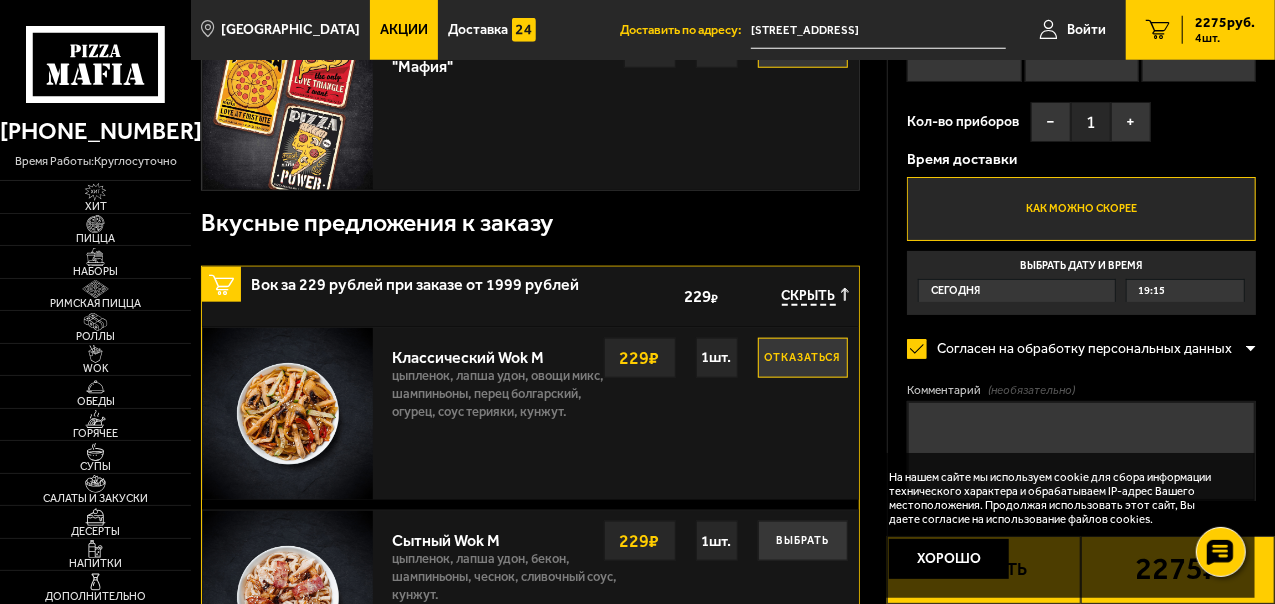 click on "4  шт." at bounding box center [1225, 38] 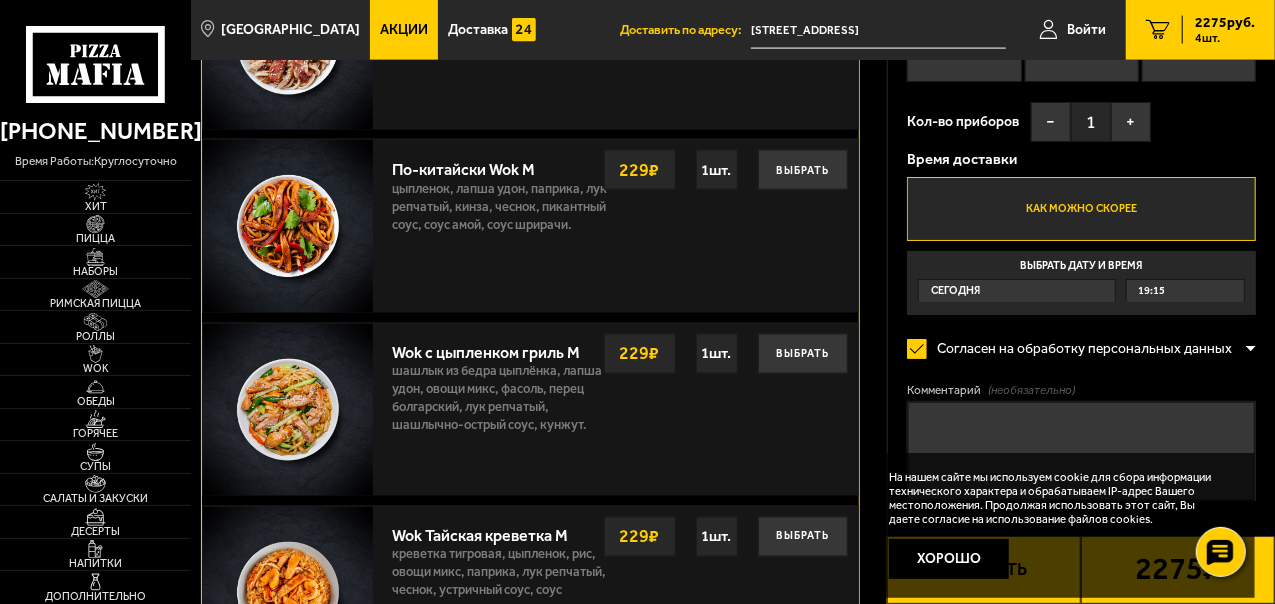 scroll, scrollTop: 1600, scrollLeft: 0, axis: vertical 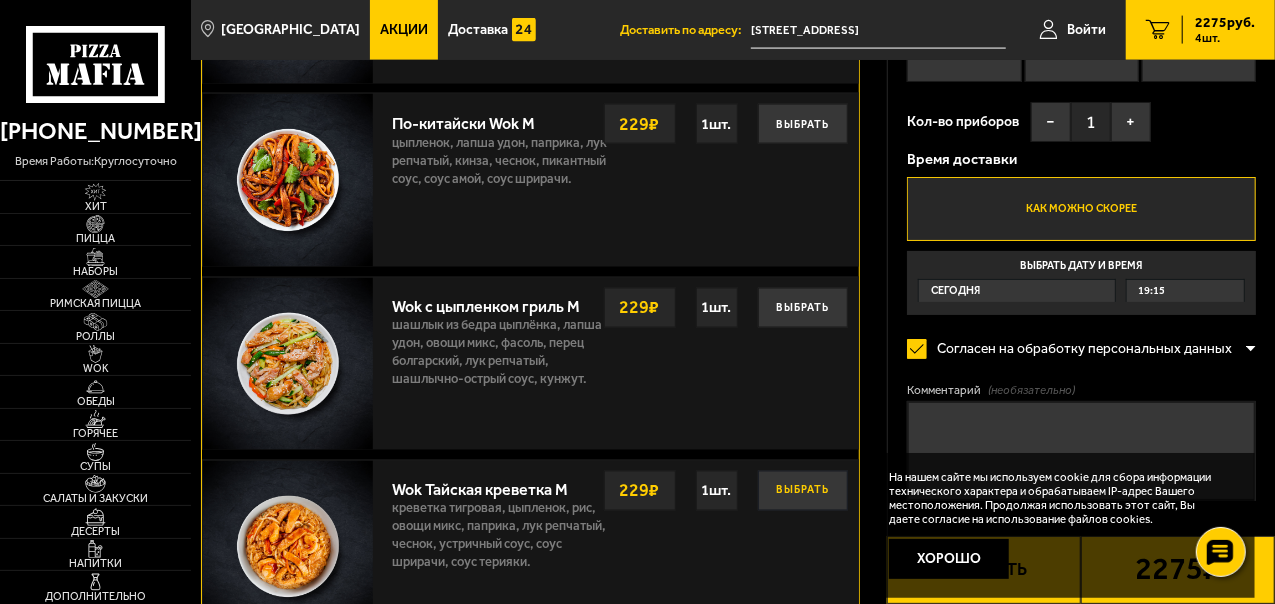 click on "Выбрать" at bounding box center [803, 491] 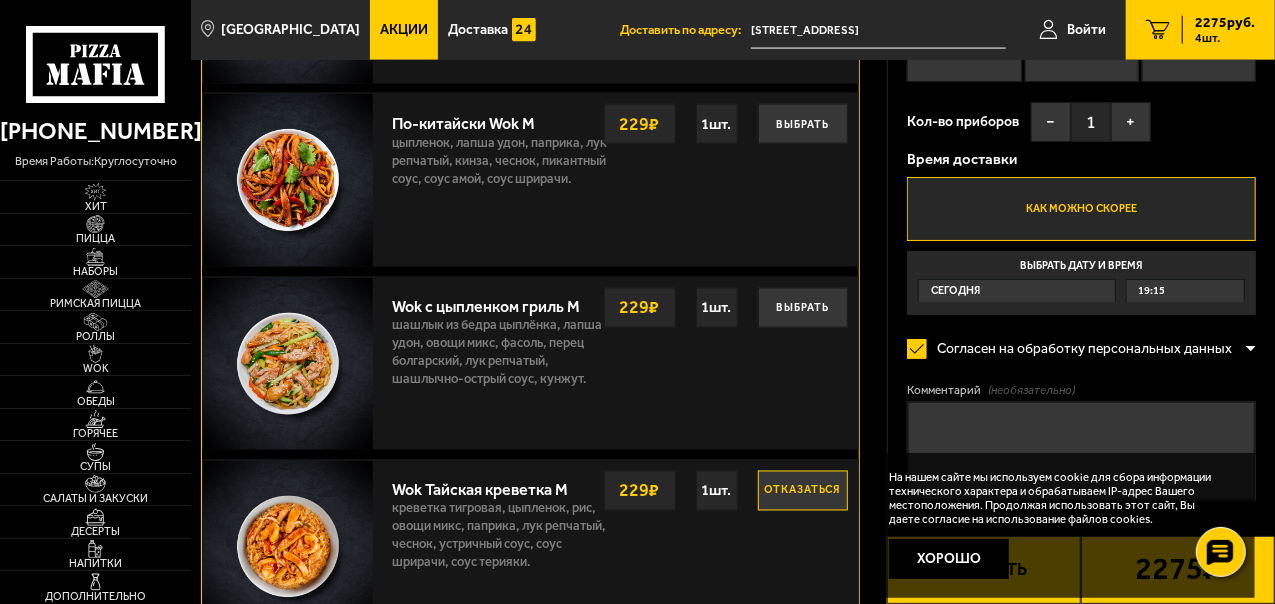 click on "4  шт." at bounding box center (1225, 38) 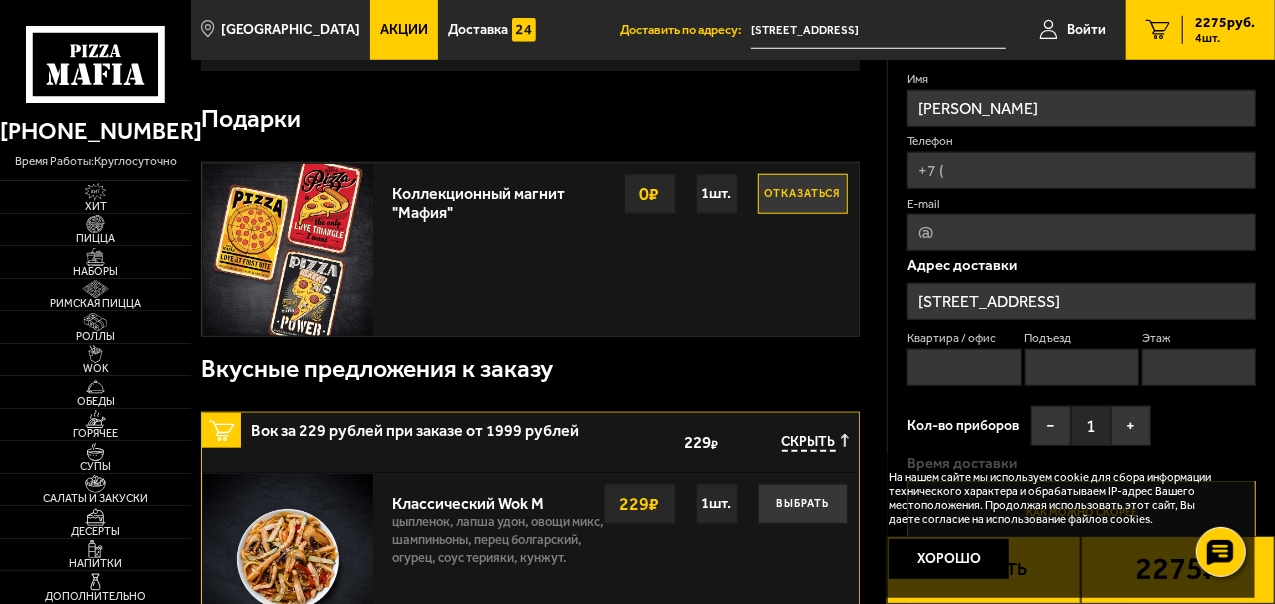 scroll, scrollTop: 900, scrollLeft: 0, axis: vertical 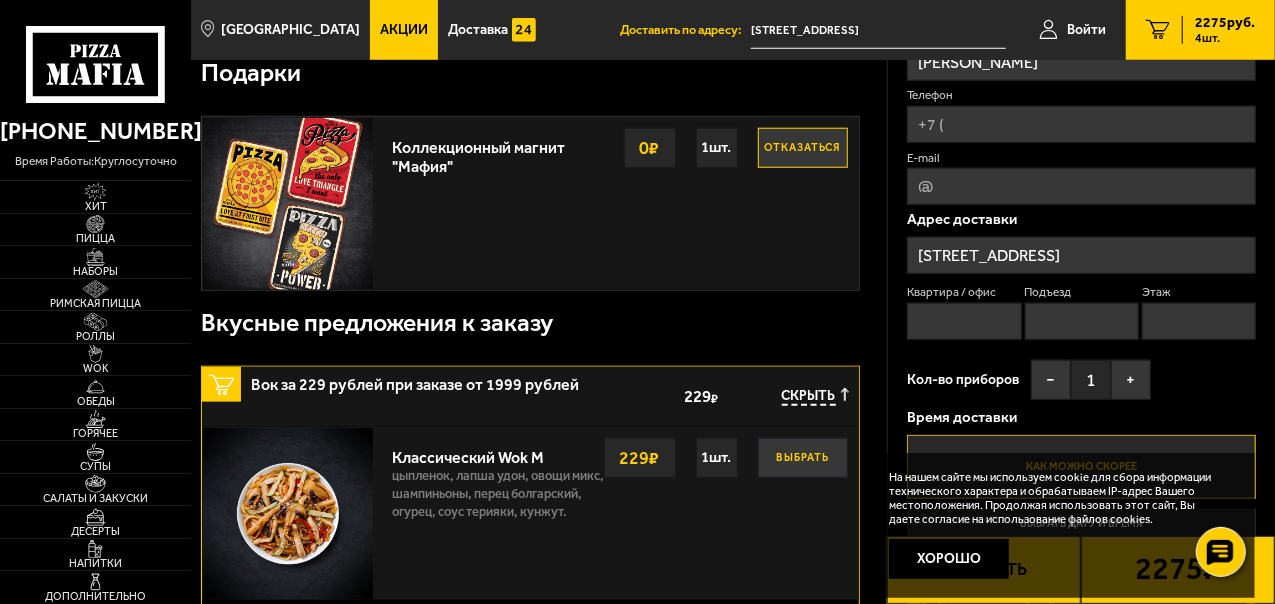 click on "Выбрать" at bounding box center (803, 458) 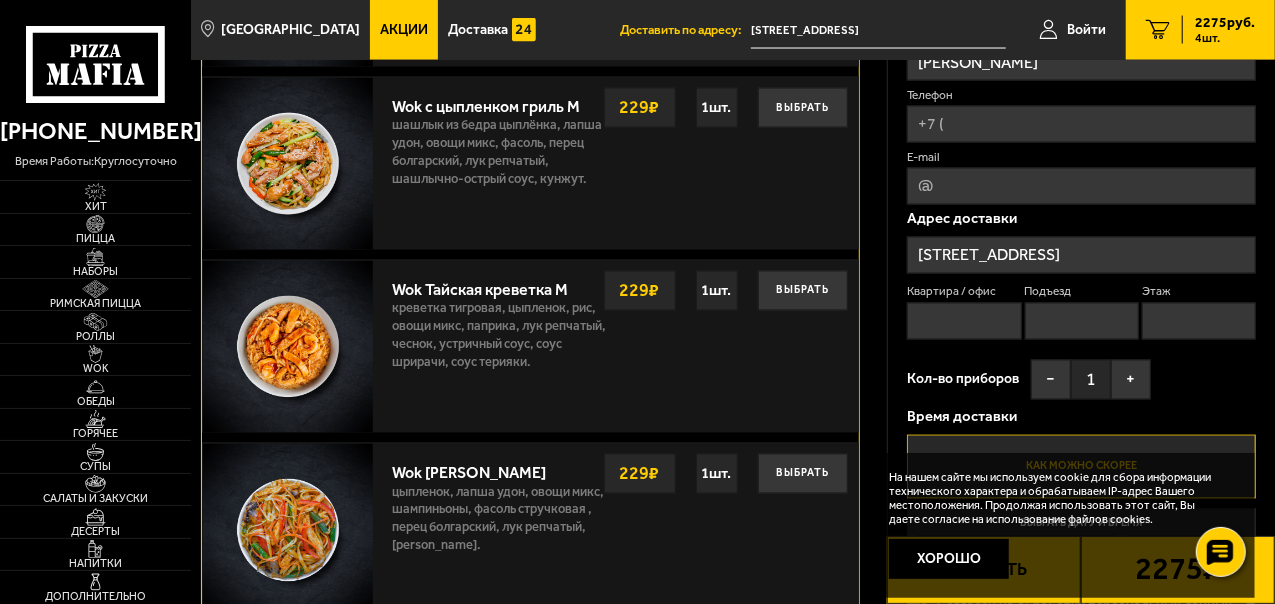 scroll, scrollTop: 1700, scrollLeft: 0, axis: vertical 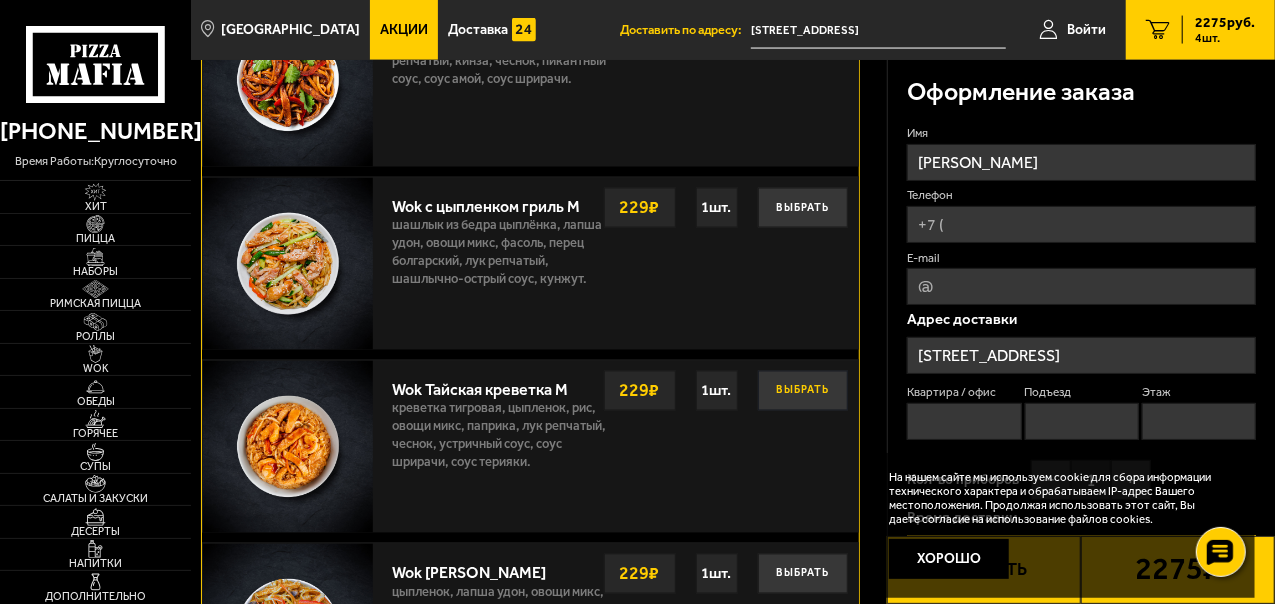 click on "Выбрать" at bounding box center (803, 391) 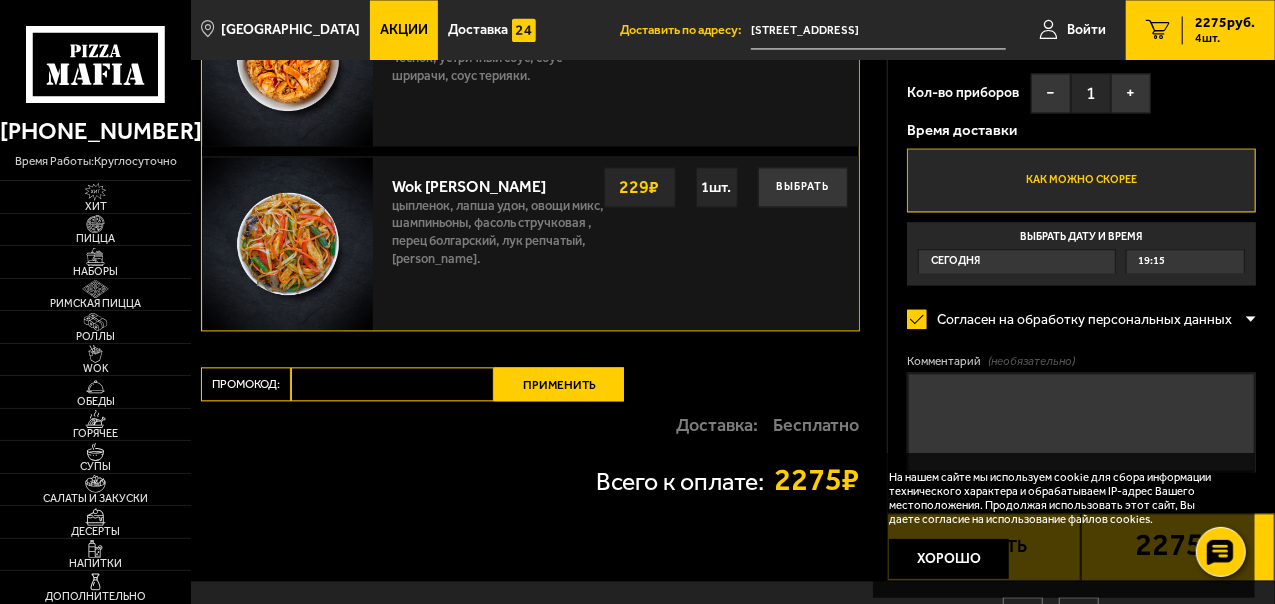 scroll, scrollTop: 2206, scrollLeft: 0, axis: vertical 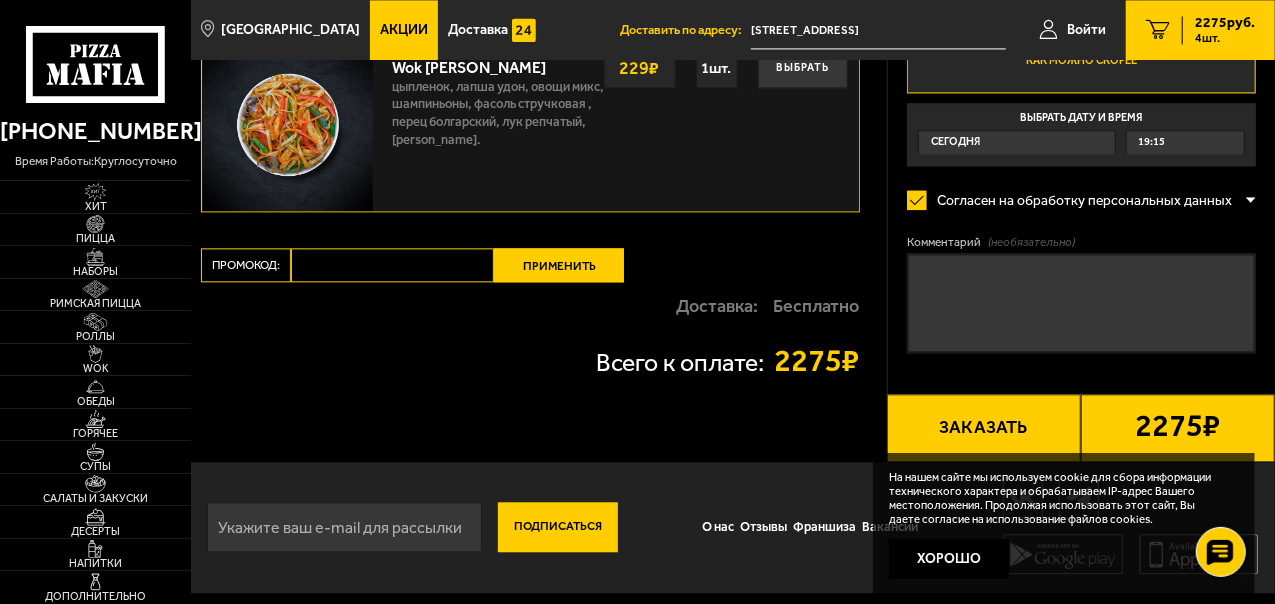 click on "Заказать" at bounding box center (984, 428) 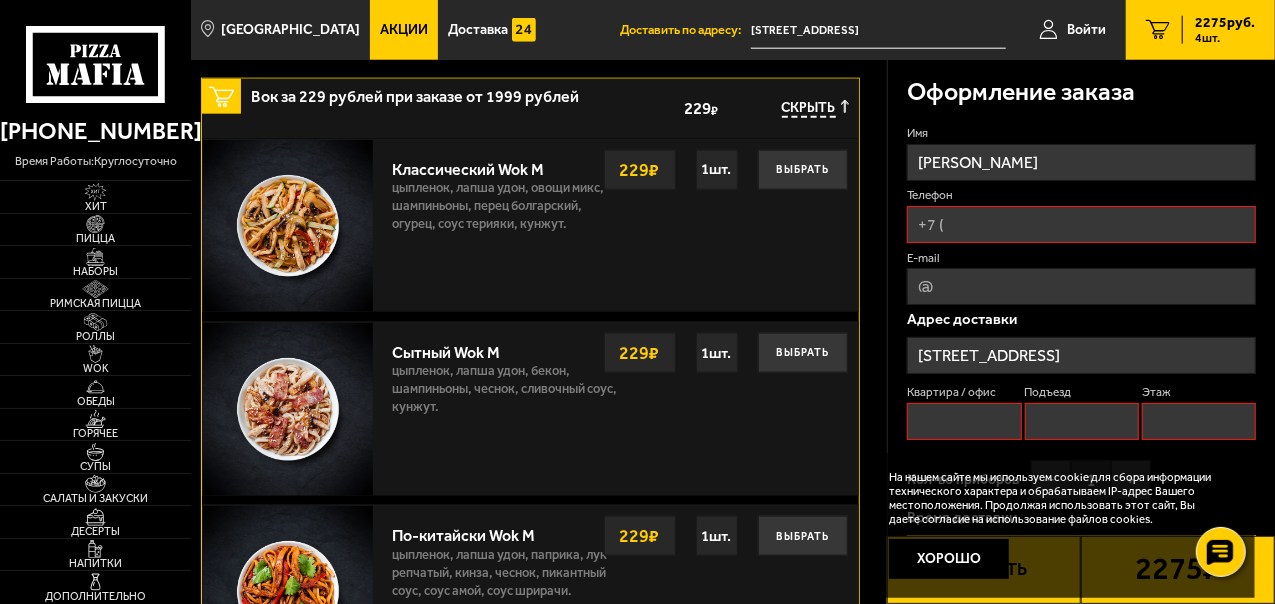 scroll, scrollTop: 170, scrollLeft: 0, axis: vertical 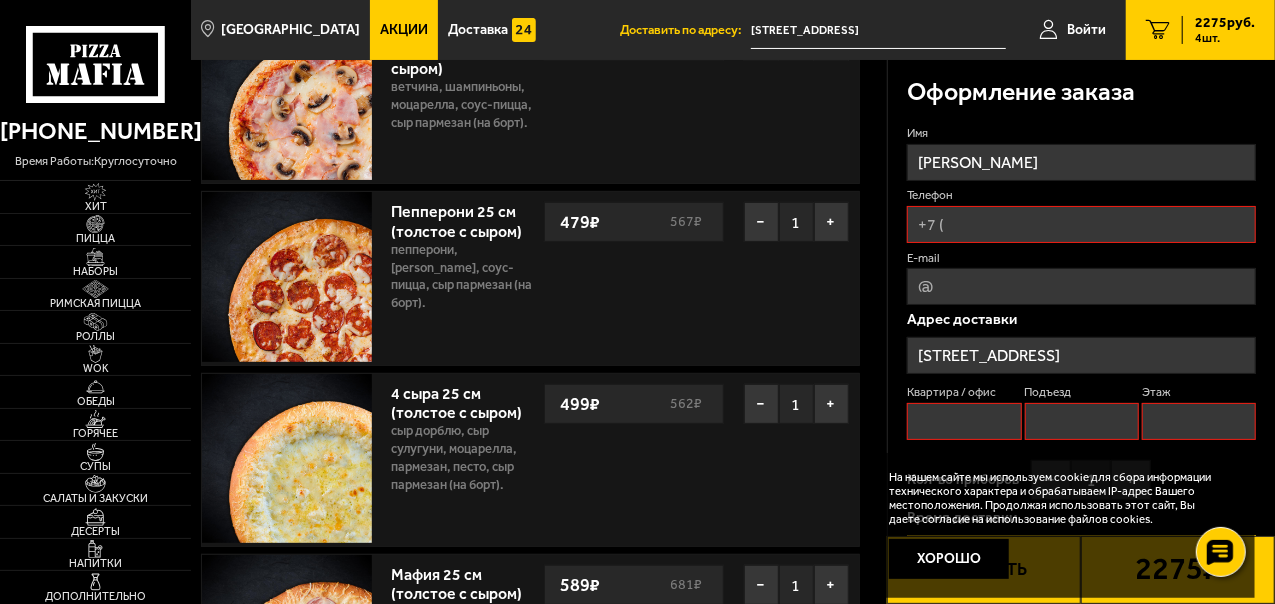 click on "Квартира / офис" at bounding box center (964, 421) 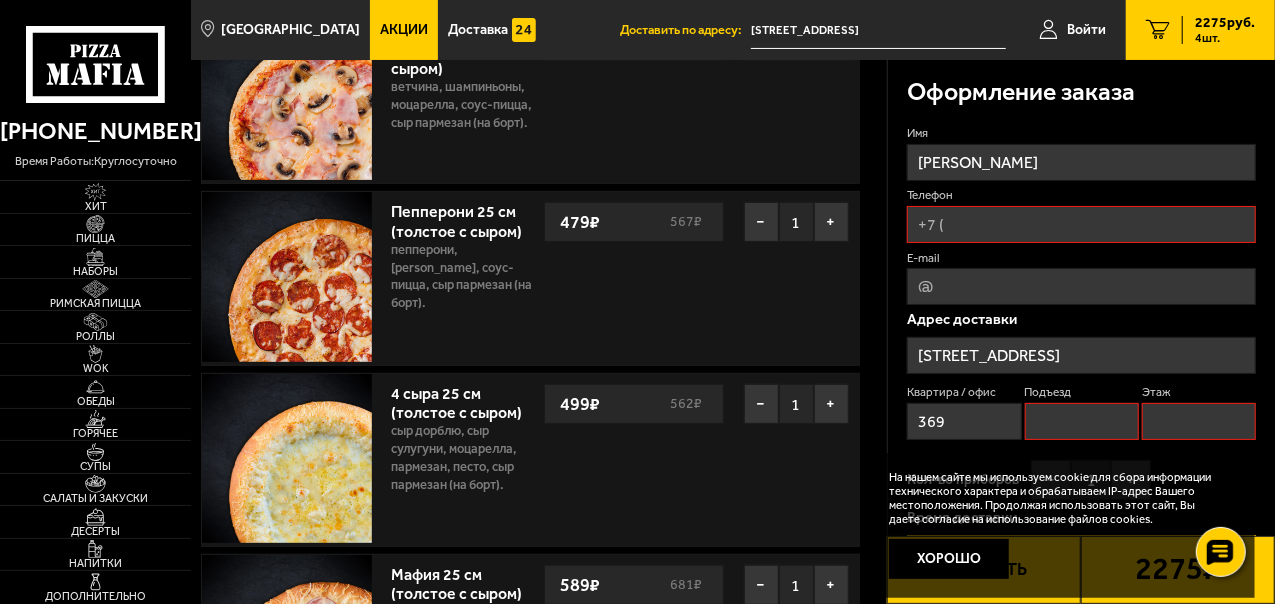 click on "Подъезд" at bounding box center [1082, 421] 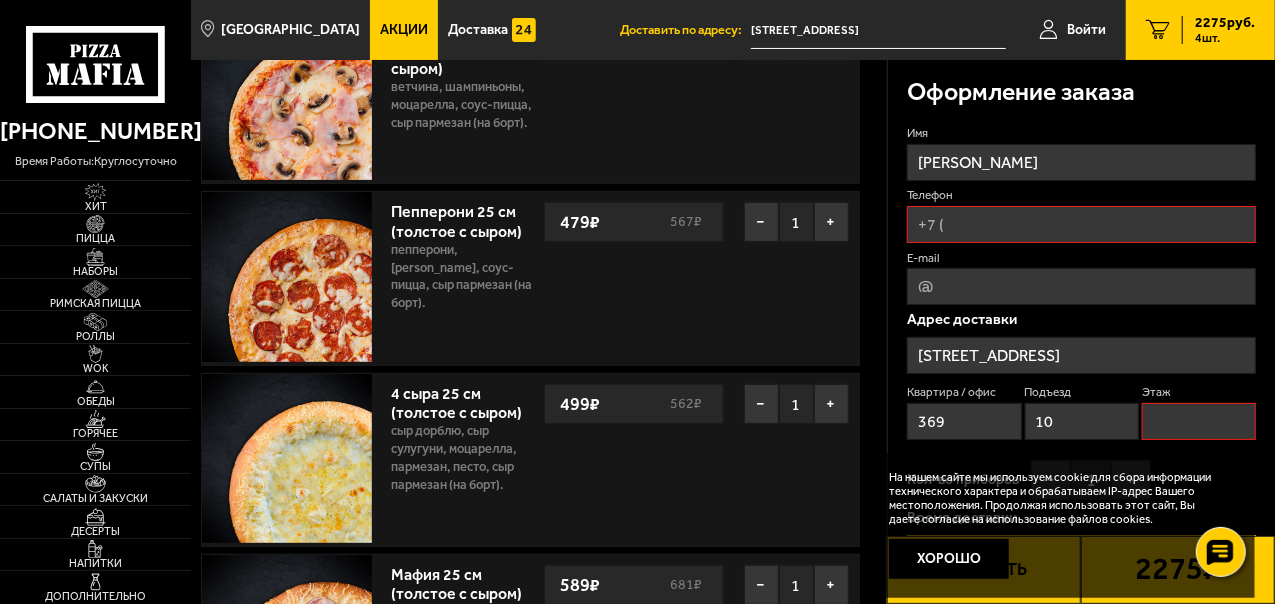 click on "Этаж" at bounding box center [1199, 421] 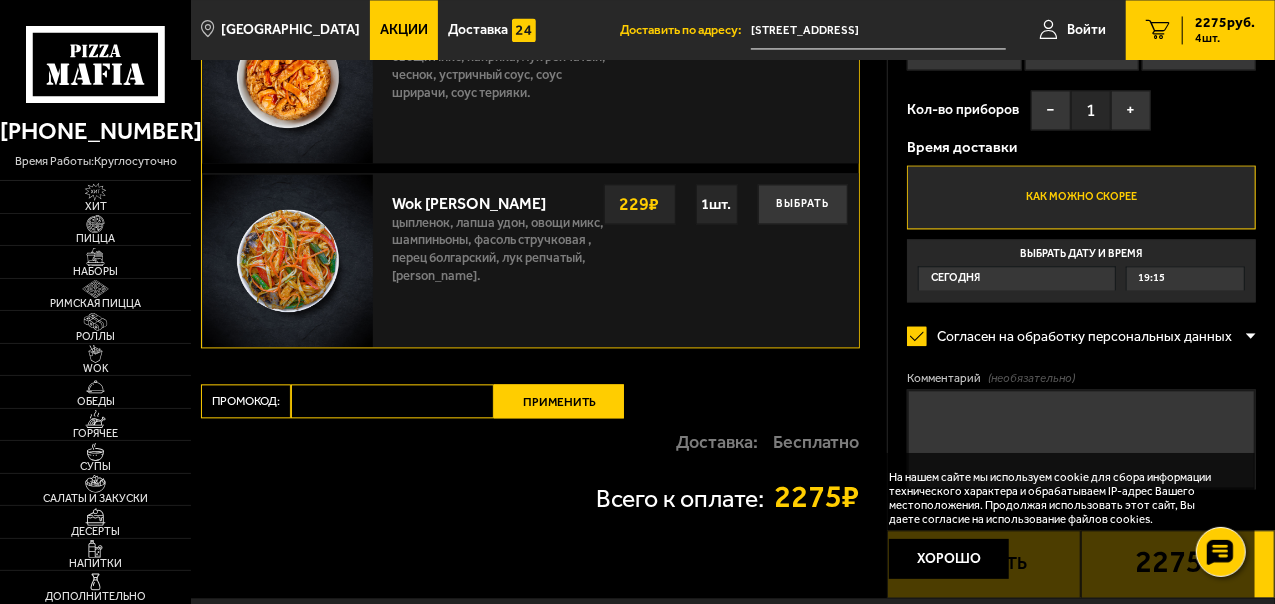 scroll, scrollTop: 2206, scrollLeft: 0, axis: vertical 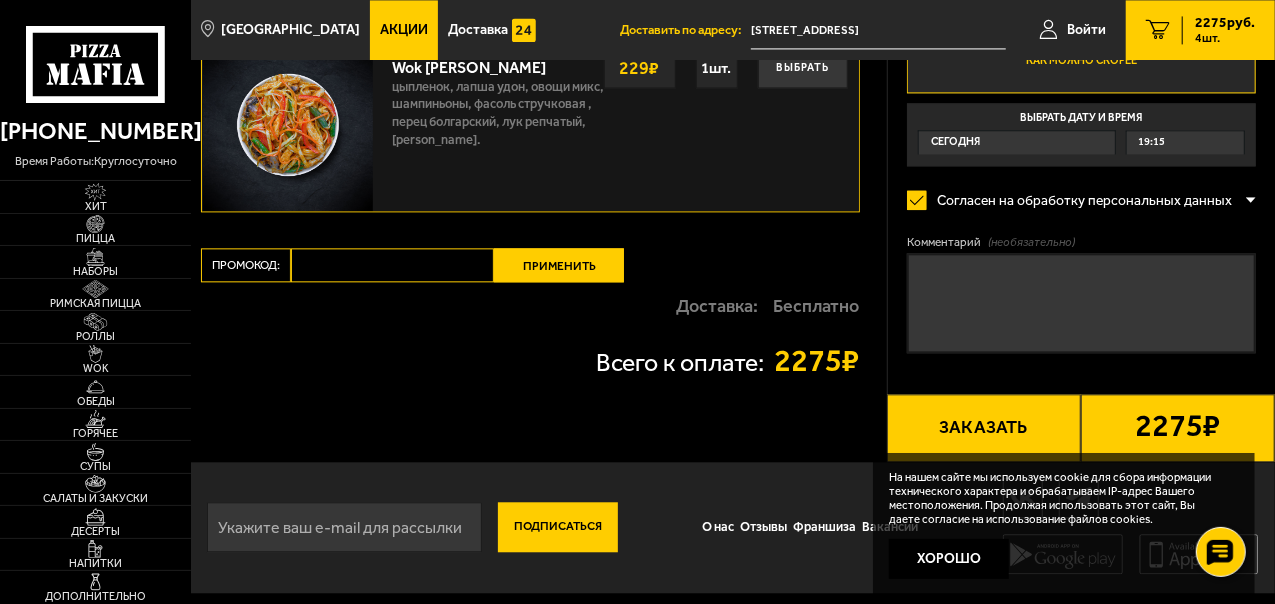 click on "Заказать" at bounding box center (984, 428) 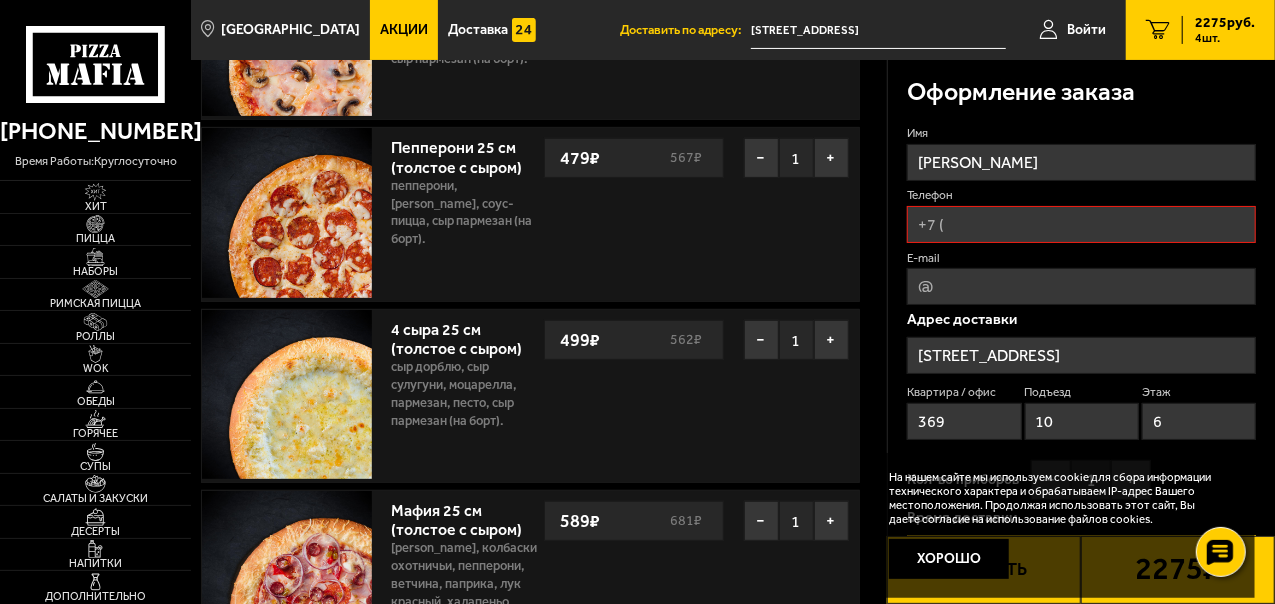 scroll, scrollTop: 170, scrollLeft: 0, axis: vertical 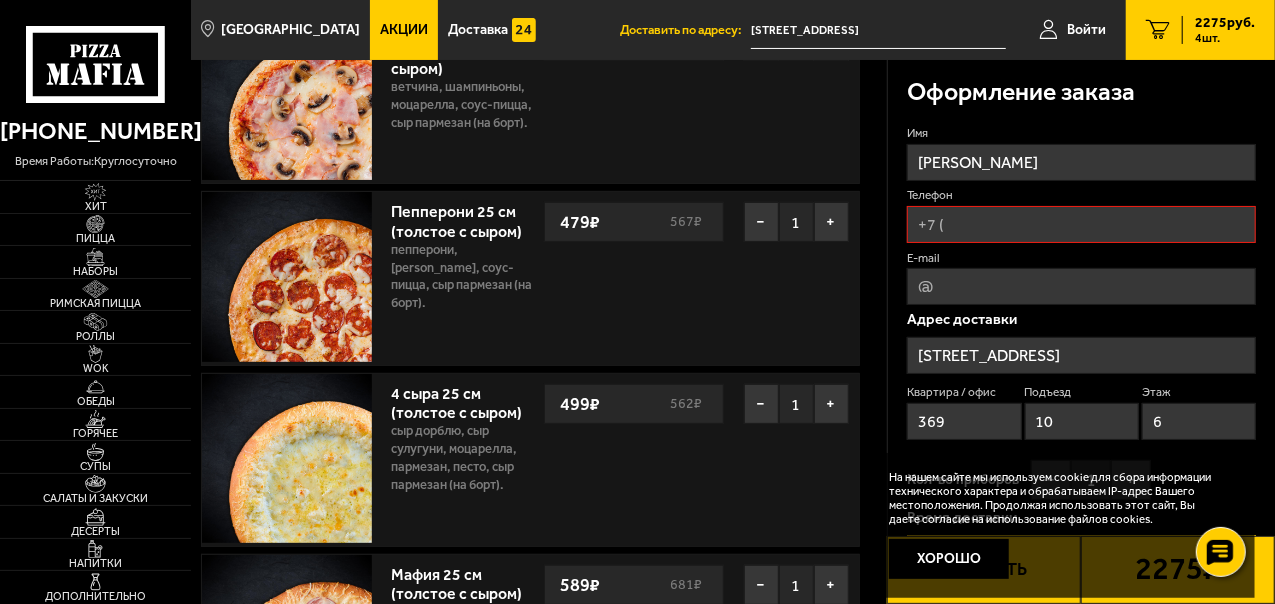 click on "Телефон" at bounding box center (1081, 224) 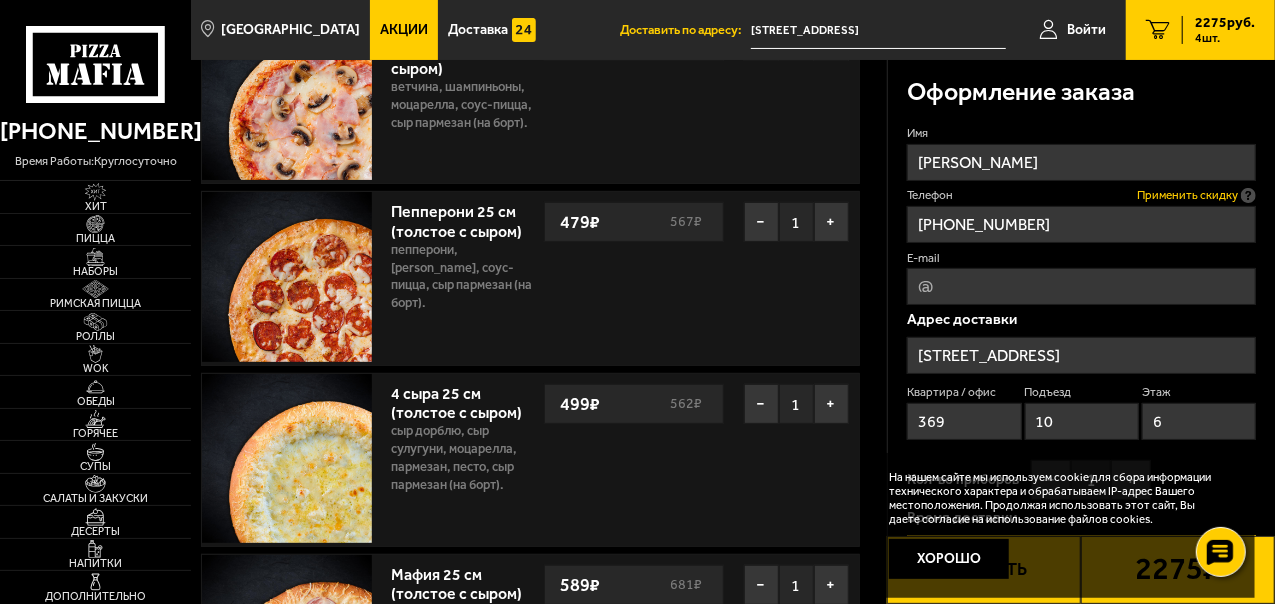 click on "Применить скидку" at bounding box center (1187, 195) 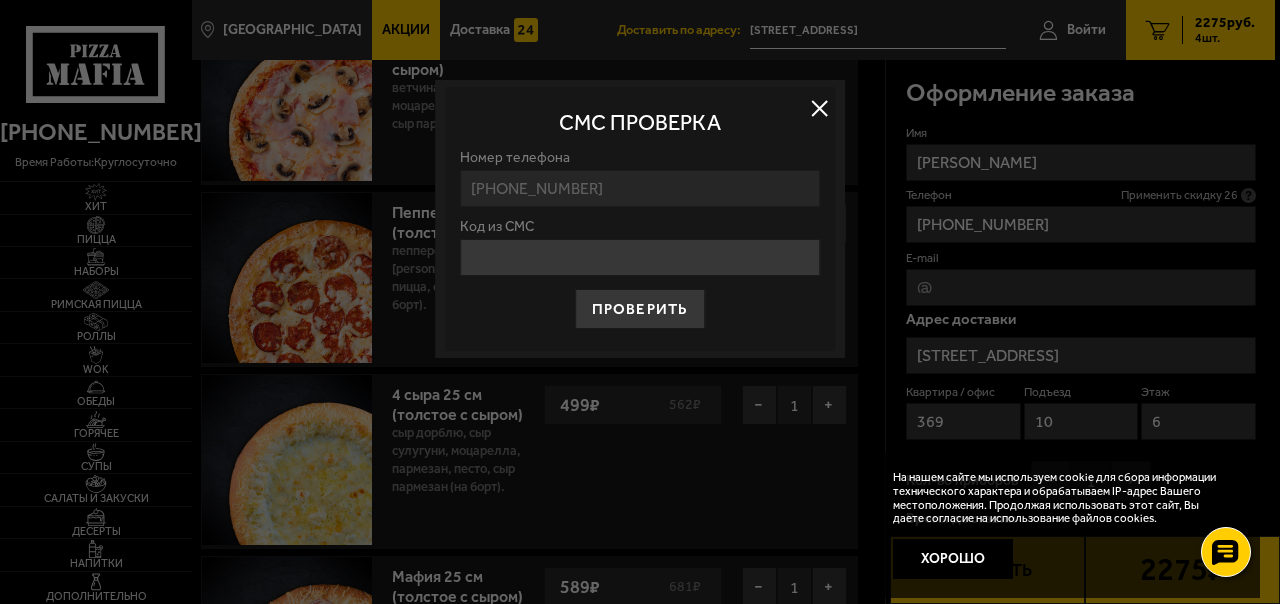 click at bounding box center [820, 108] 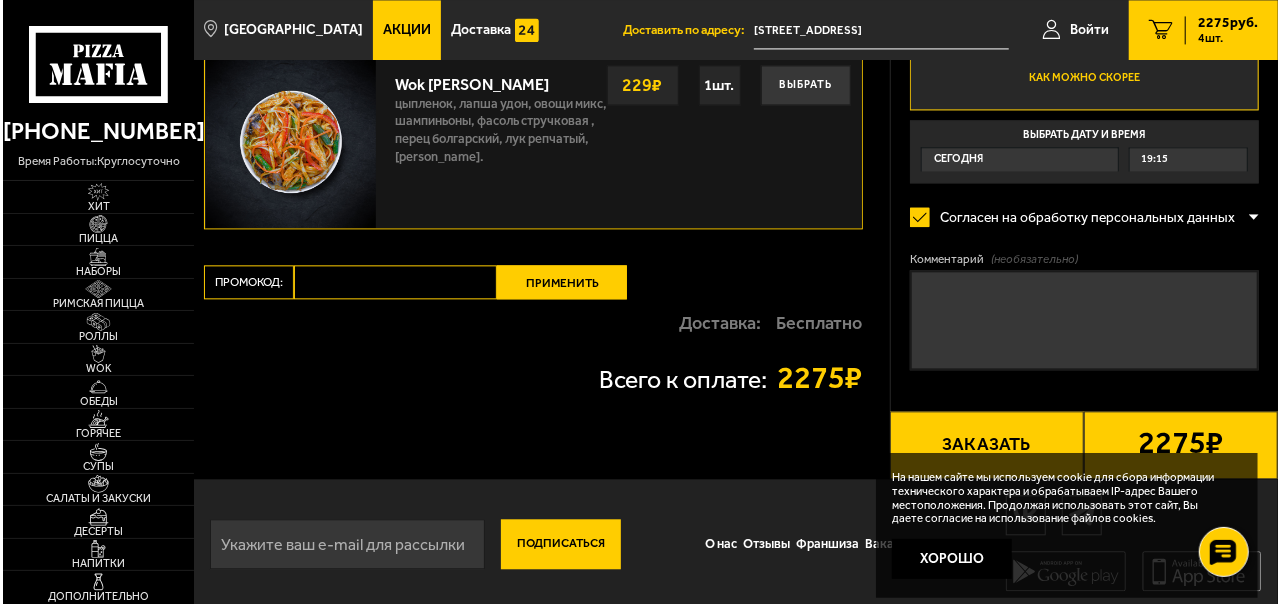 scroll, scrollTop: 2206, scrollLeft: 0, axis: vertical 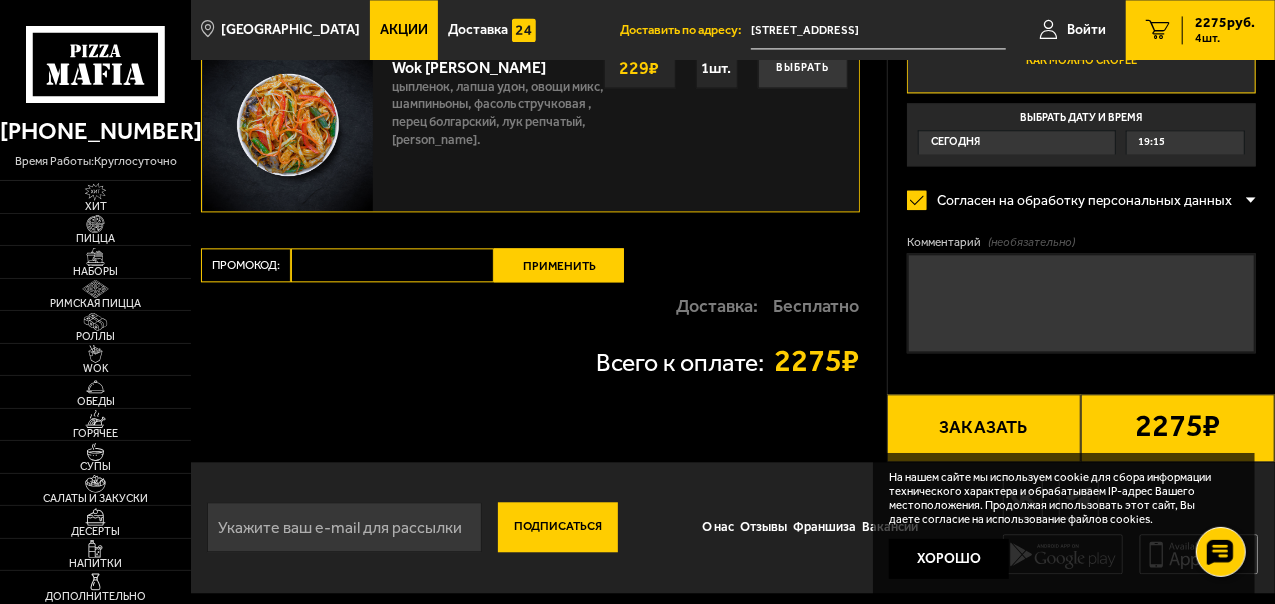 click on "Заказать" at bounding box center [984, 428] 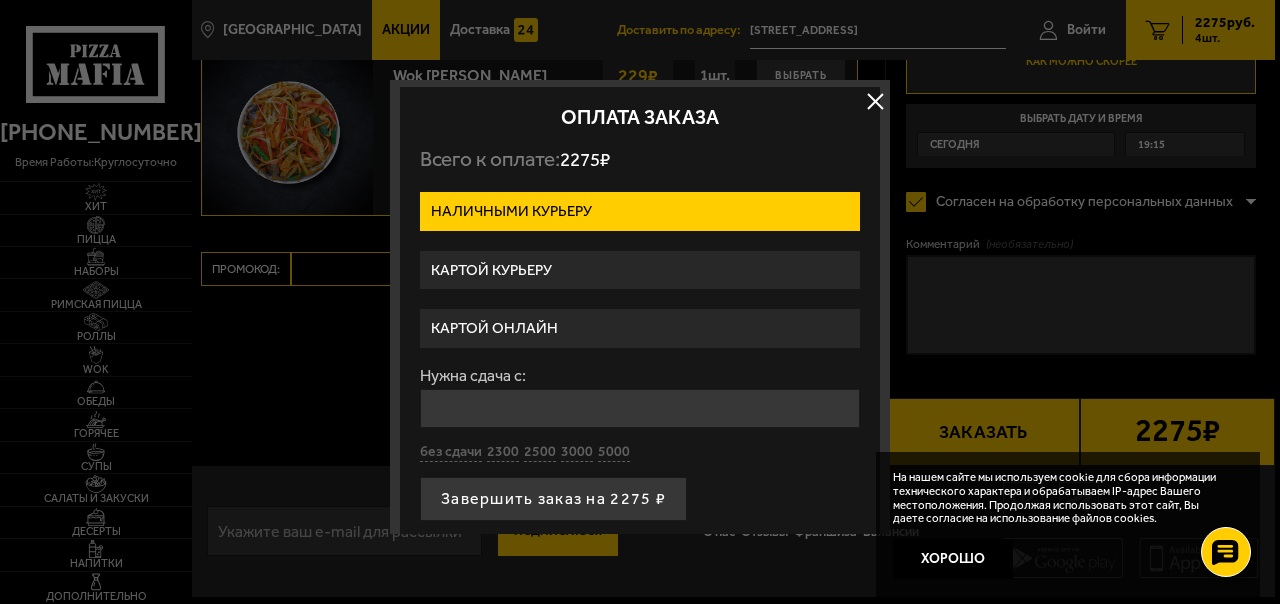 click on "Картой онлайн" at bounding box center (640, 328) 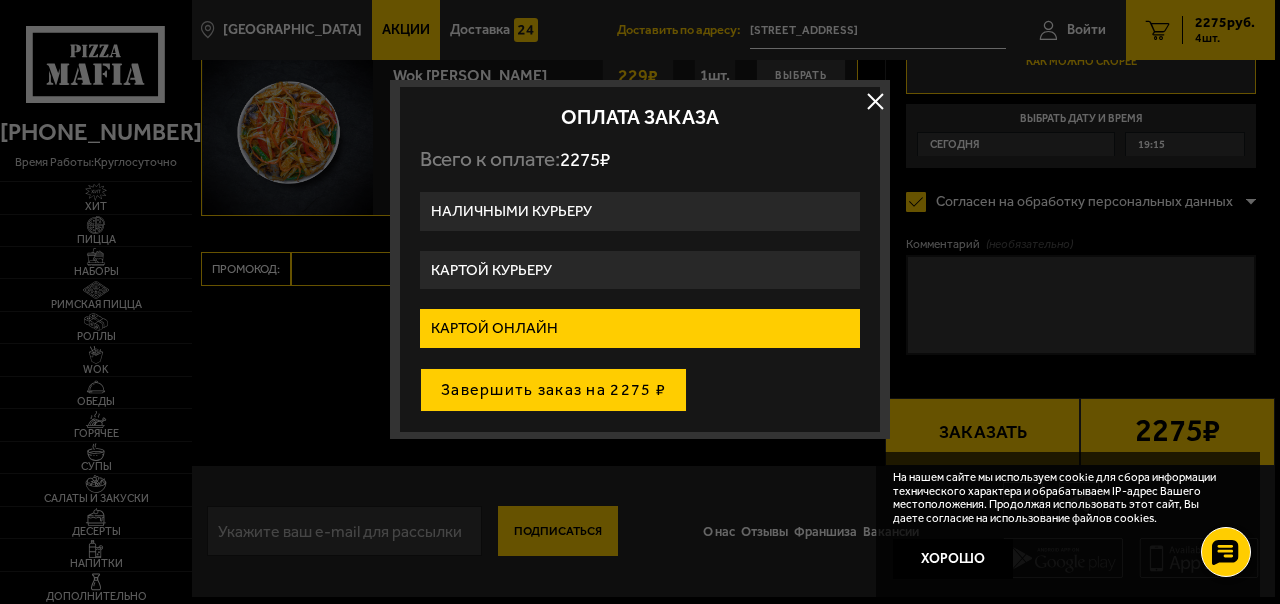 click on "Завершить заказ на 2275 ₽" at bounding box center [553, 390] 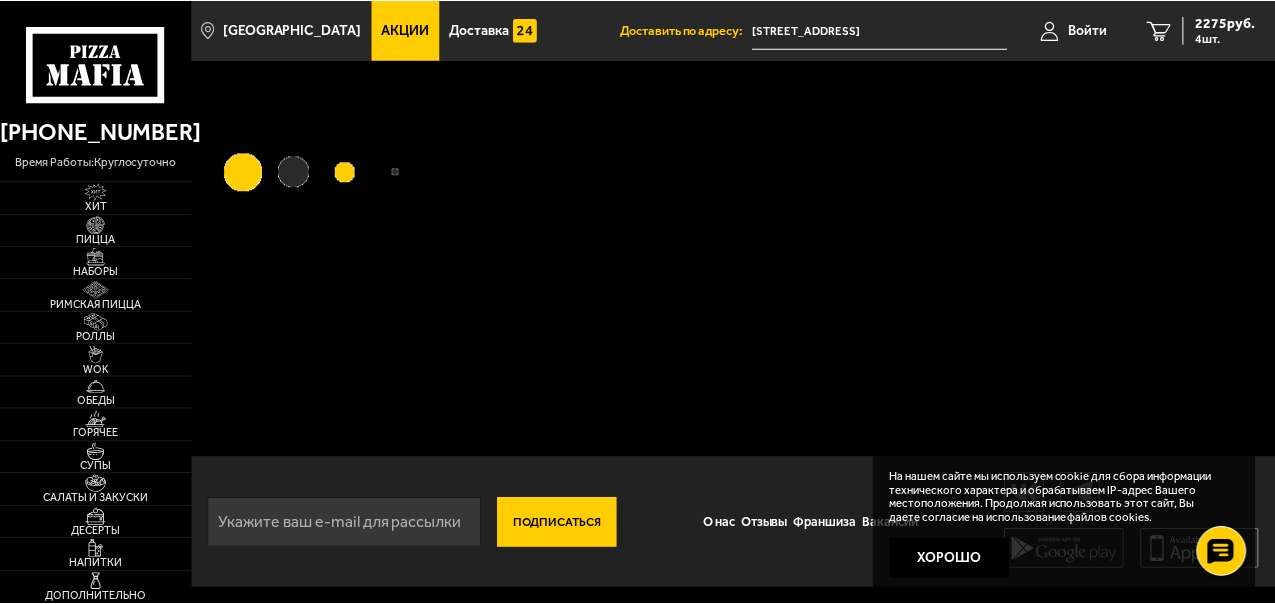 scroll, scrollTop: 0, scrollLeft: 0, axis: both 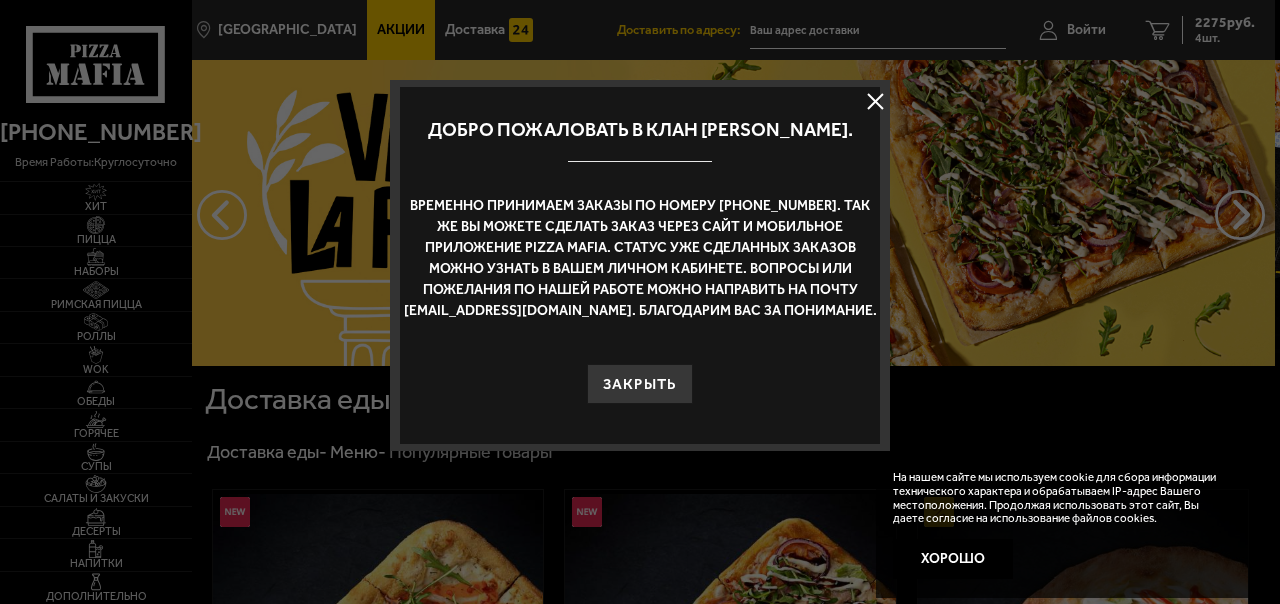 type on "[STREET_ADDRESS]" 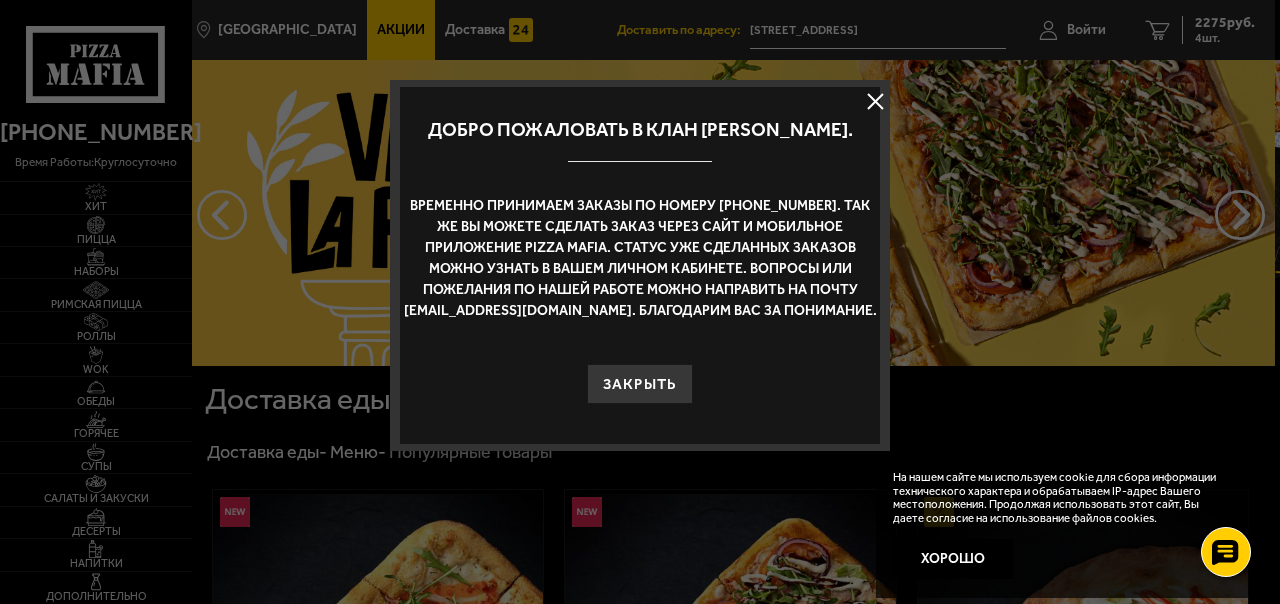click at bounding box center [875, 101] 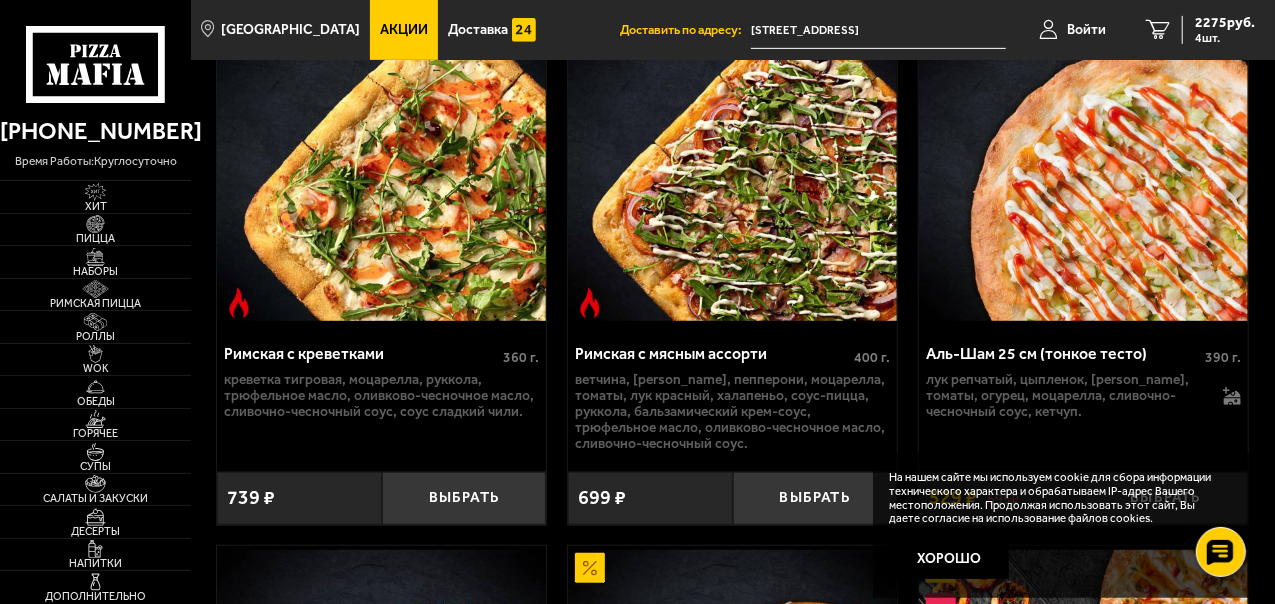 scroll, scrollTop: 400, scrollLeft: 0, axis: vertical 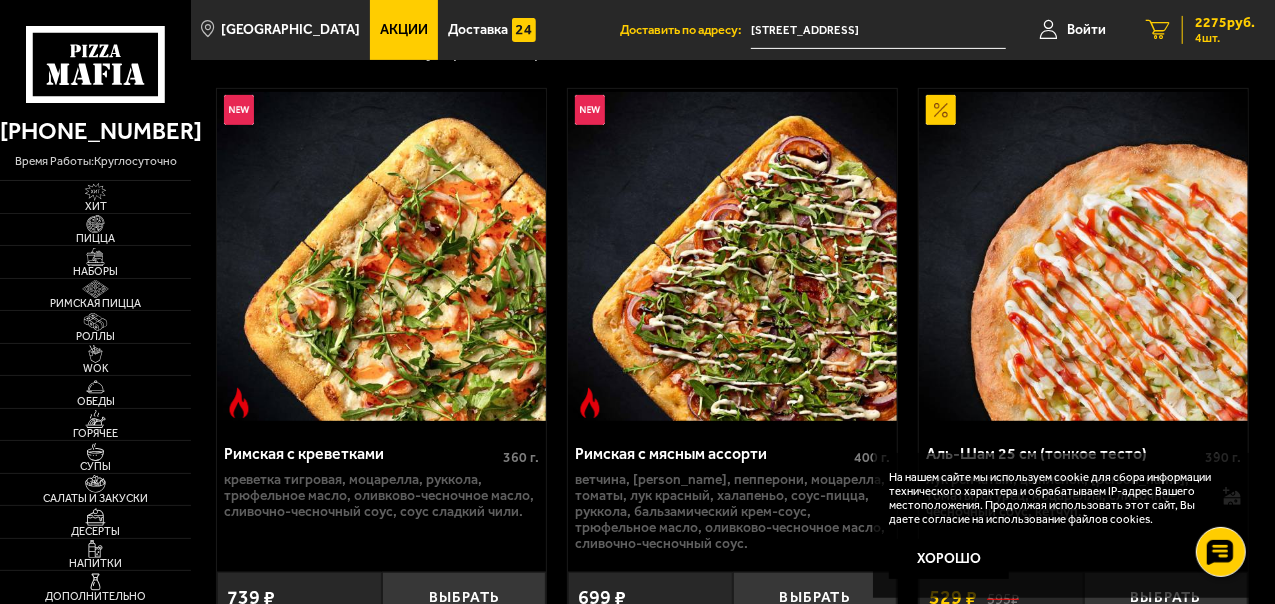 click on "2275  руб." at bounding box center (1225, 23) 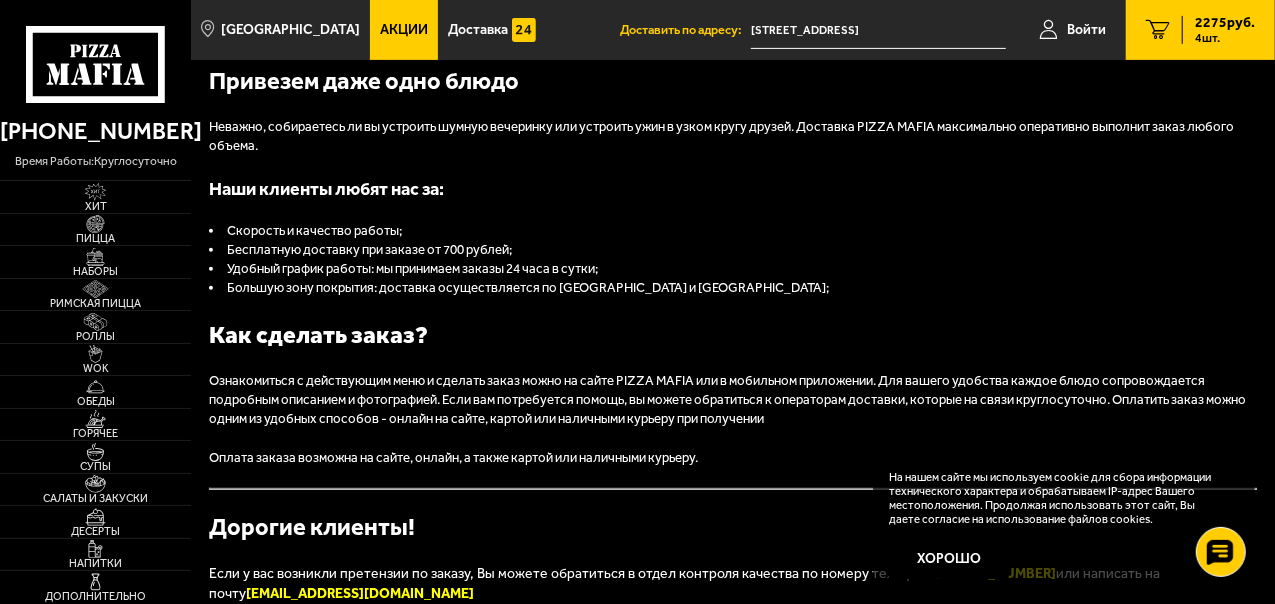scroll, scrollTop: 0, scrollLeft: 0, axis: both 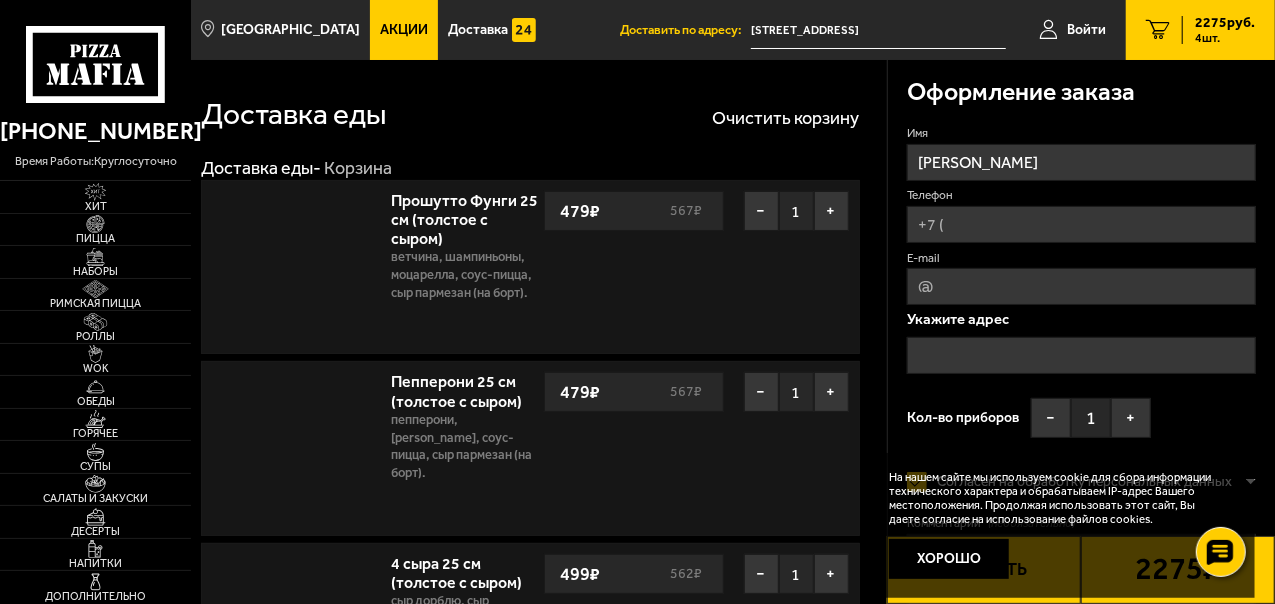 type on "[STREET_ADDRESS]" 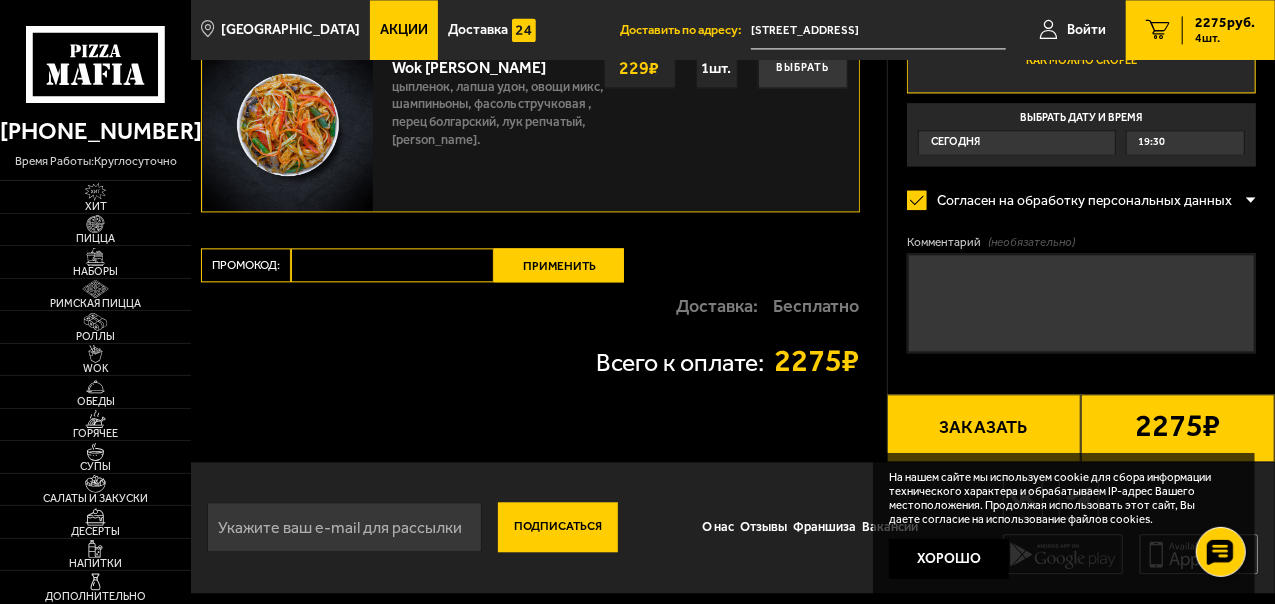 scroll, scrollTop: 2206, scrollLeft: 0, axis: vertical 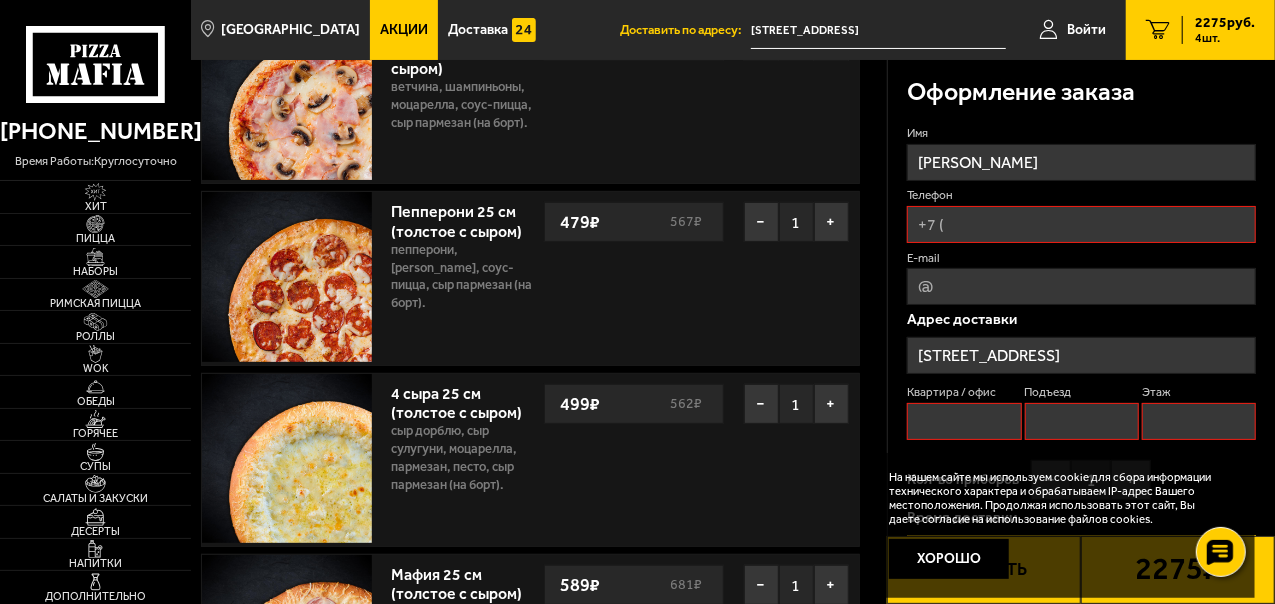 click on "Квартира / офис" at bounding box center (964, 421) 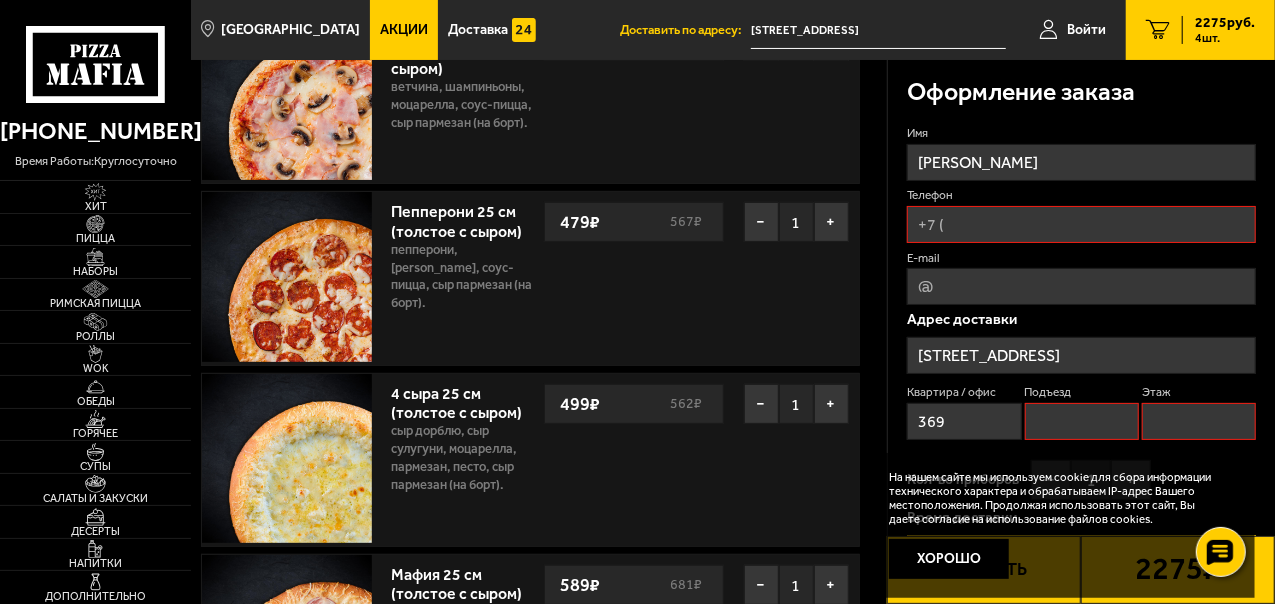 click on "Подъезд" at bounding box center [1082, 421] 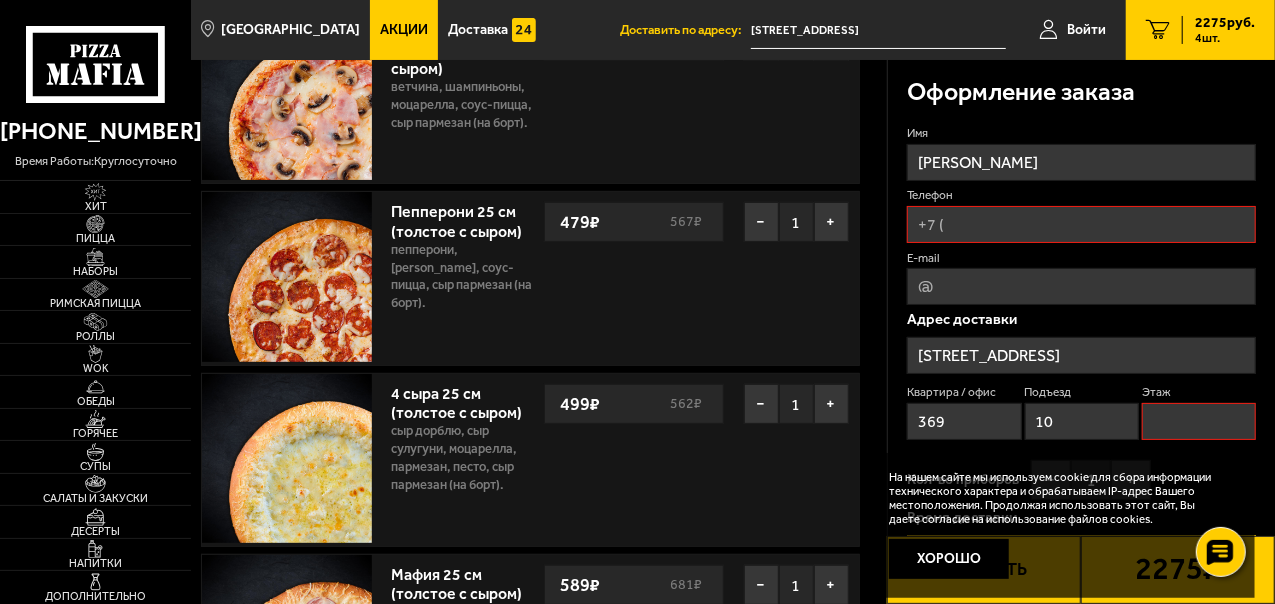 click on "Этаж" at bounding box center [1199, 421] 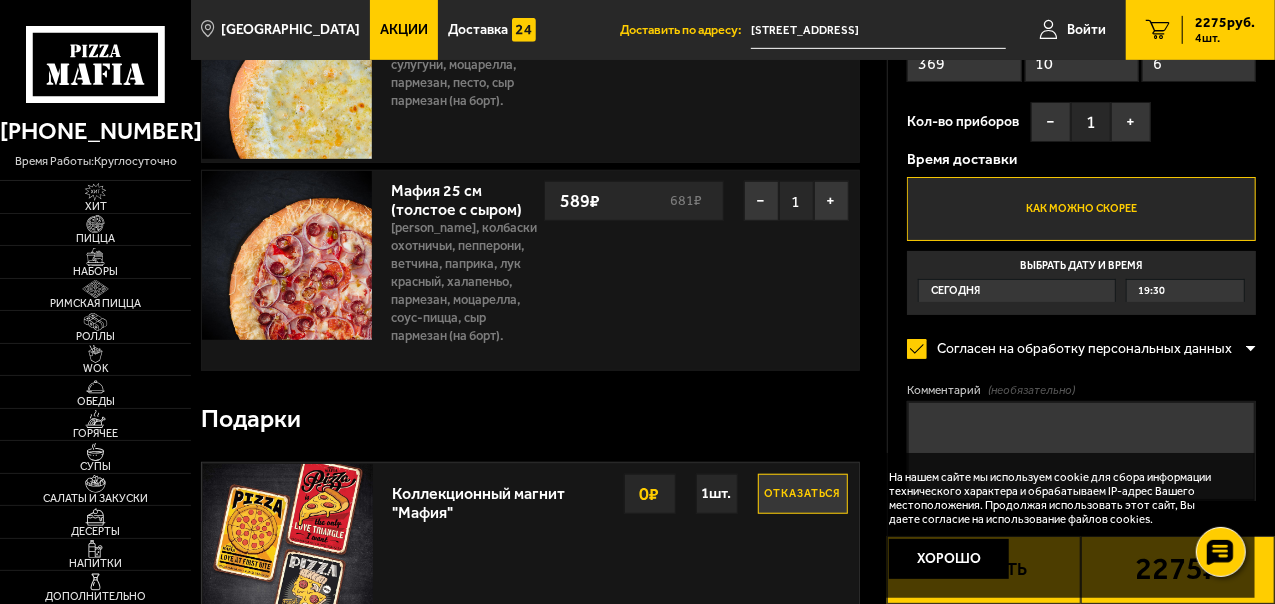 scroll, scrollTop: 670, scrollLeft: 0, axis: vertical 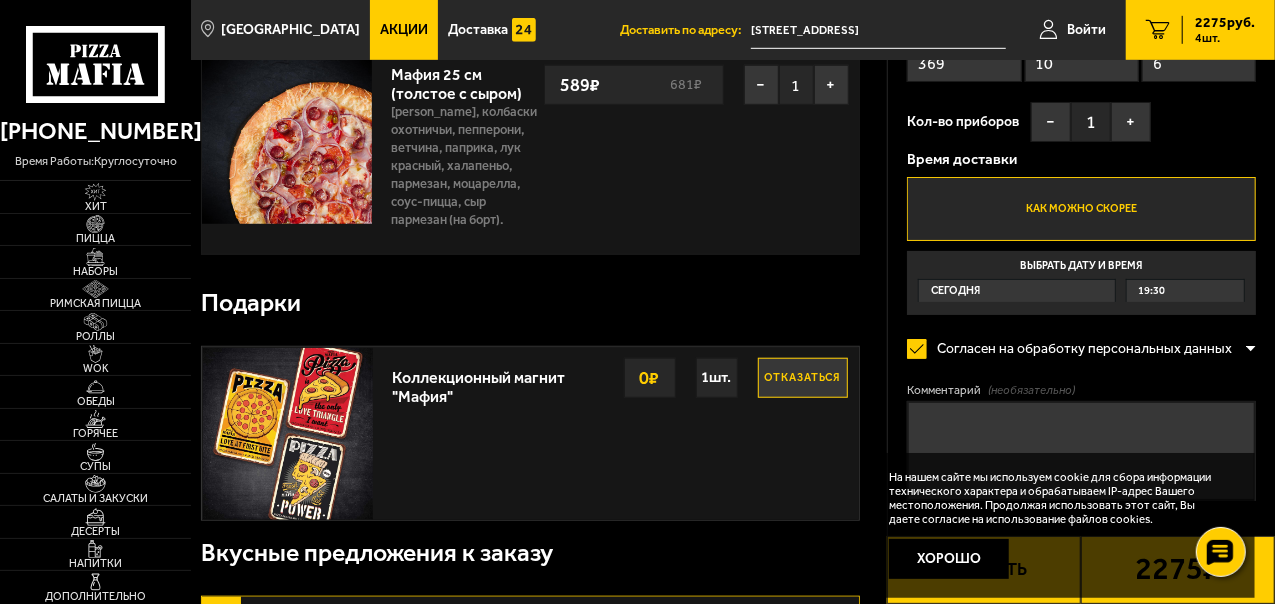 click on "На нашем сайте мы используем cookie для сбора информации технического характера и обрабатываем IP-адрес Вашего местоположения. Продолжая использовать этот сайт, Вы даете согласие на использование файлов cookies. Хорошо" at bounding box center (1064, 525) 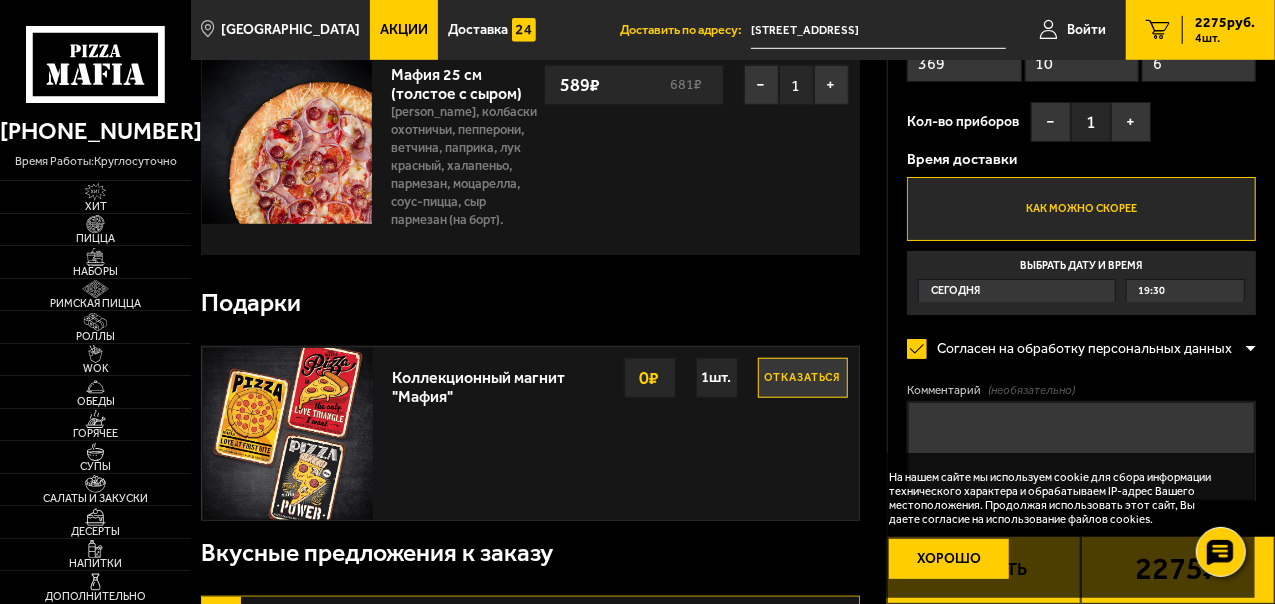 click on "Хорошо" at bounding box center (949, 559) 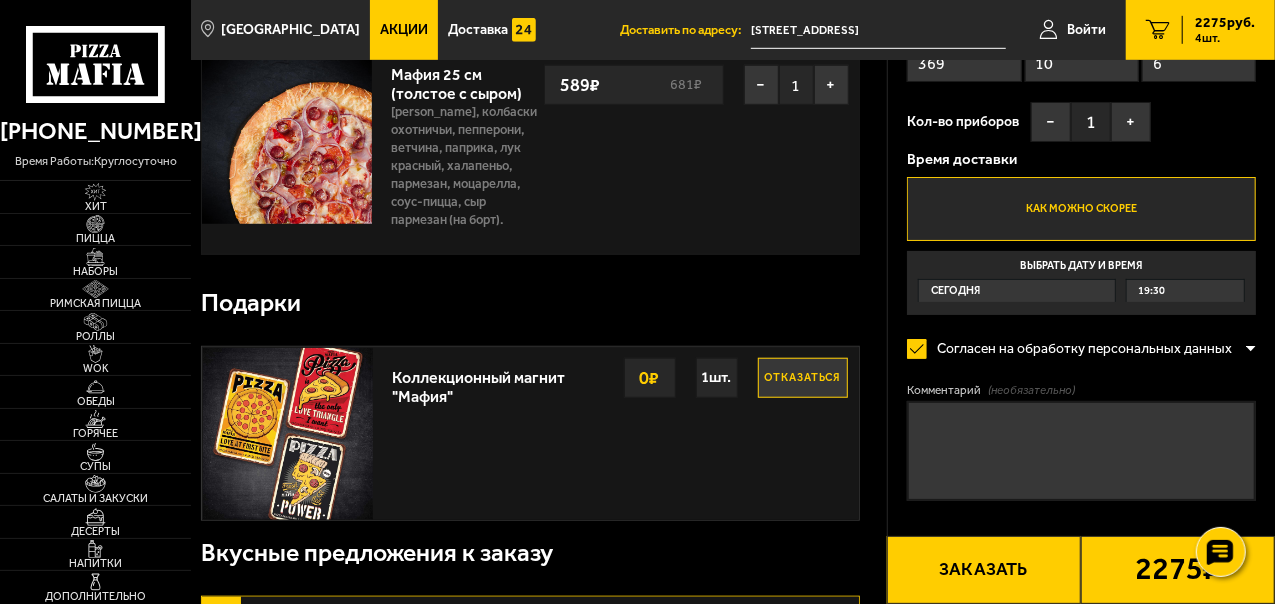 click on "Заказать" at bounding box center [984, 570] 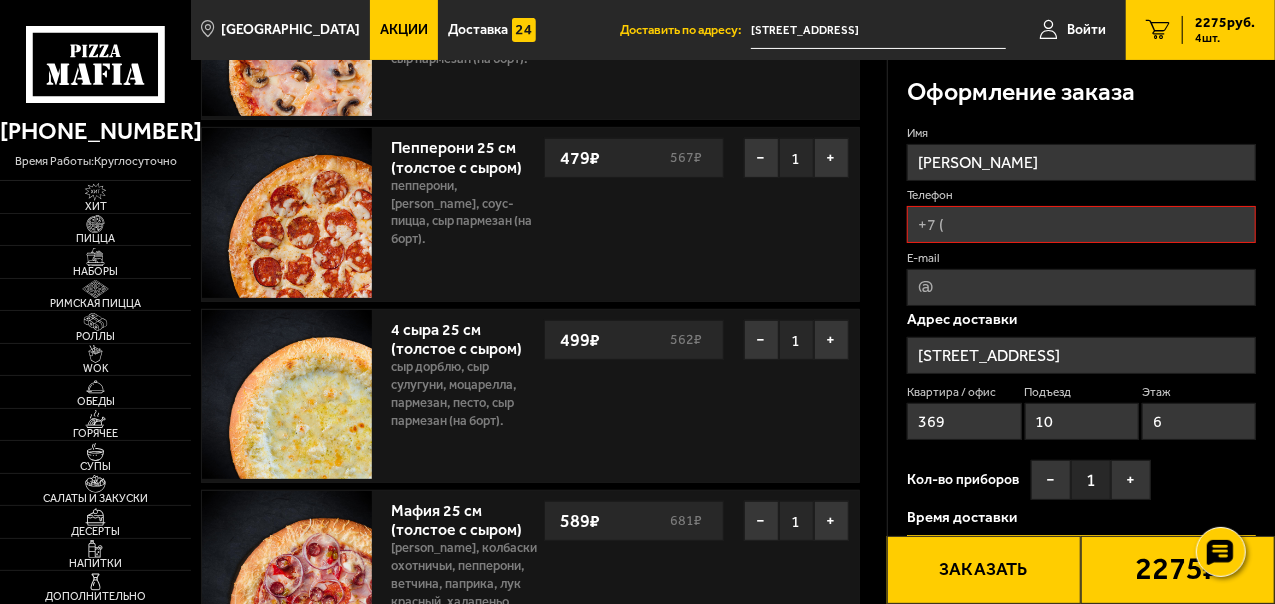 scroll, scrollTop: 0, scrollLeft: 0, axis: both 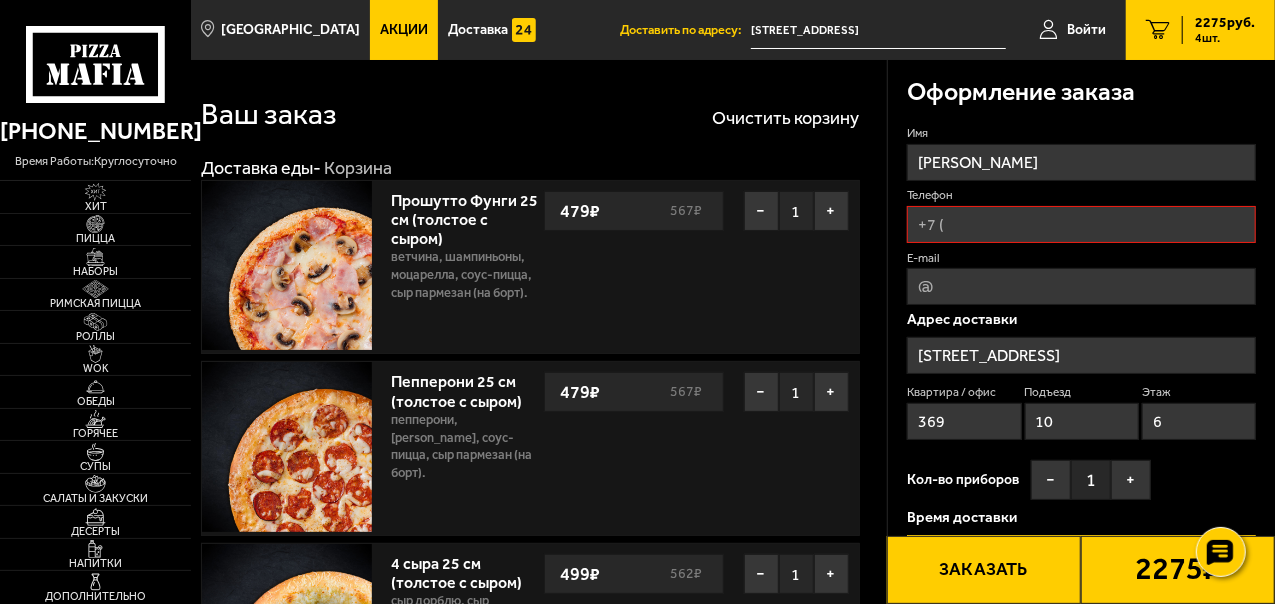 click on "Телефон" at bounding box center [1081, 224] 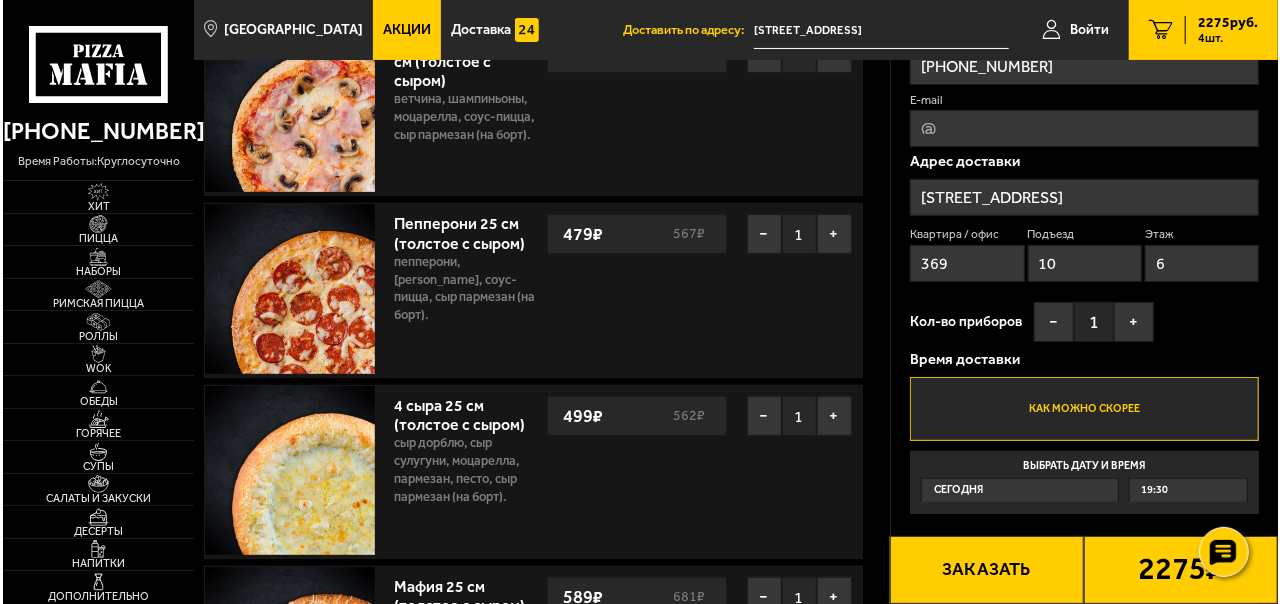 scroll, scrollTop: 200, scrollLeft: 0, axis: vertical 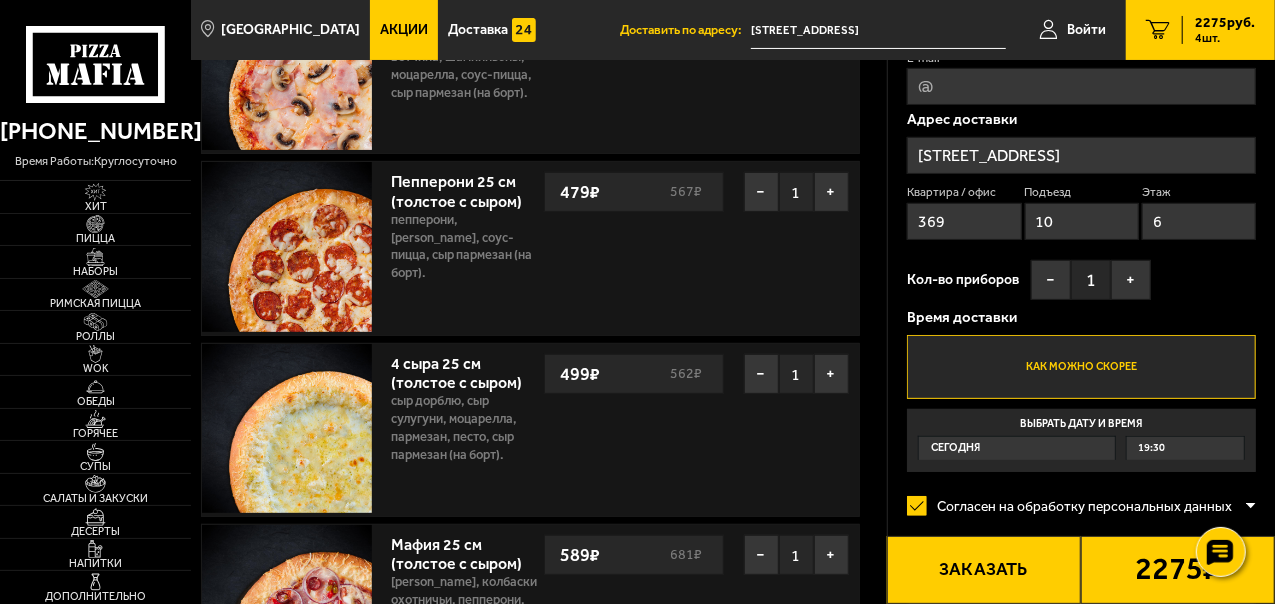 click on "Заказать" at bounding box center [984, 570] 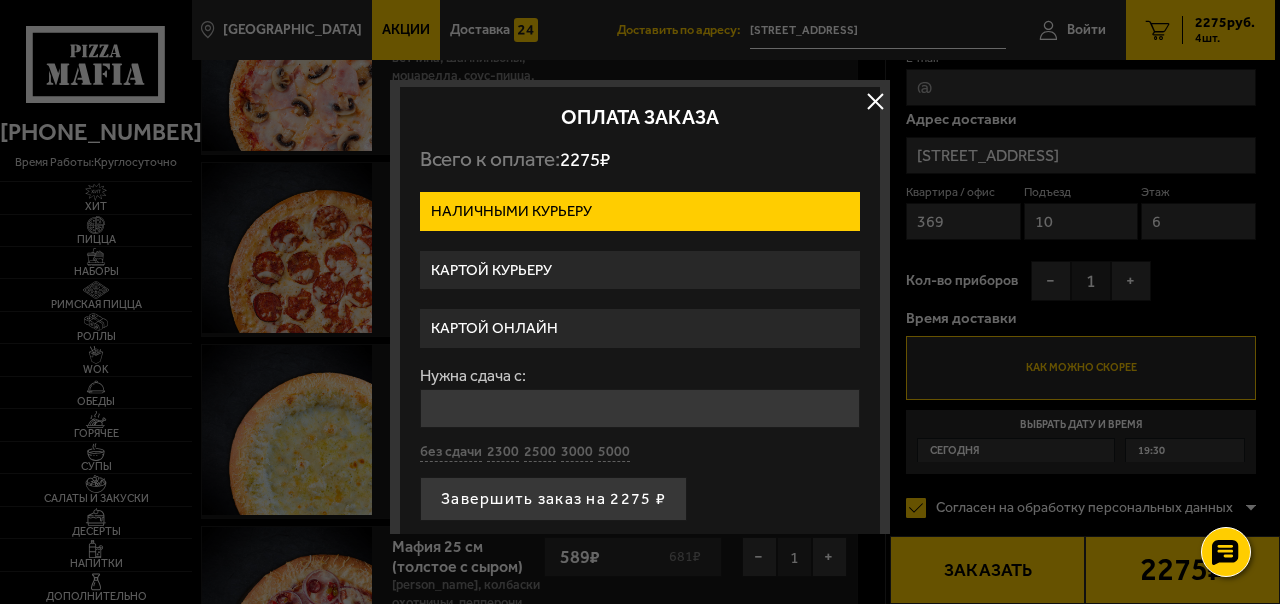 click on "Картой курьеру" at bounding box center (640, 270) 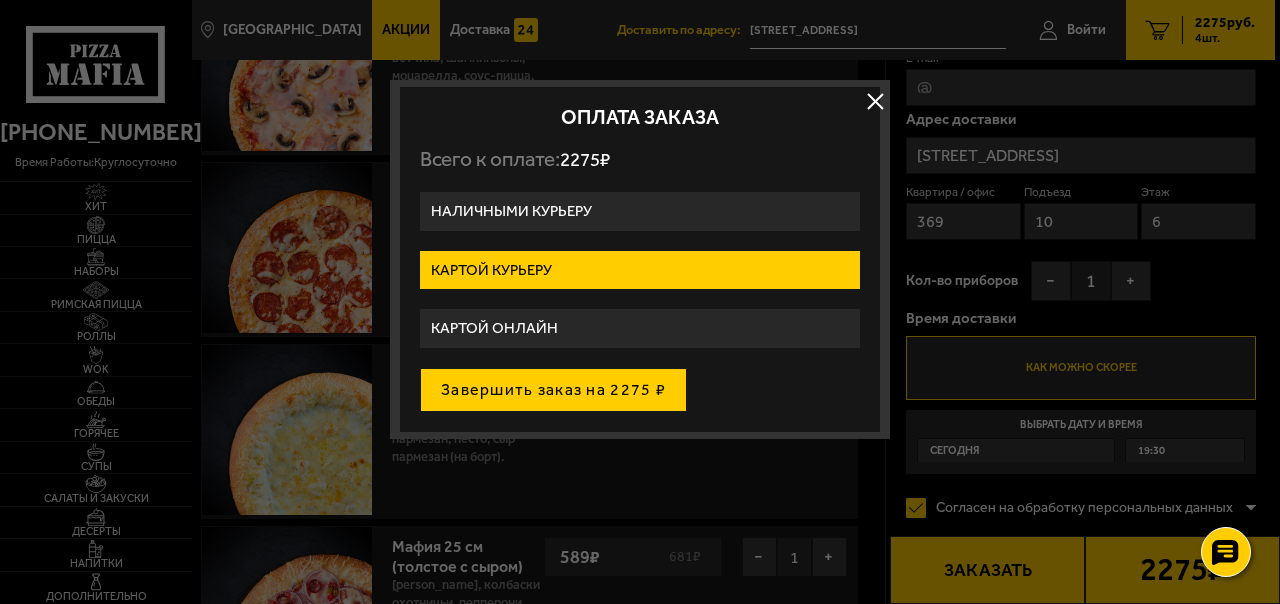 click on "Завершить заказ на 2275 ₽" at bounding box center (553, 390) 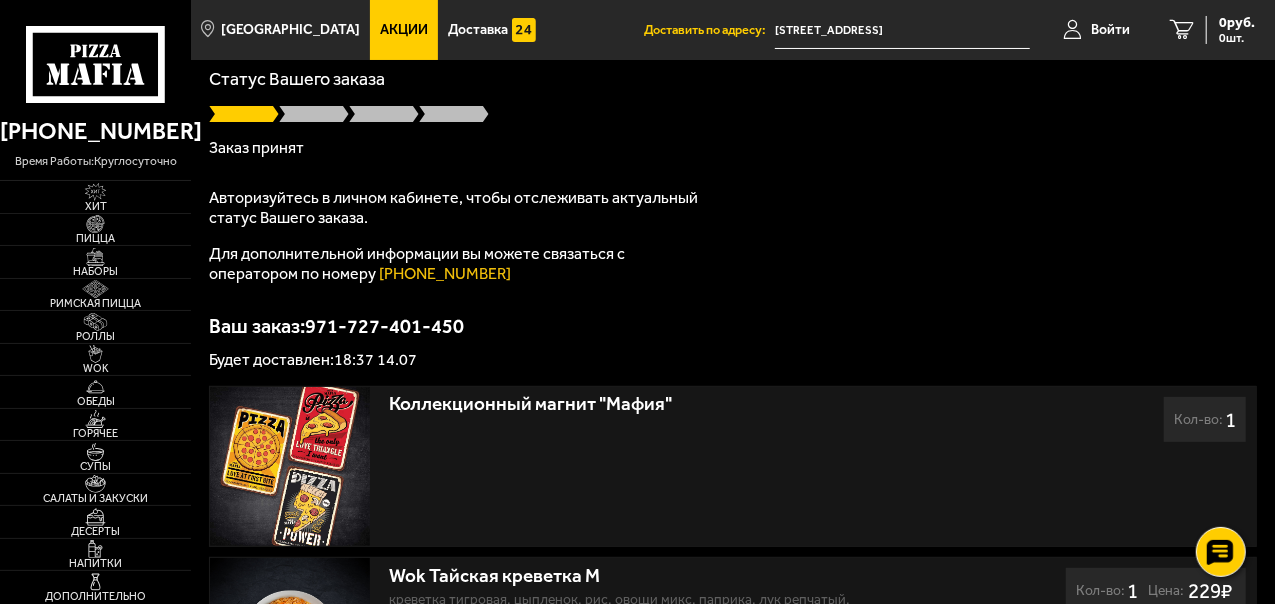 scroll, scrollTop: 0, scrollLeft: 0, axis: both 